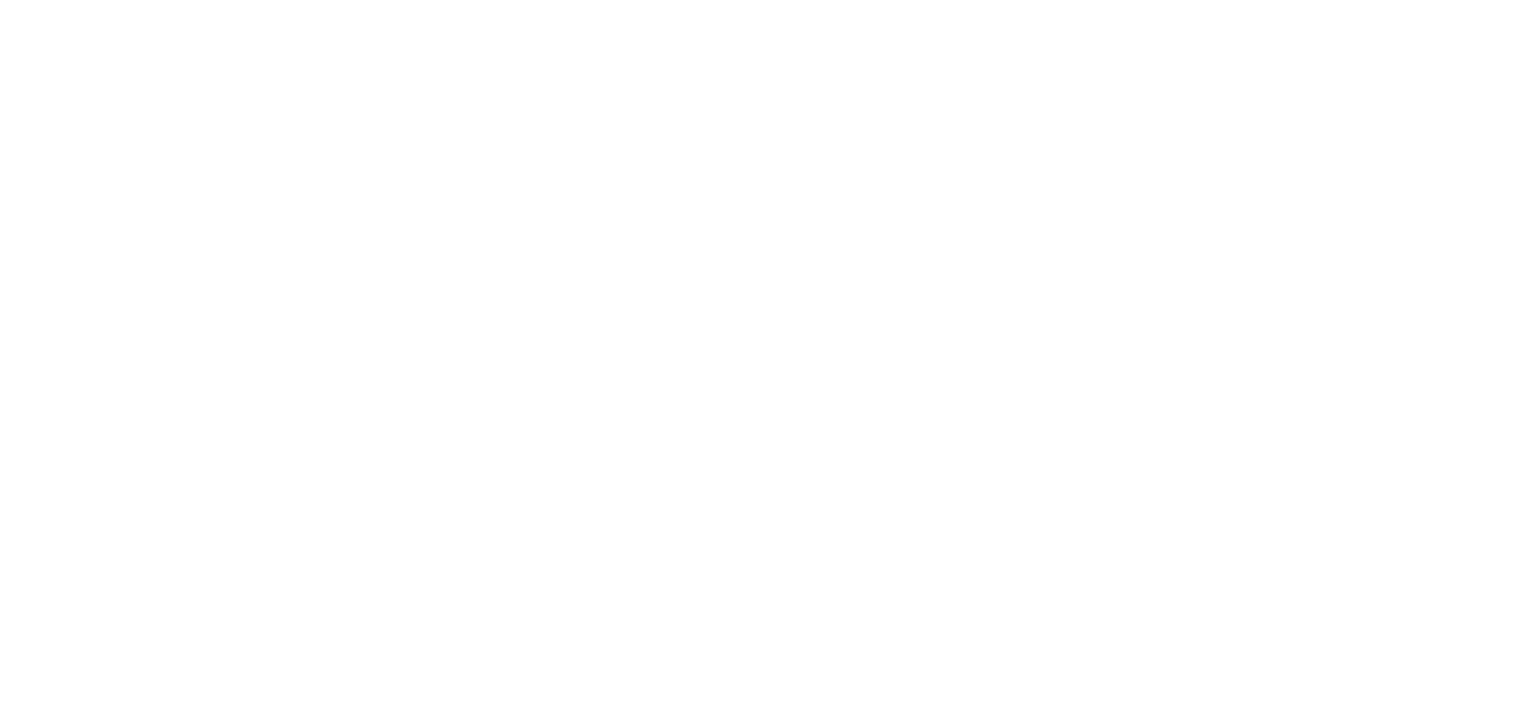 scroll, scrollTop: 243, scrollLeft: 0, axis: vertical 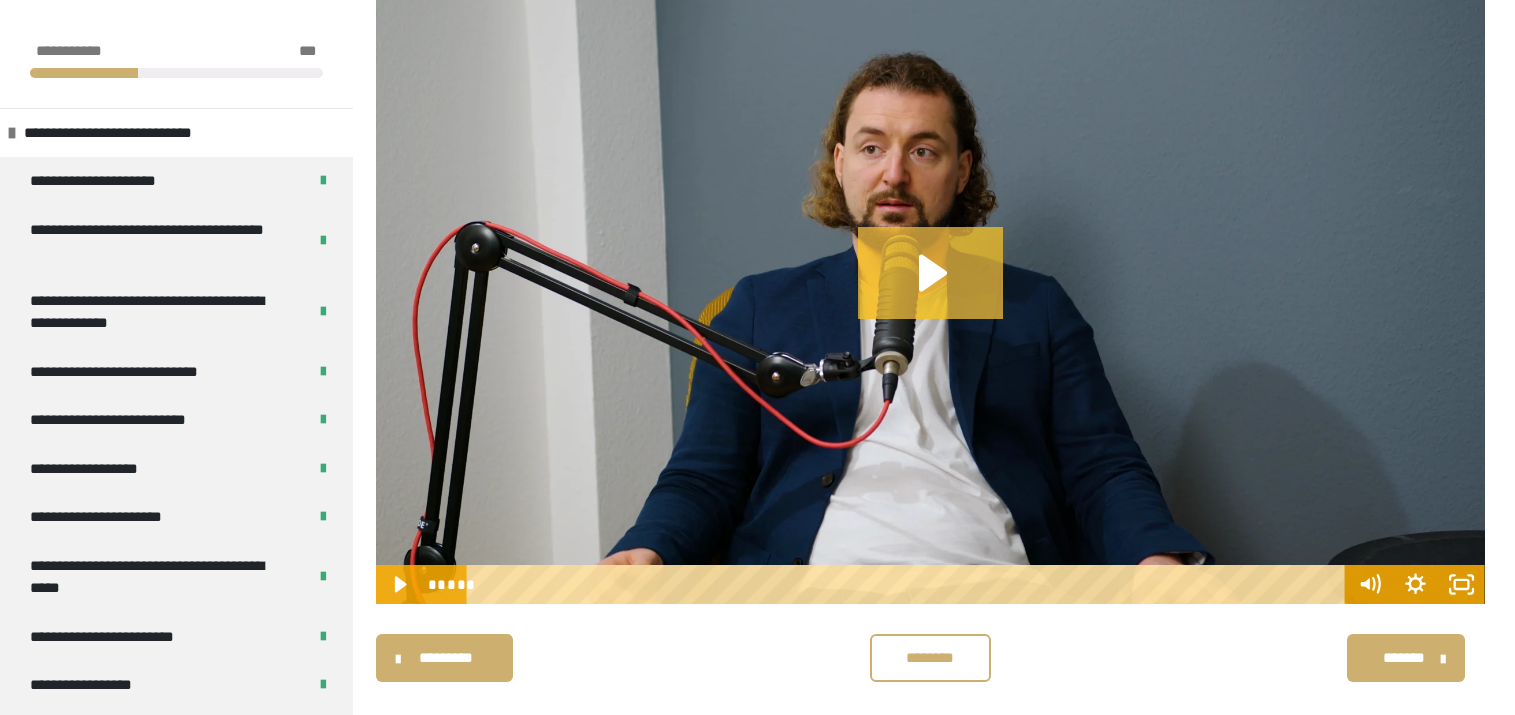 click 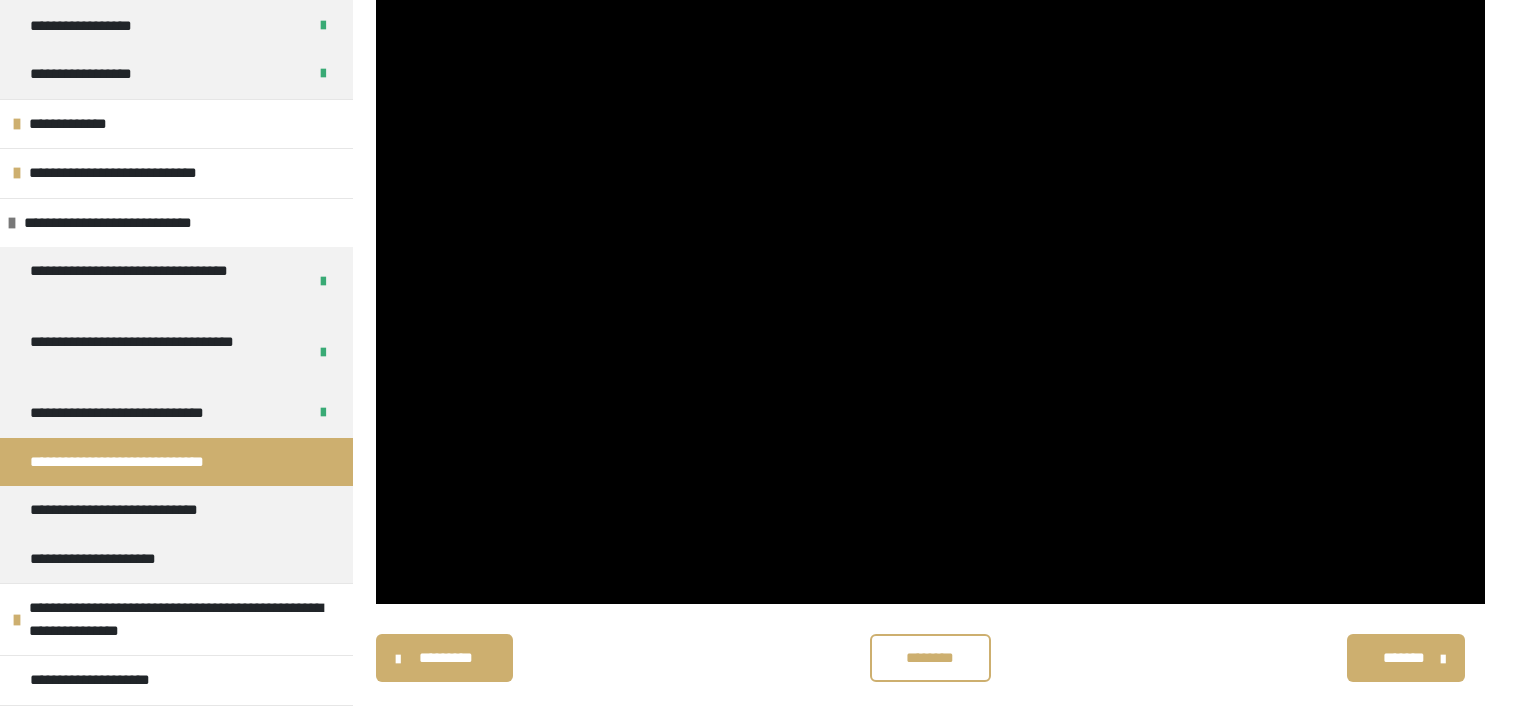 scroll, scrollTop: 985, scrollLeft: 0, axis: vertical 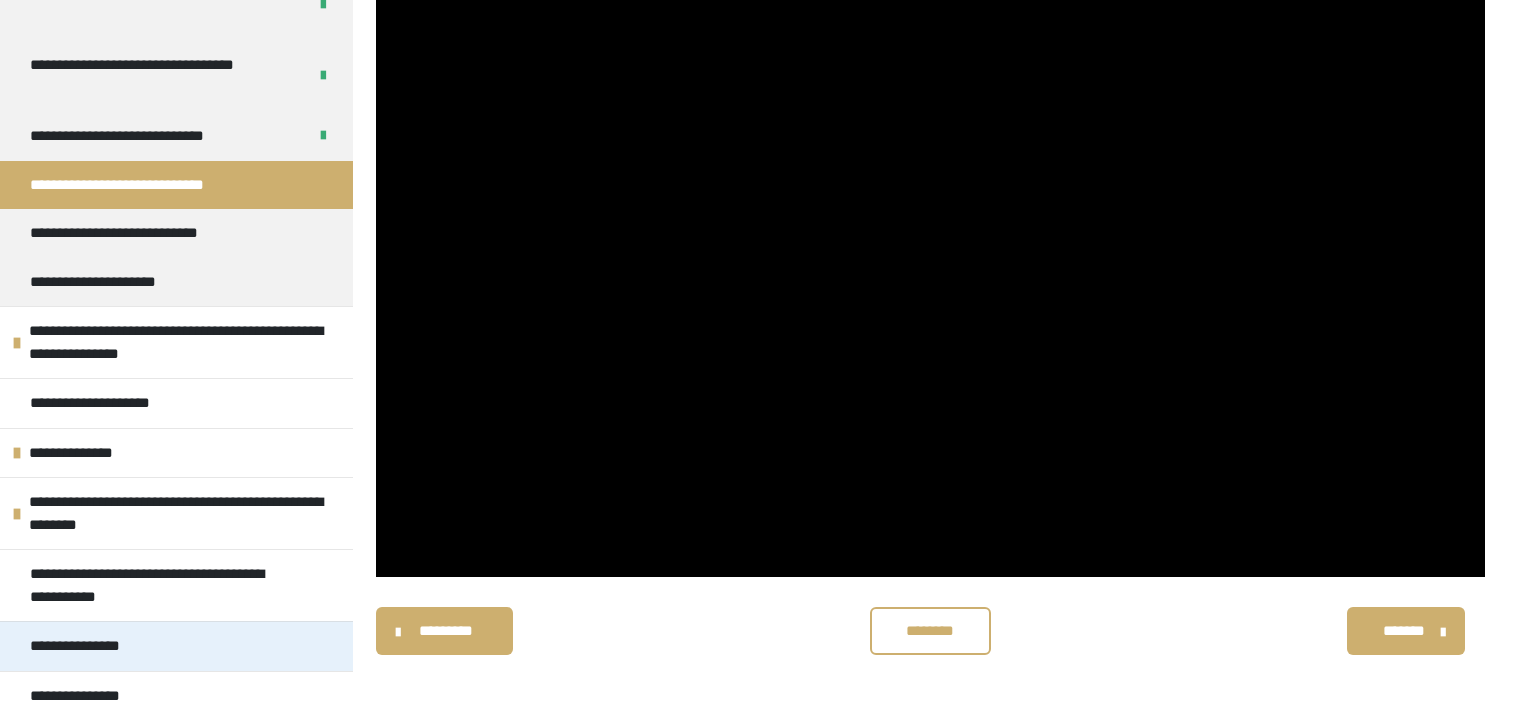 click on "**********" at bounding box center [93, 646] 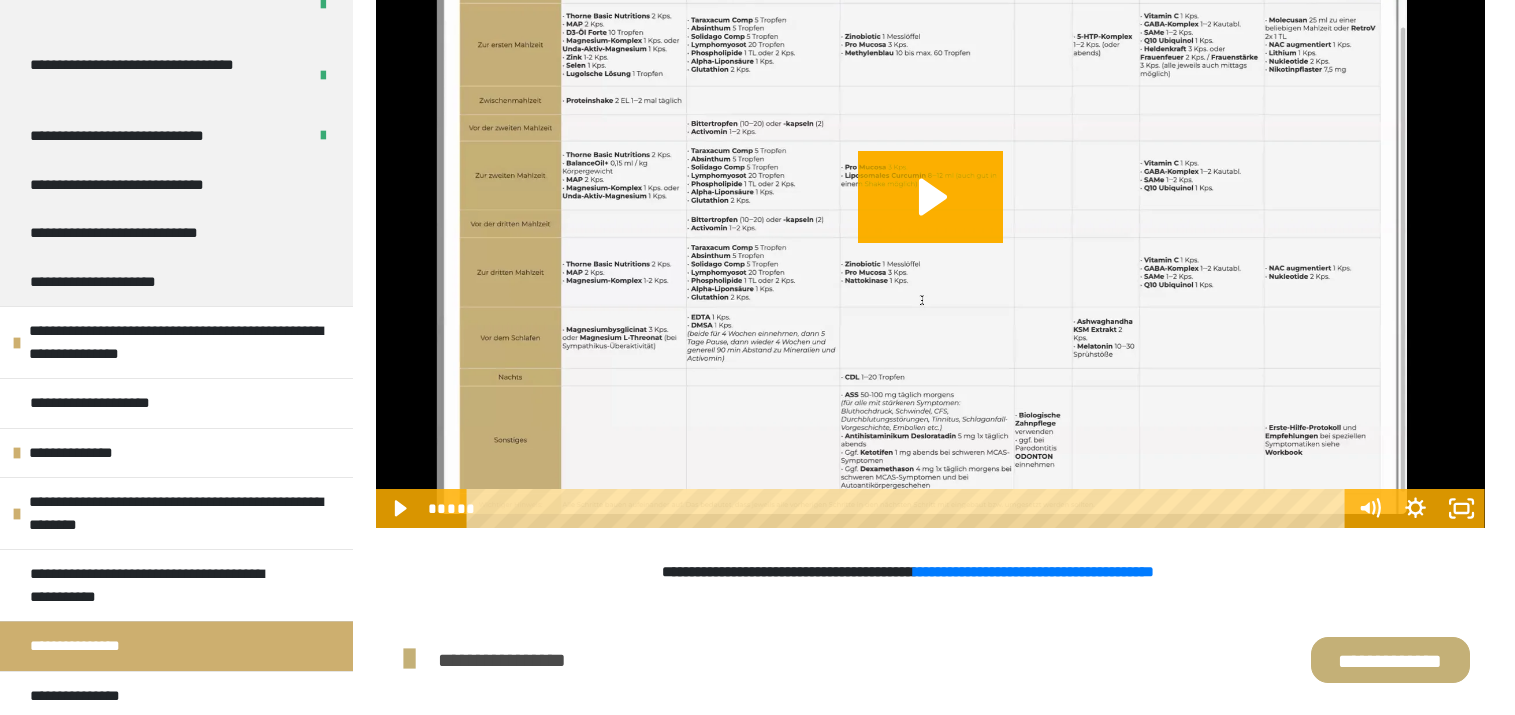 scroll, scrollTop: 324, scrollLeft: 0, axis: vertical 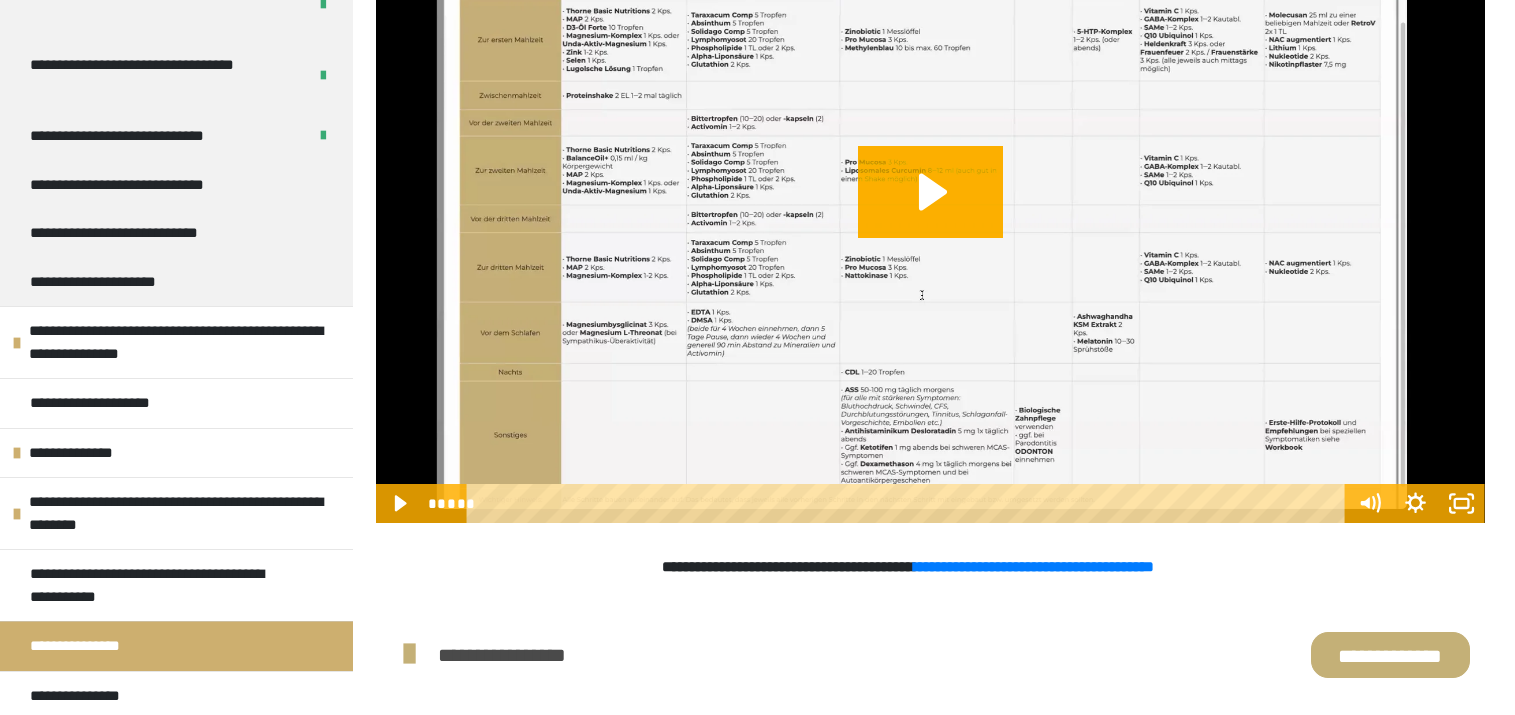 click on "**********" at bounding box center [1390, 655] 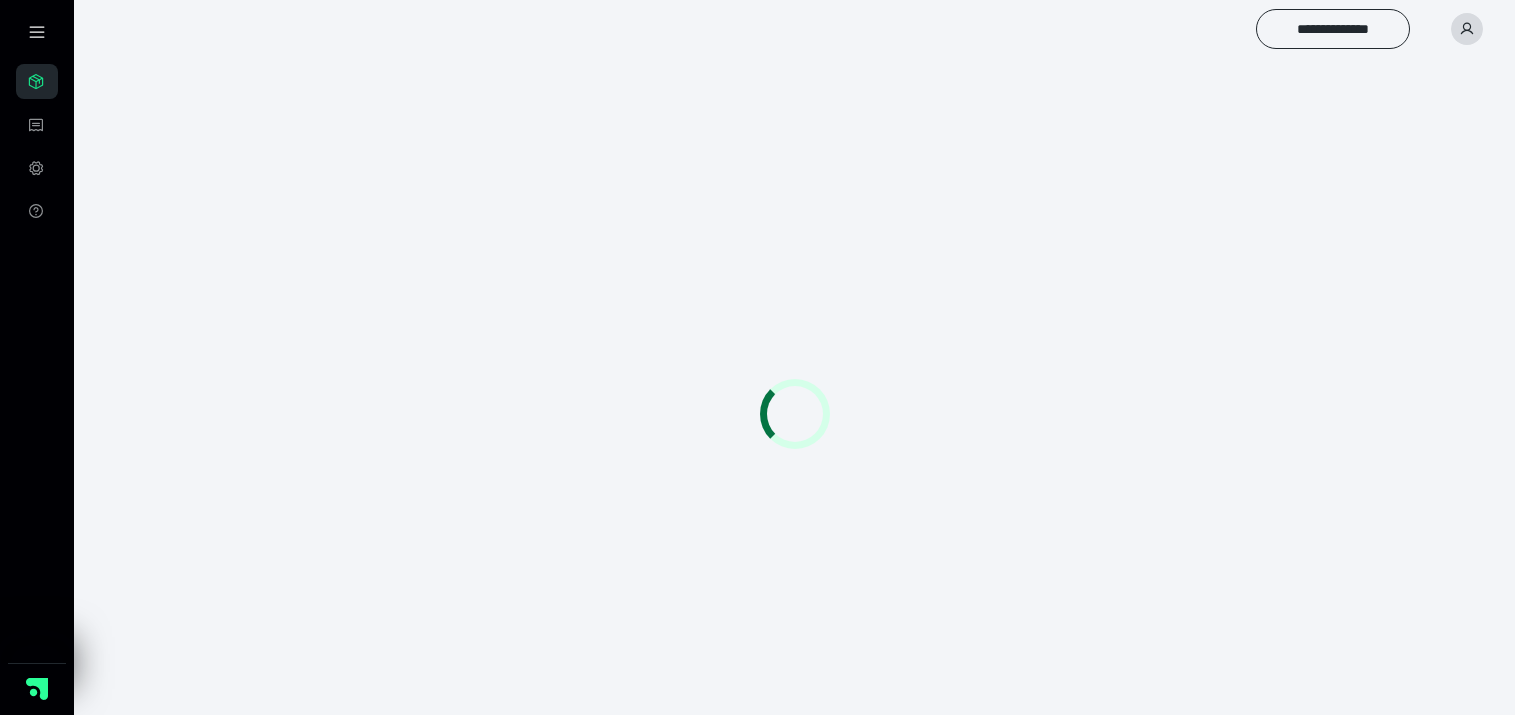 scroll, scrollTop: 0, scrollLeft: 0, axis: both 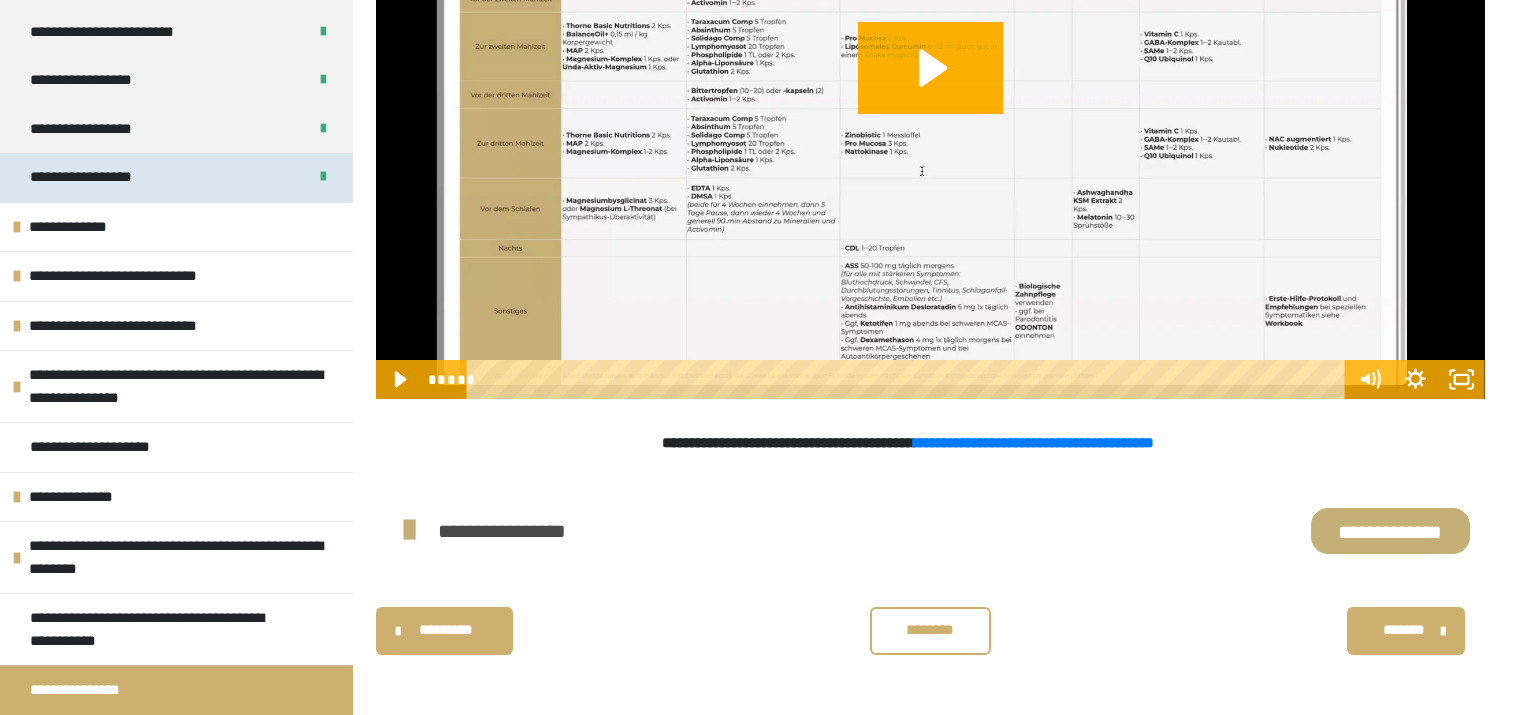 click on "**********" at bounding box center [101, 177] 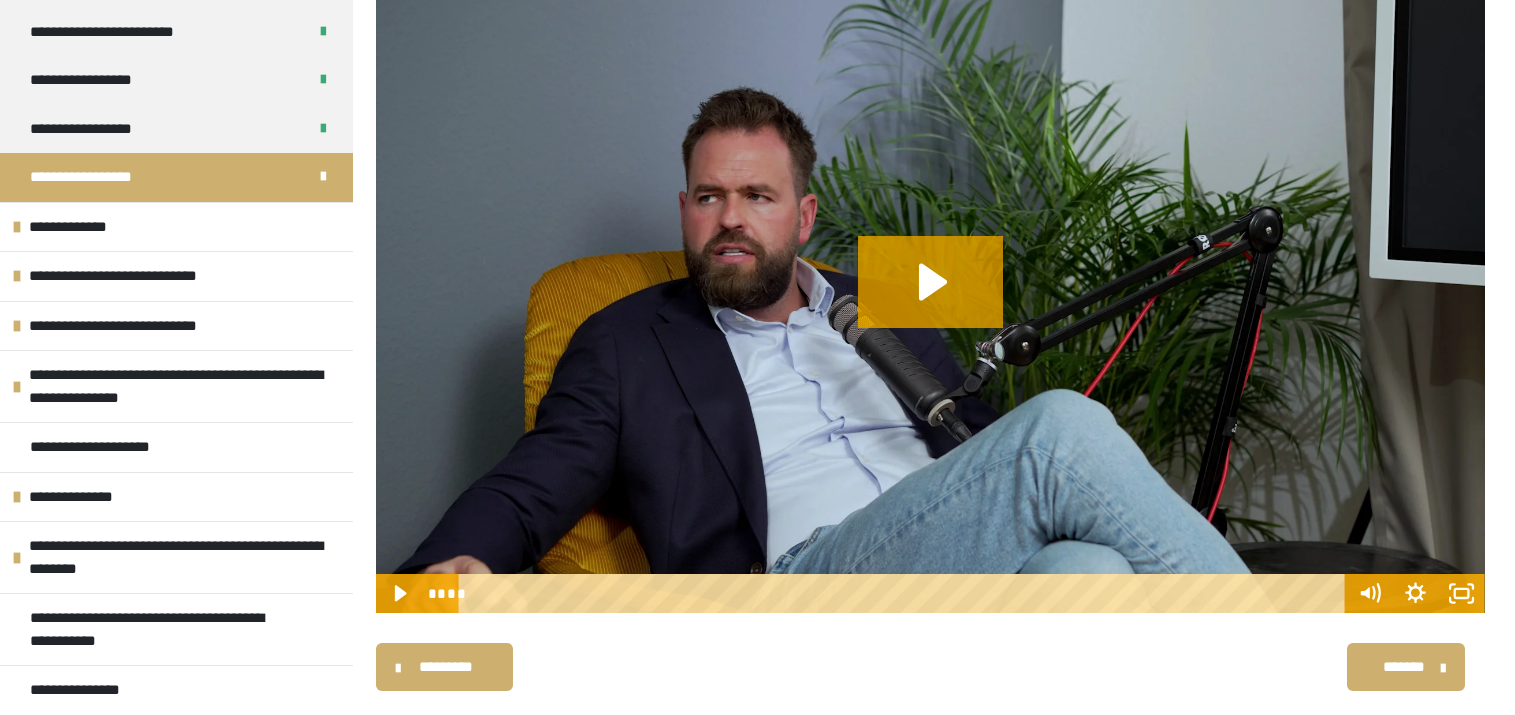 scroll, scrollTop: 270, scrollLeft: 0, axis: vertical 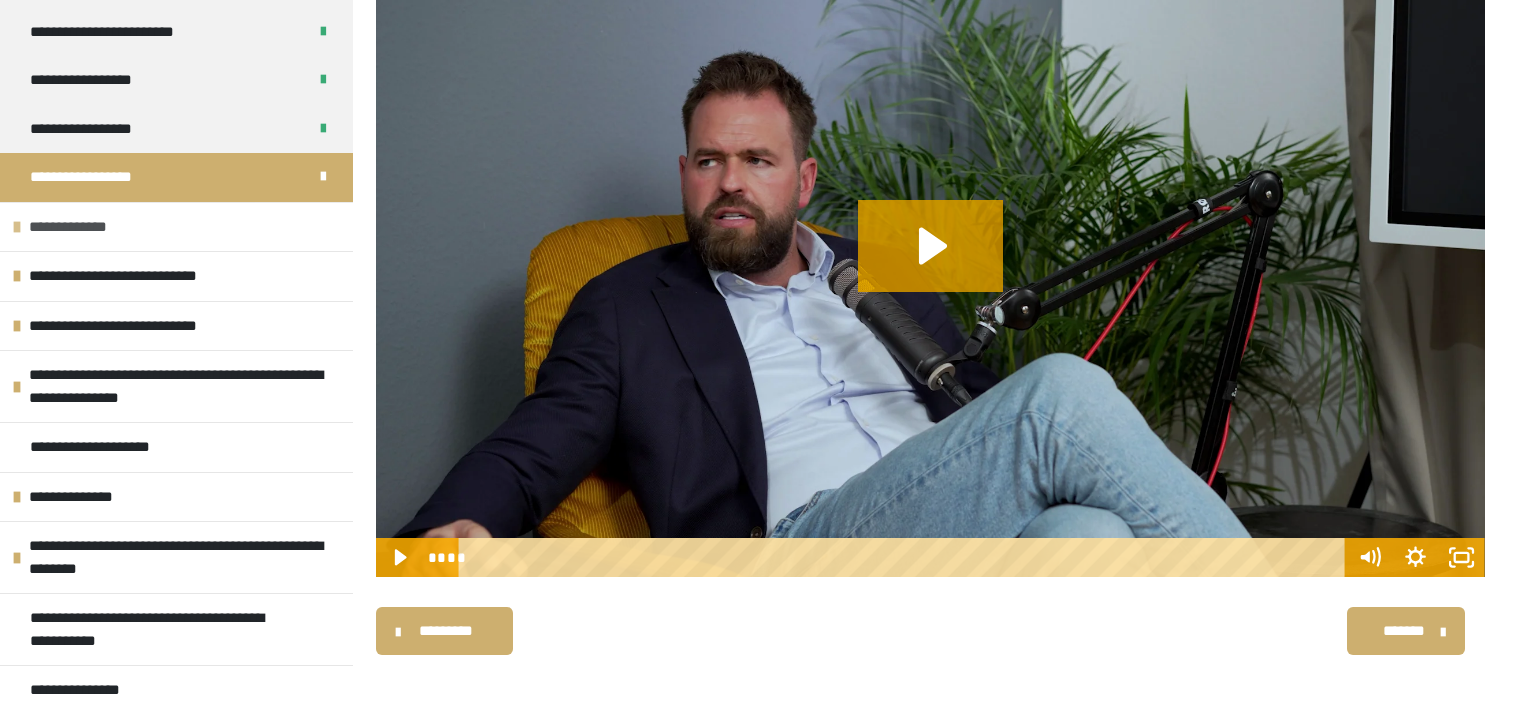 click on "**********" at bounding box center (176, 227) 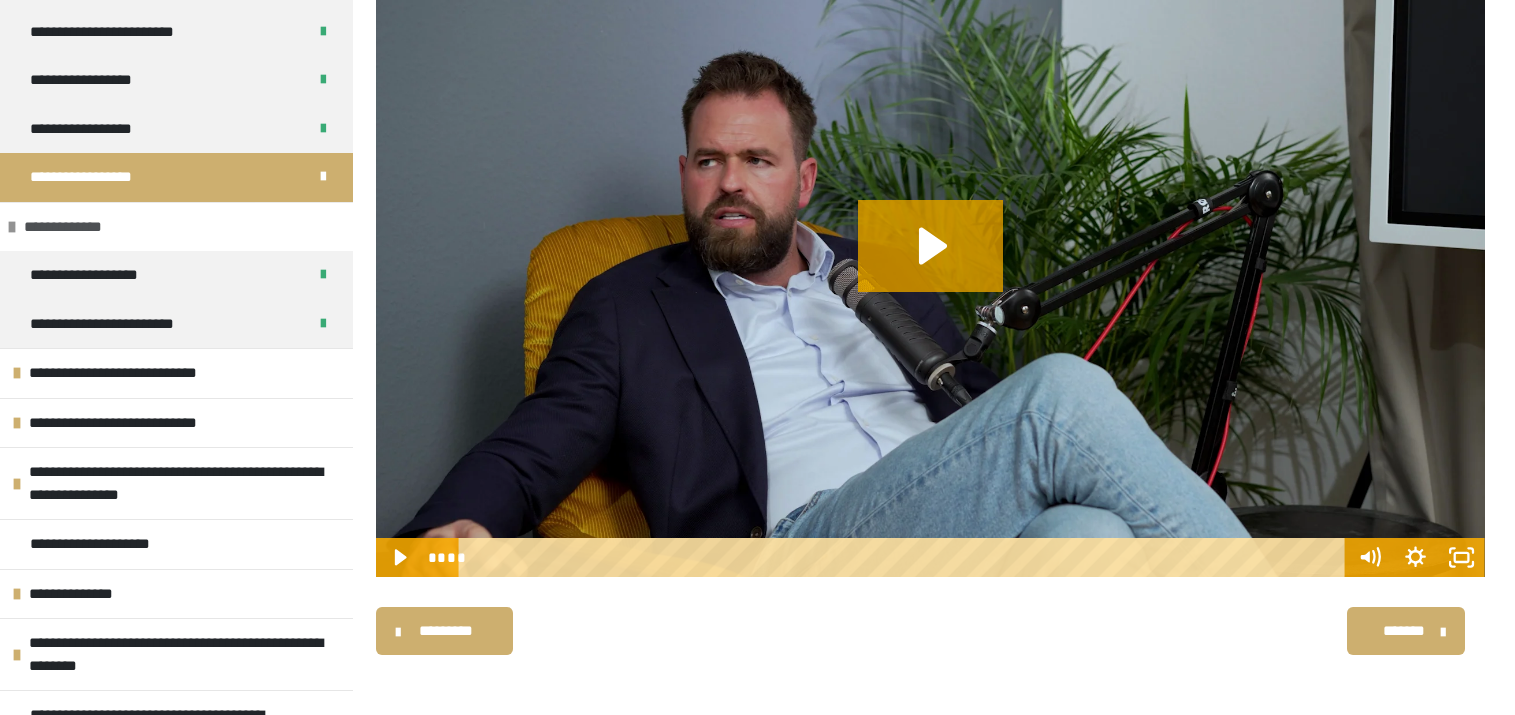 click on "**********" at bounding box center [176, 227] 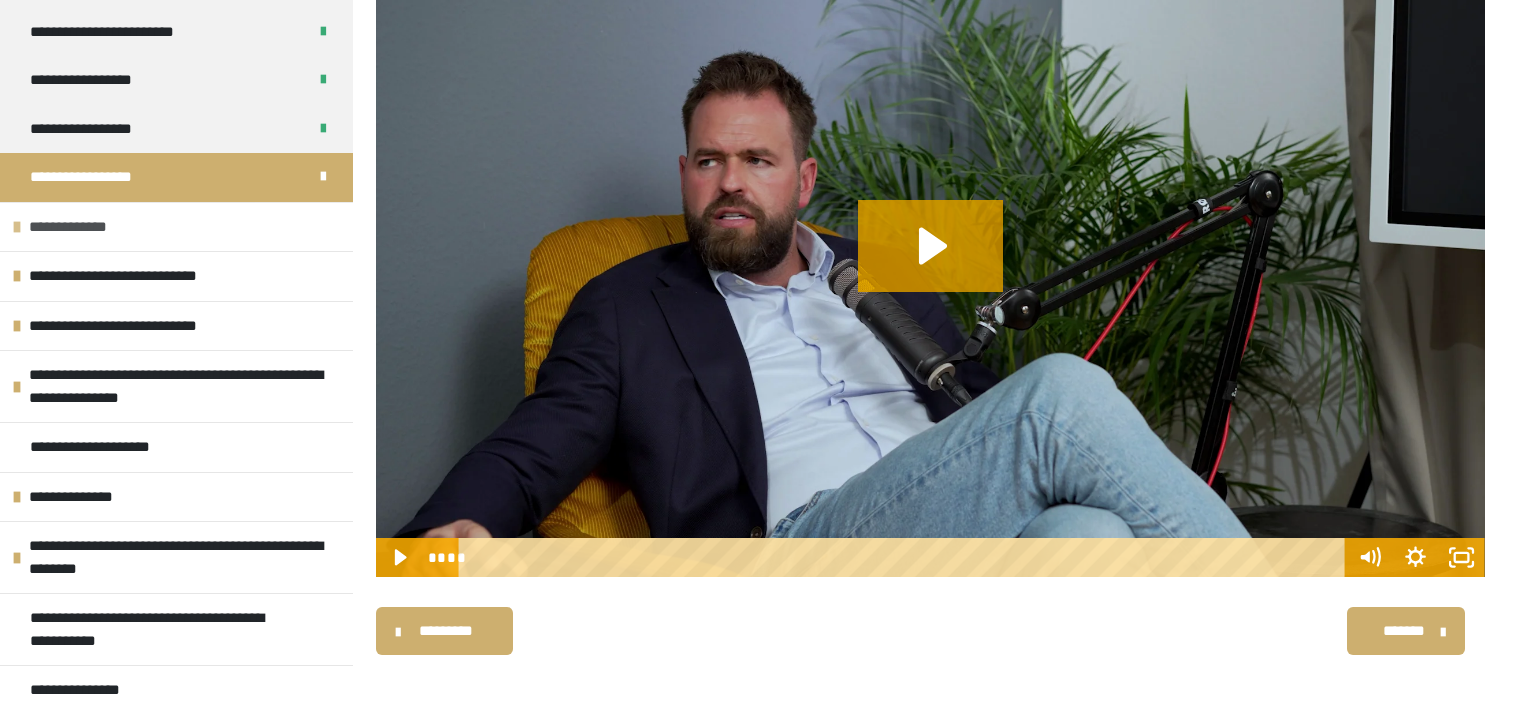 click on "**********" at bounding box center (176, 227) 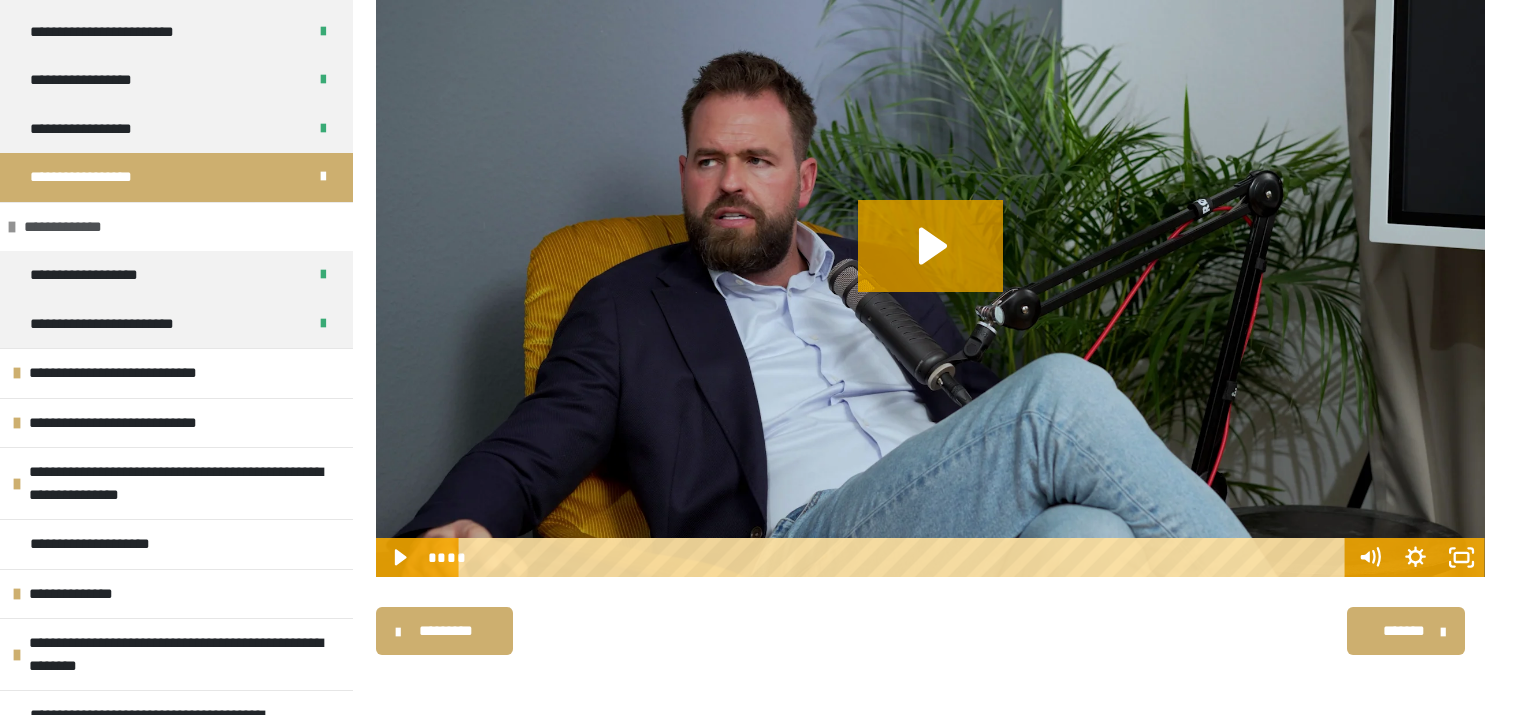 click on "**********" at bounding box center (176, 227) 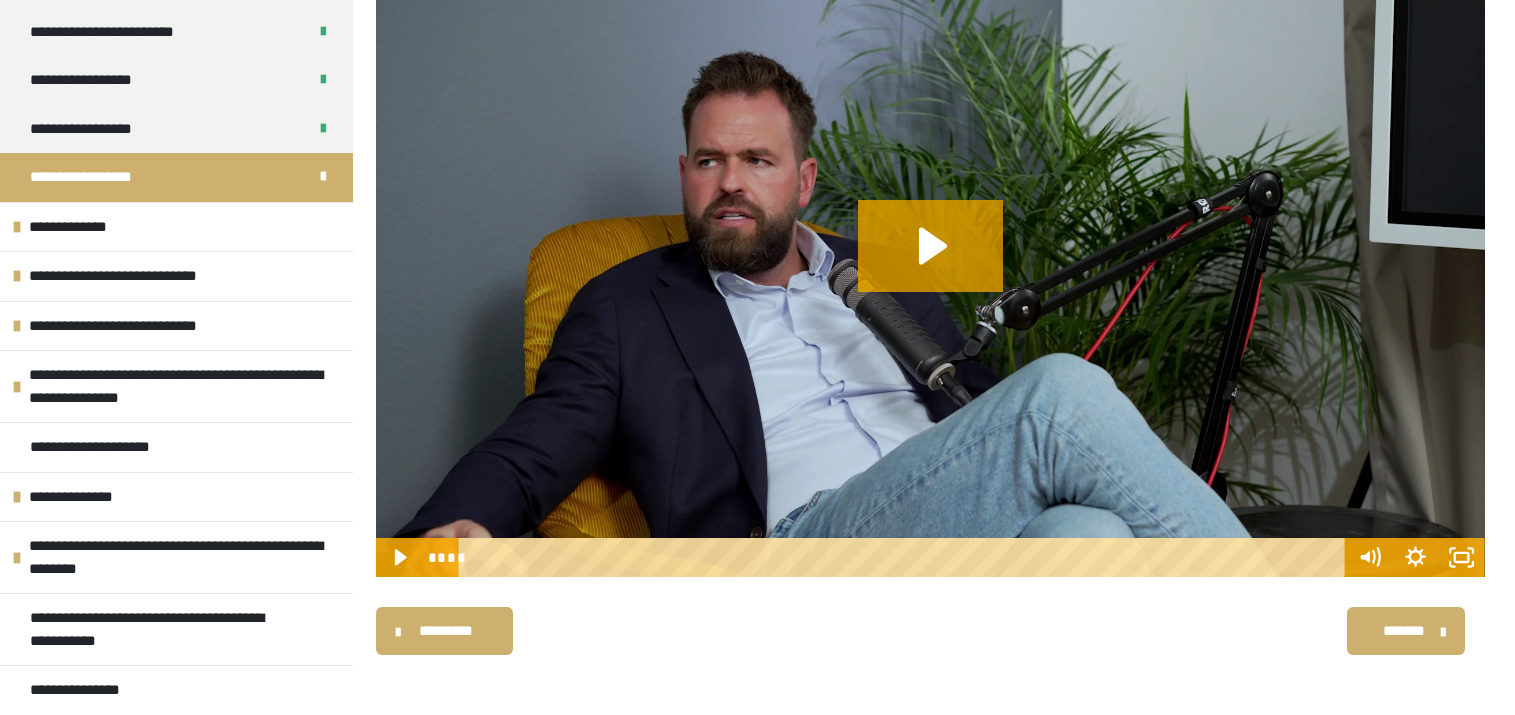 click on "**********" at bounding box center (176, 177) 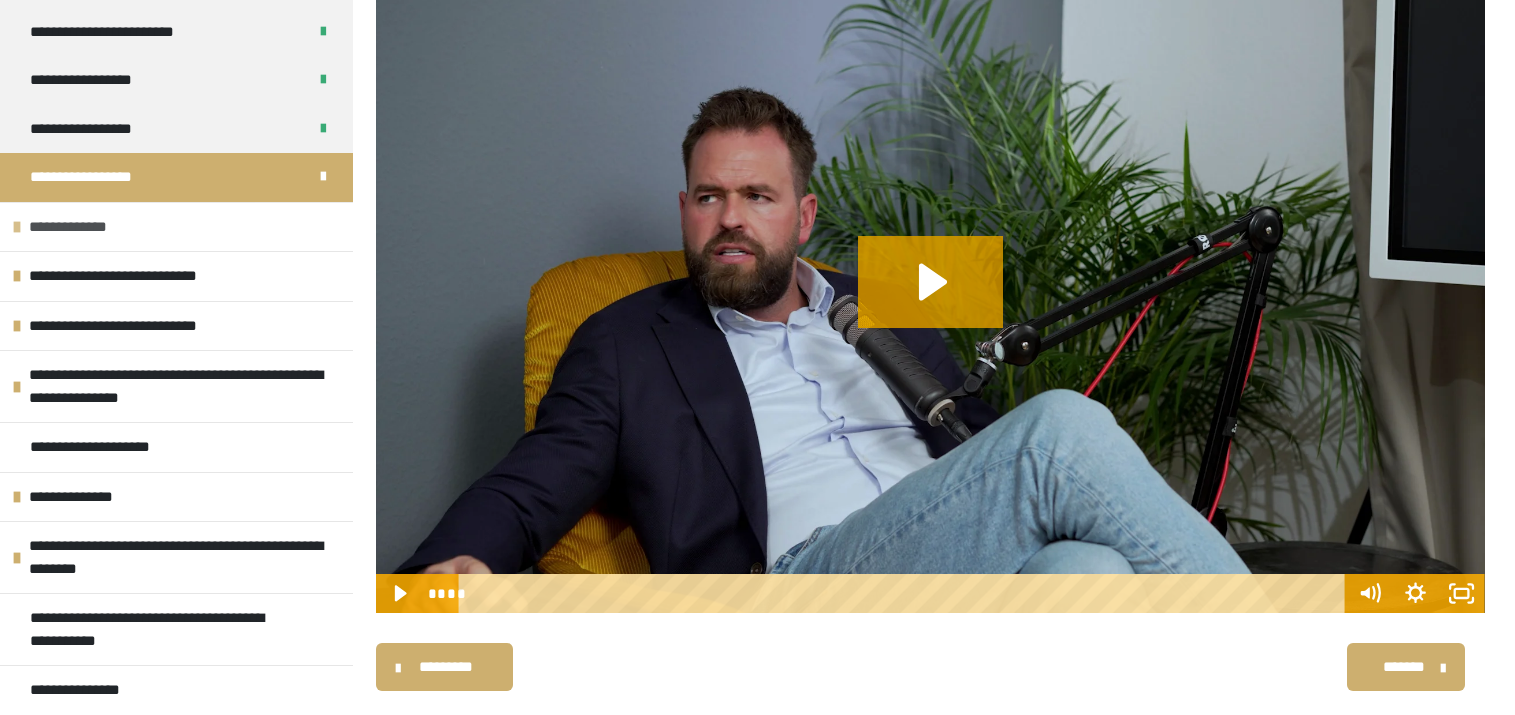 click on "**********" at bounding box center [176, 227] 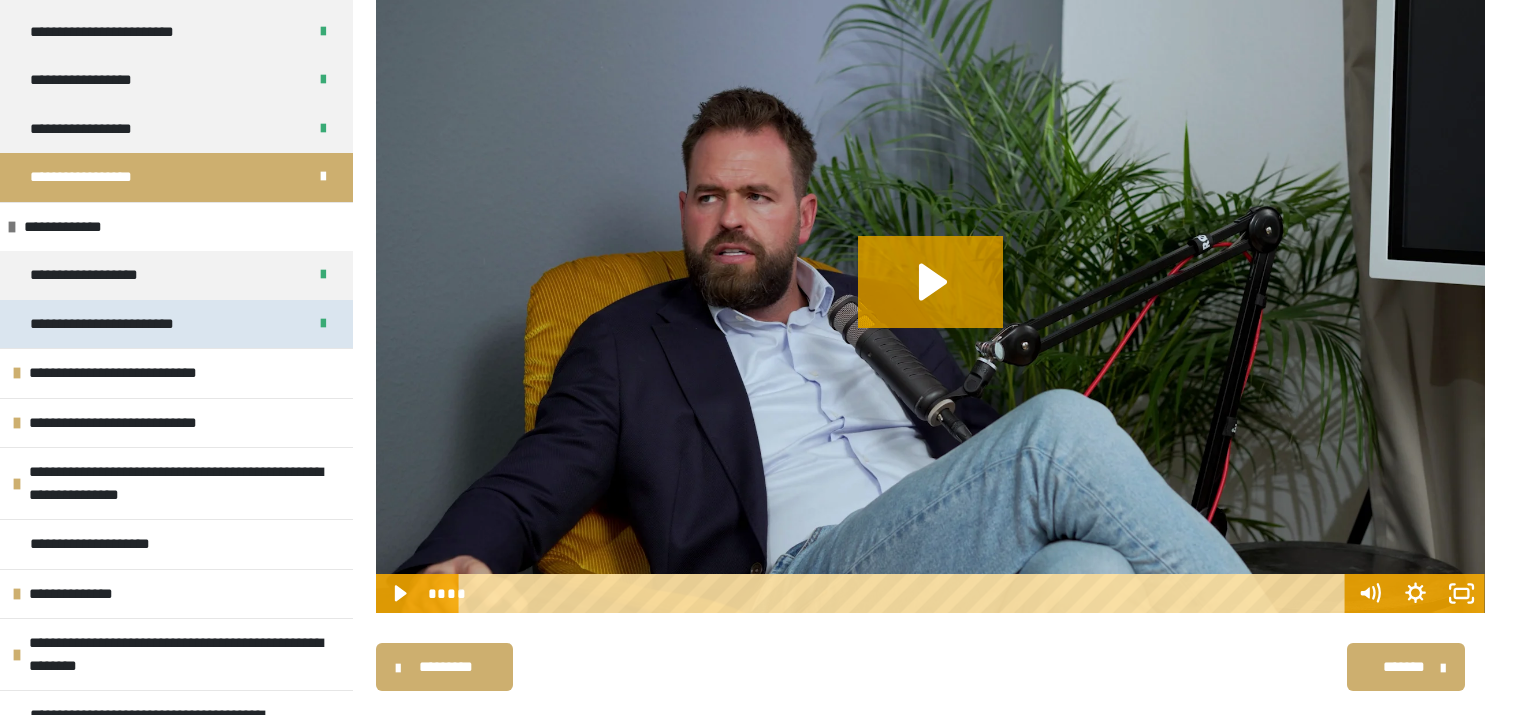 click on "**********" at bounding box center (132, 324) 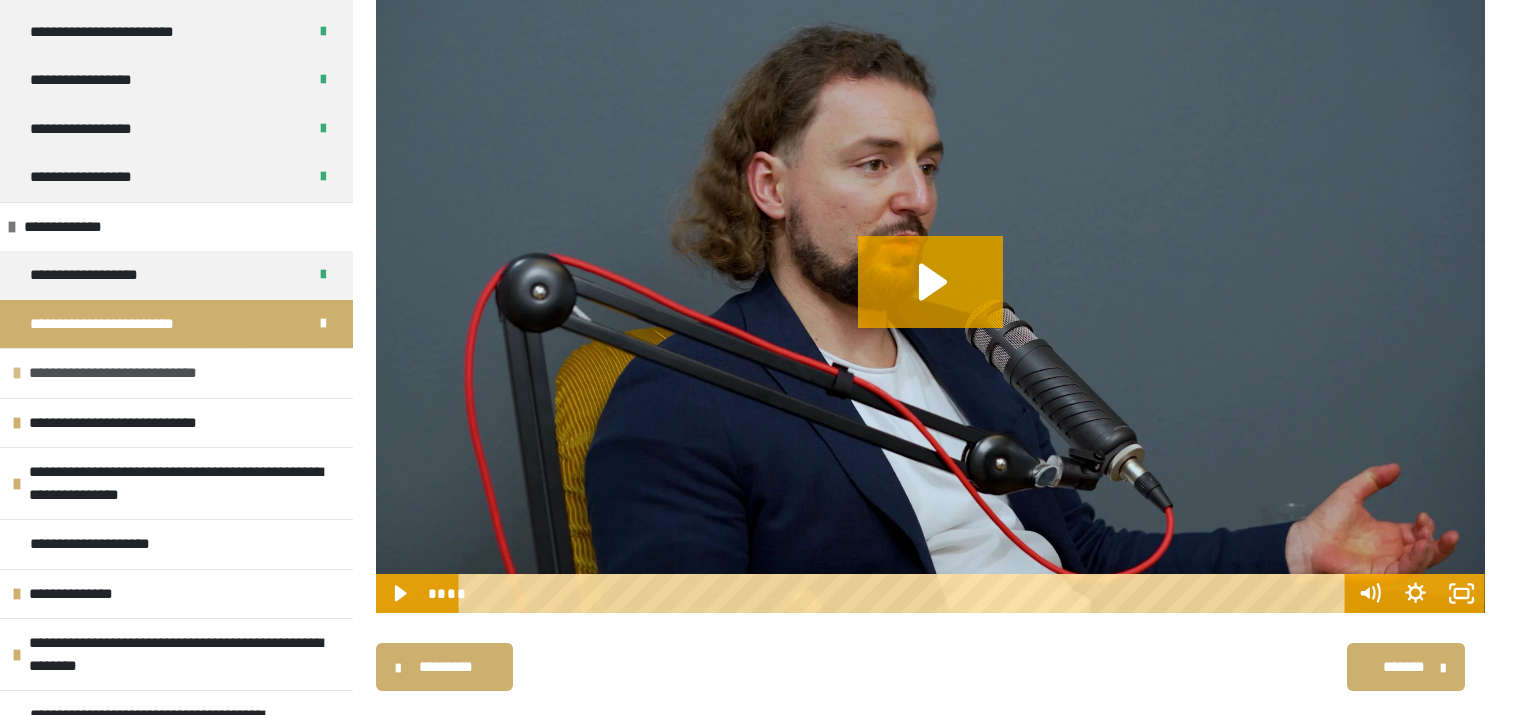 click on "**********" at bounding box center [139, 373] 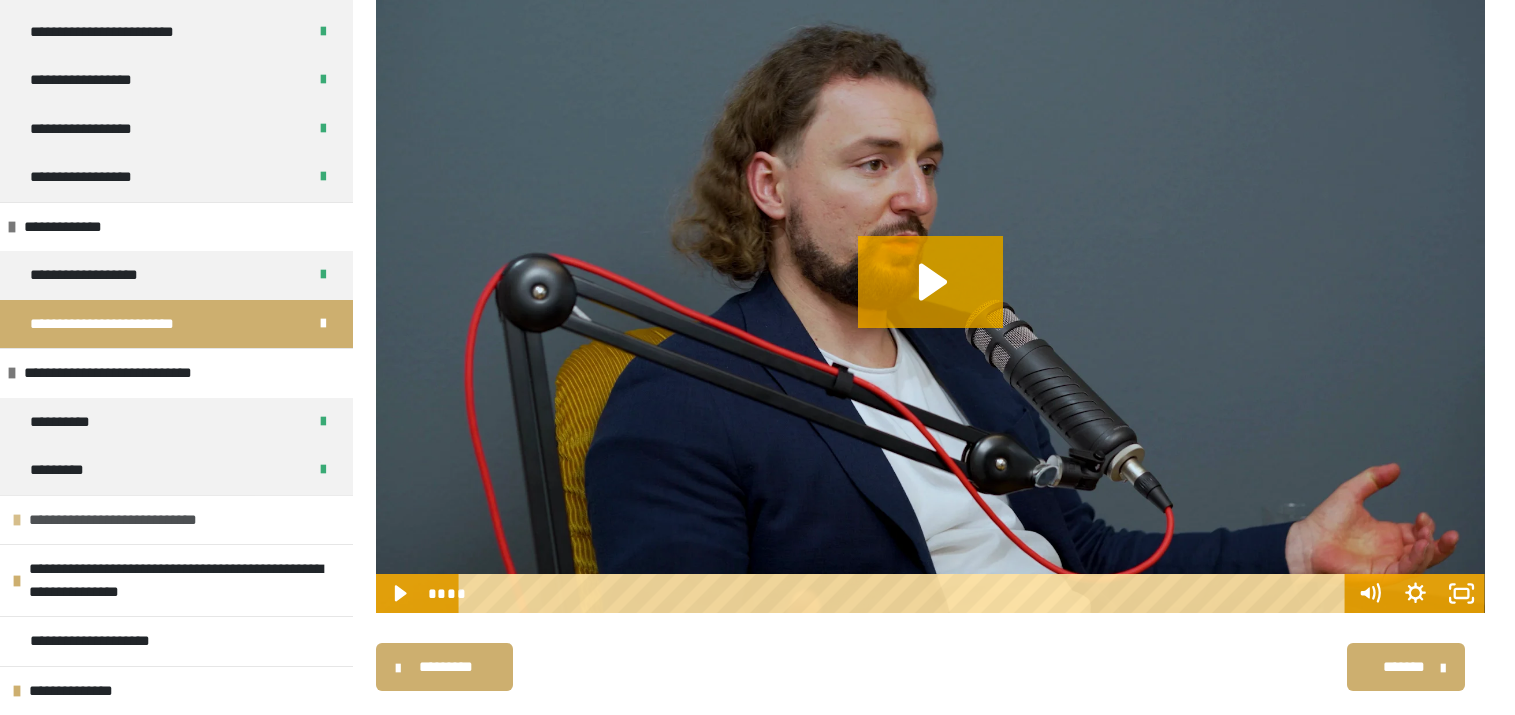 click on "**********" at bounding box center (141, 520) 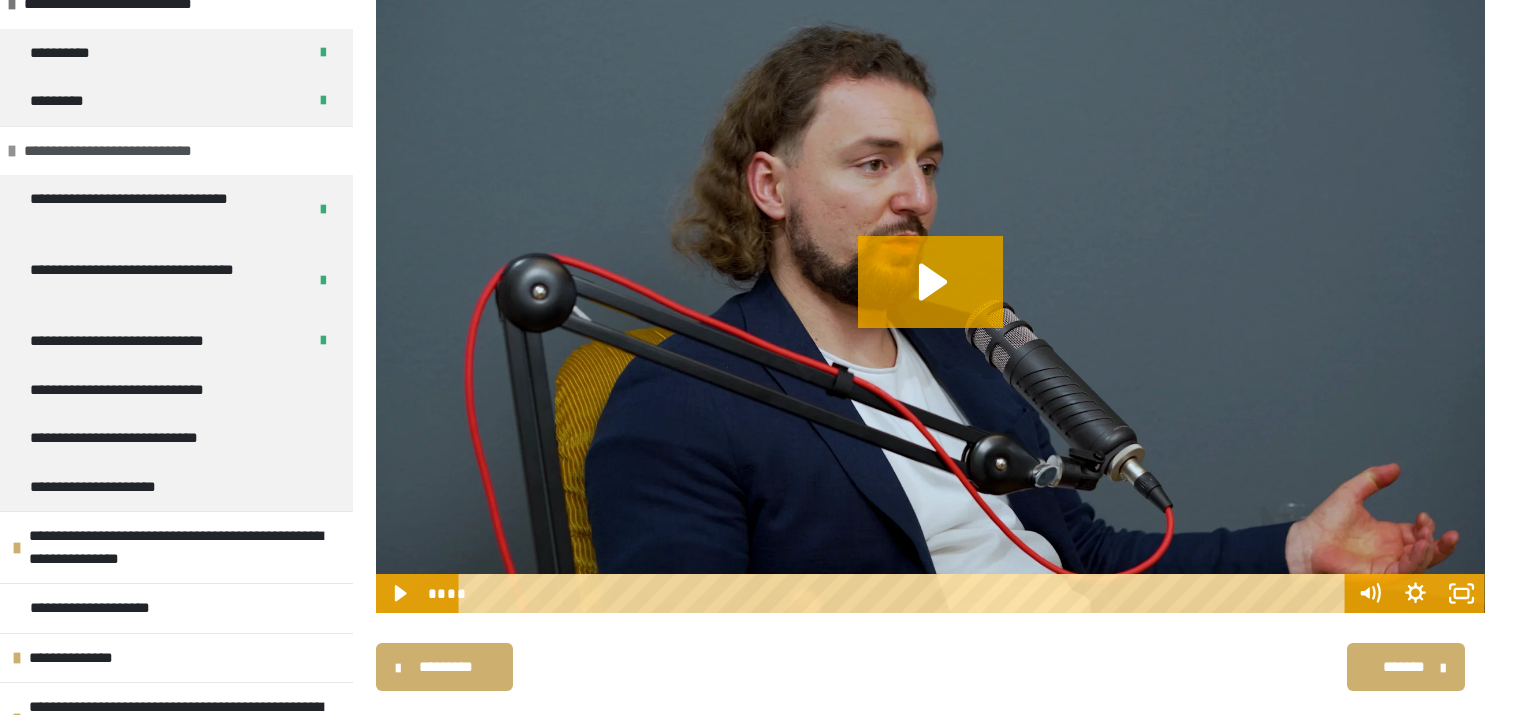 scroll, scrollTop: 962, scrollLeft: 0, axis: vertical 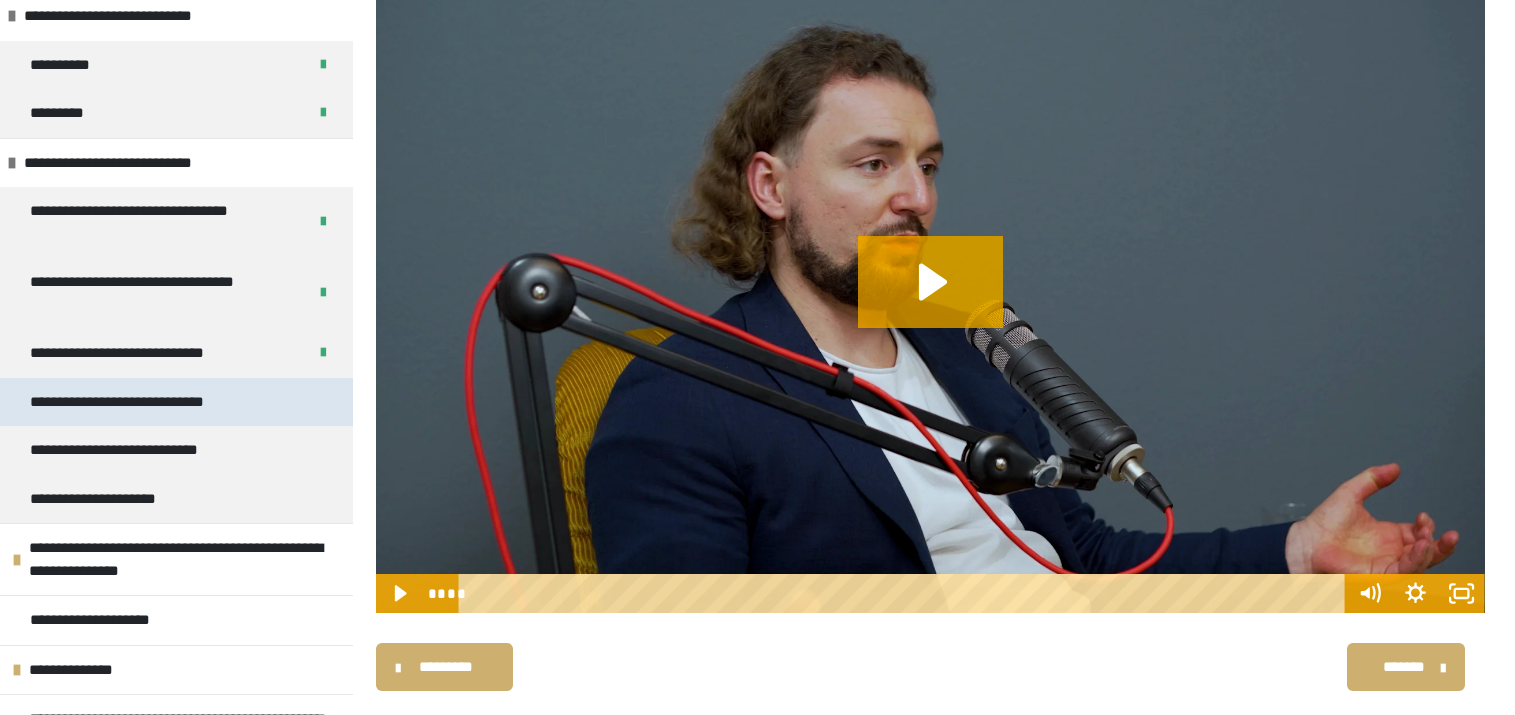 click on "**********" at bounding box center [137, 402] 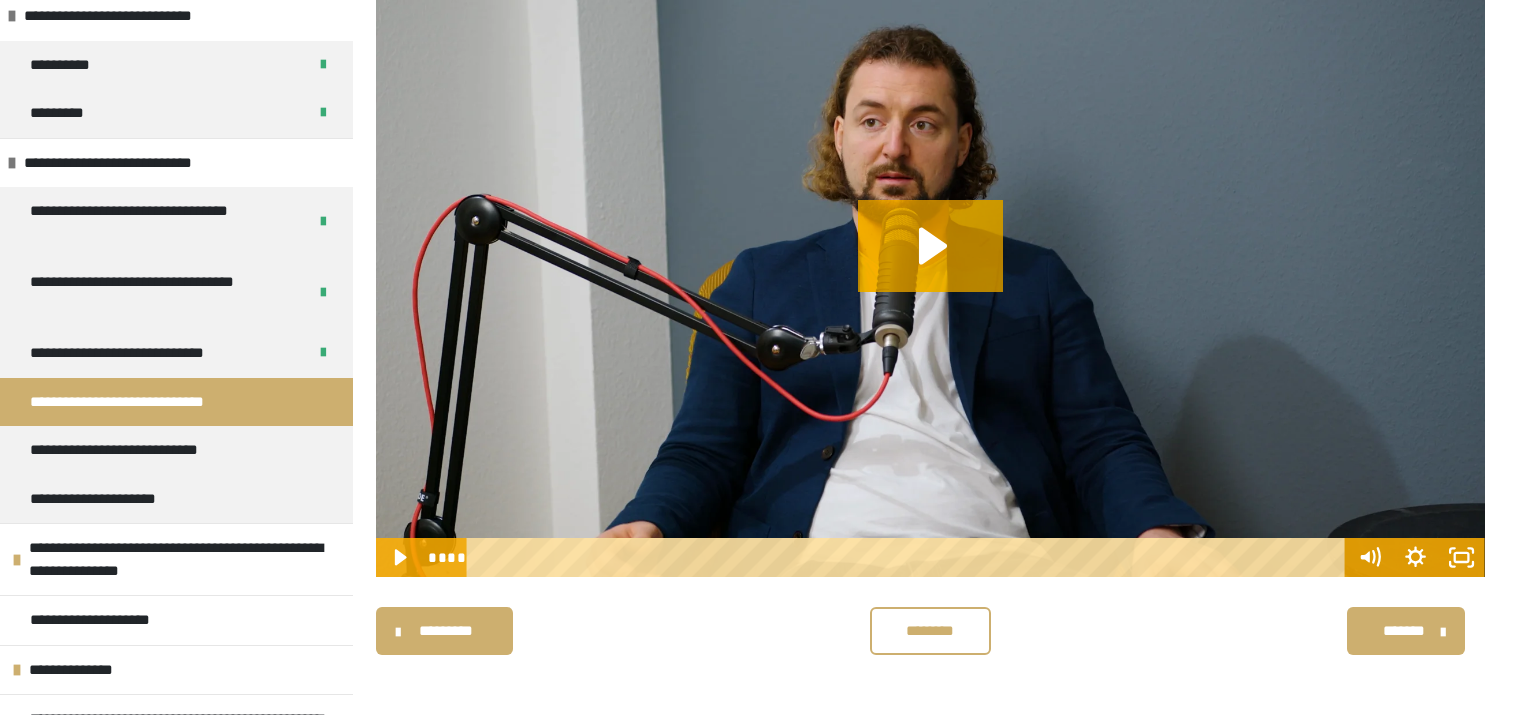 scroll, scrollTop: 269, scrollLeft: 0, axis: vertical 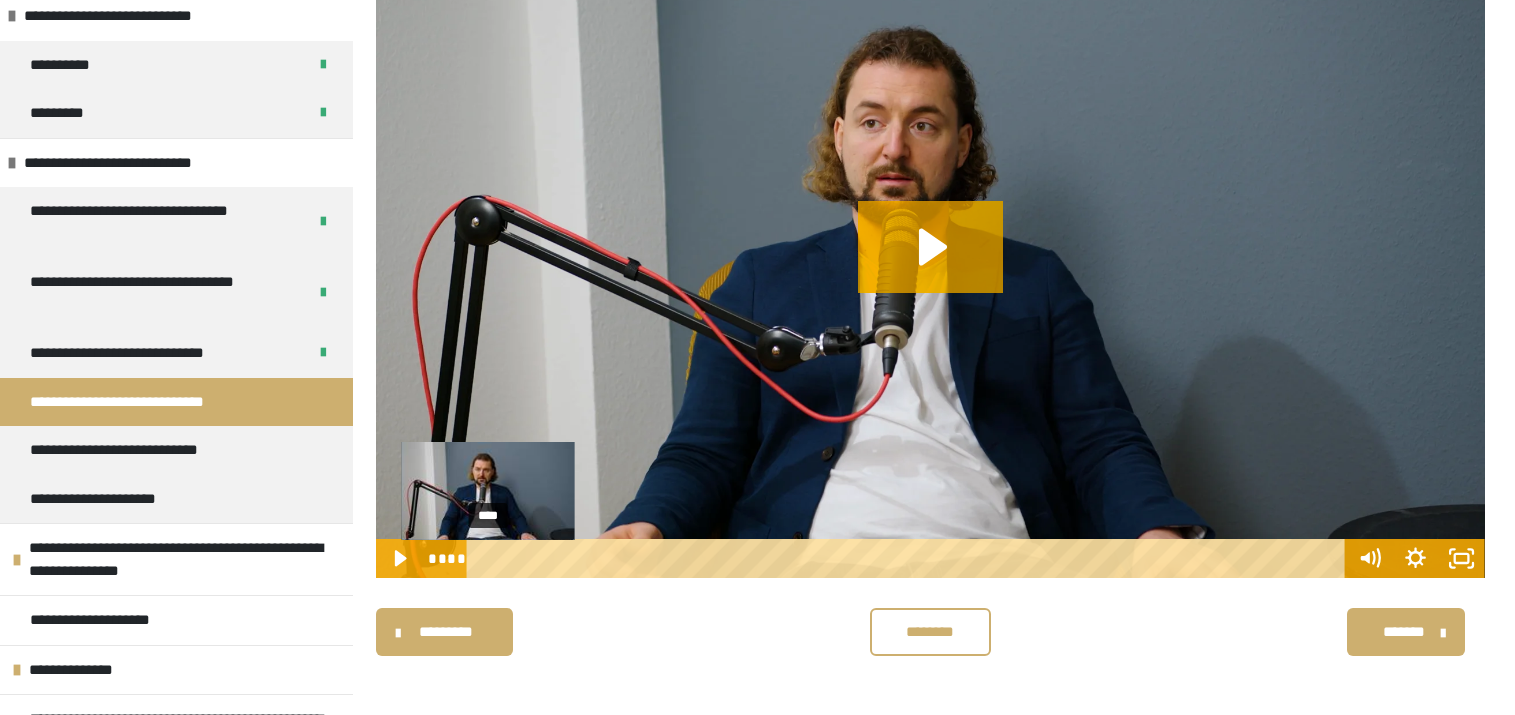 click on "****" at bounding box center [909, 558] 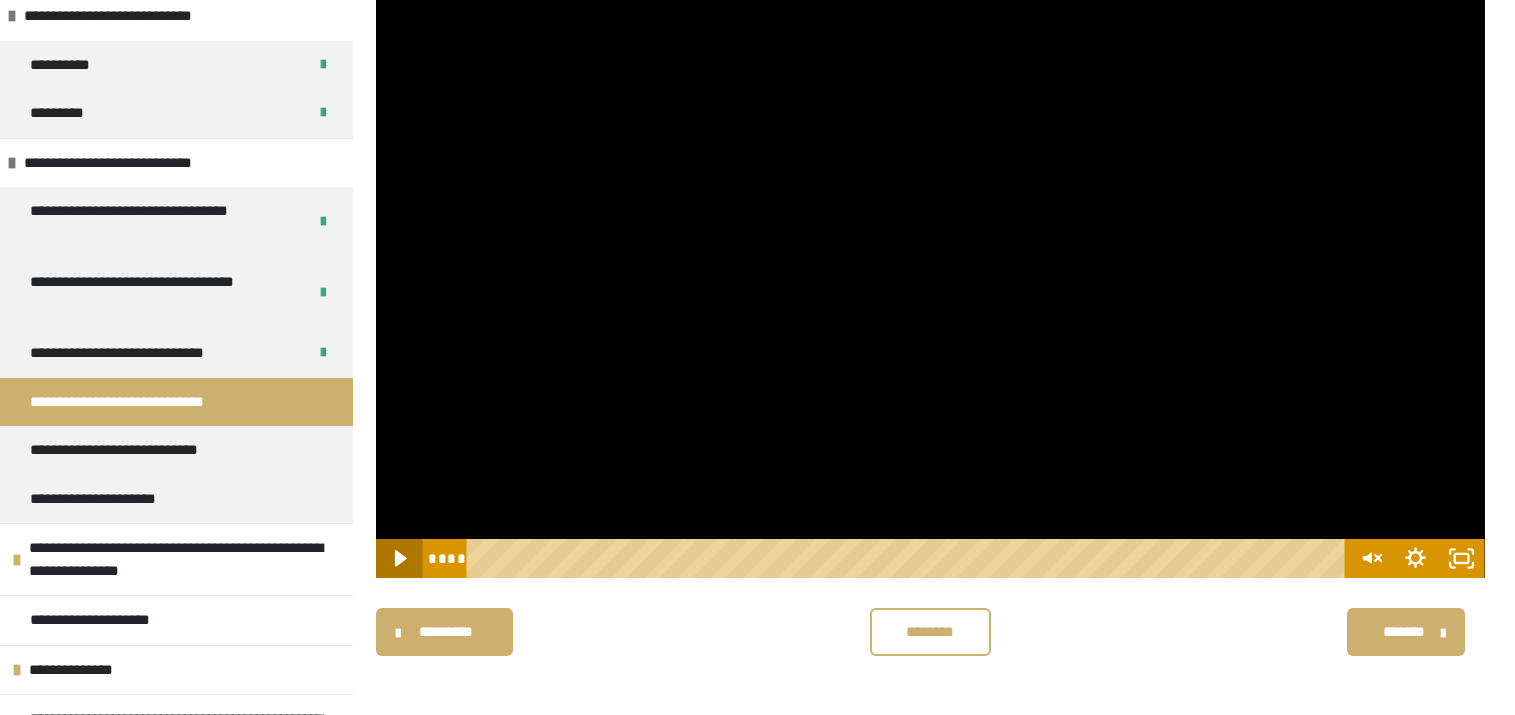 click 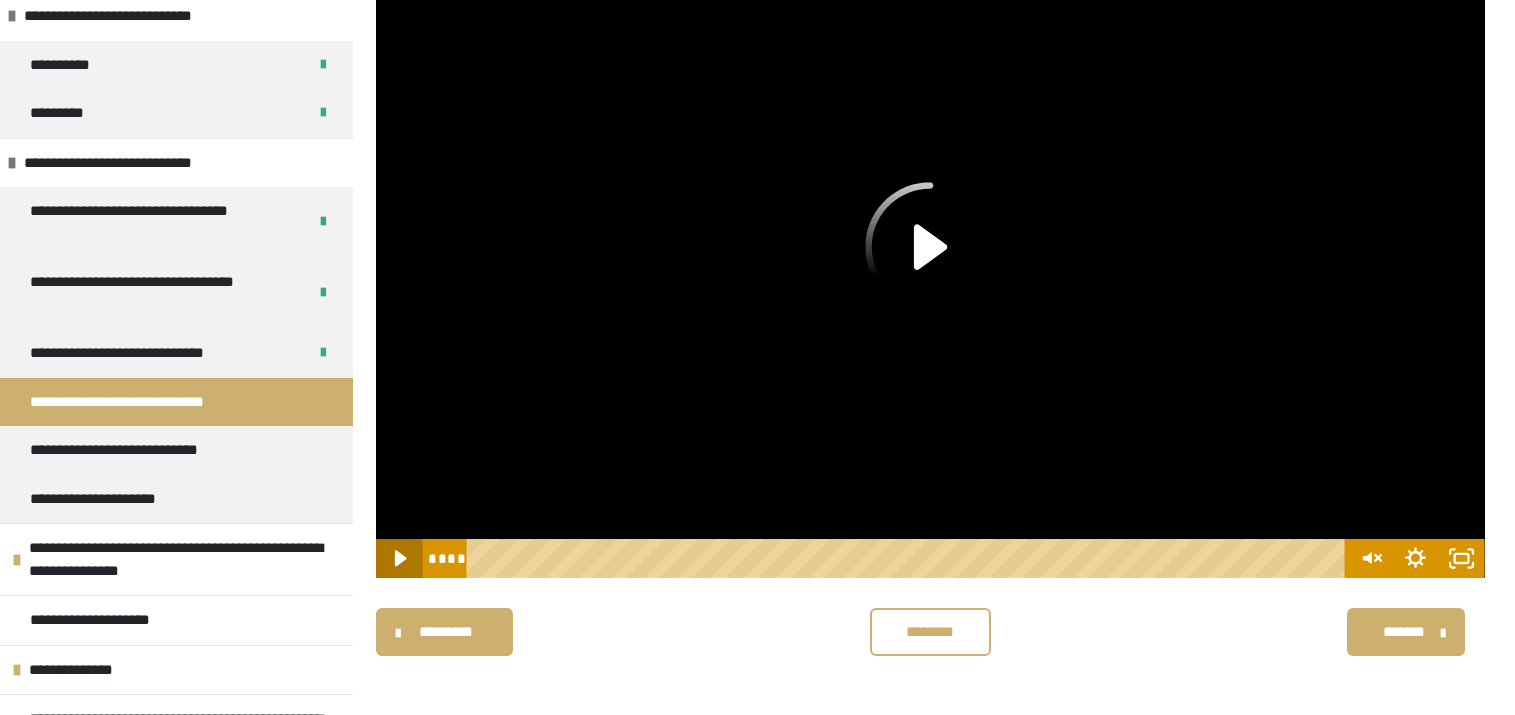 click 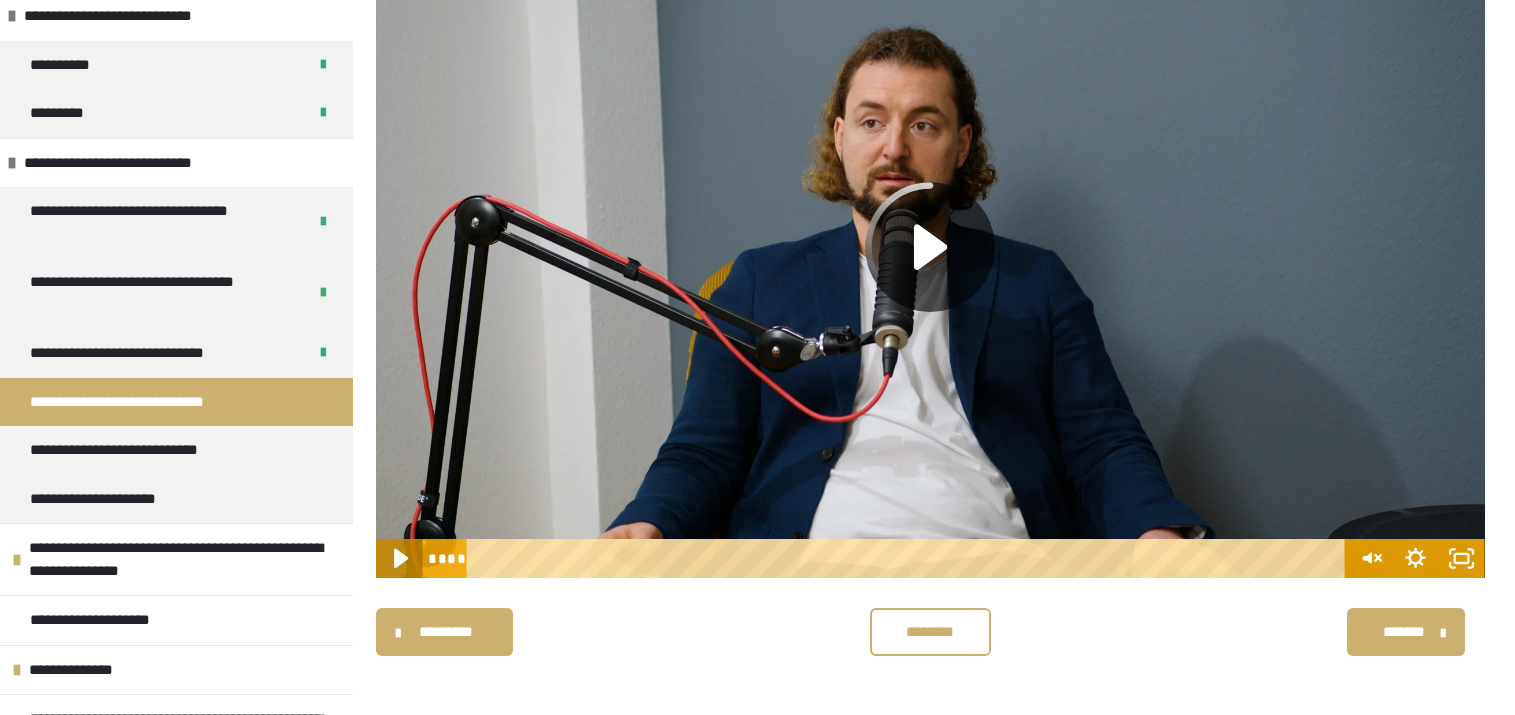 click 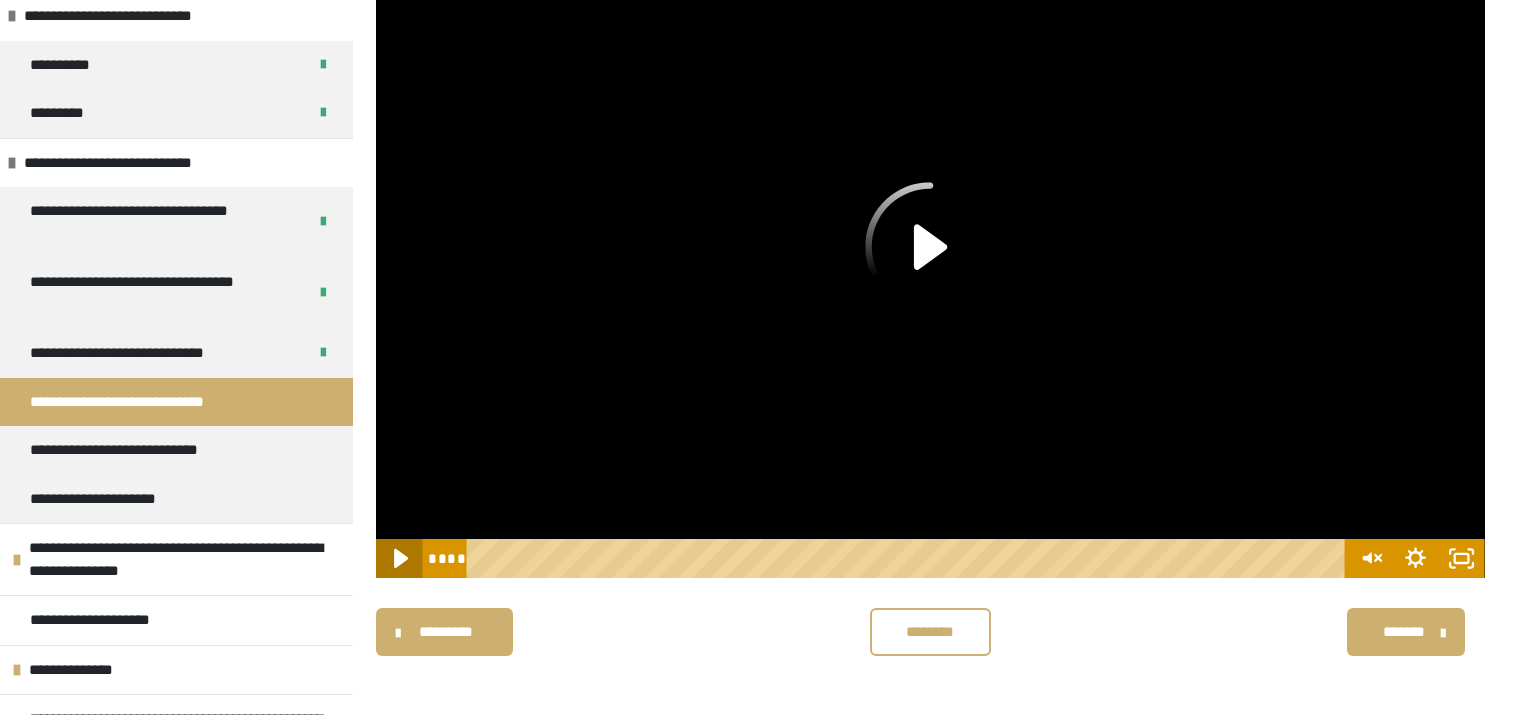 click 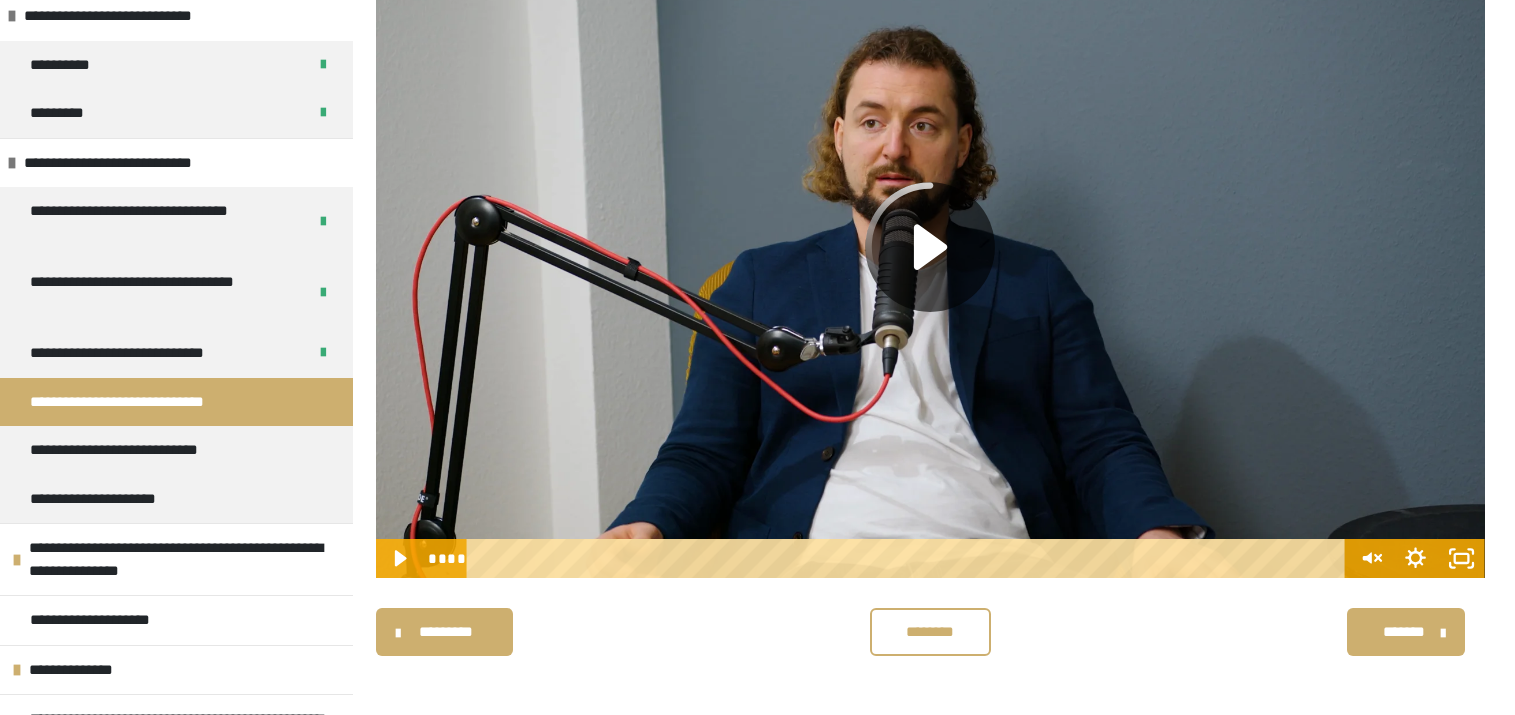click 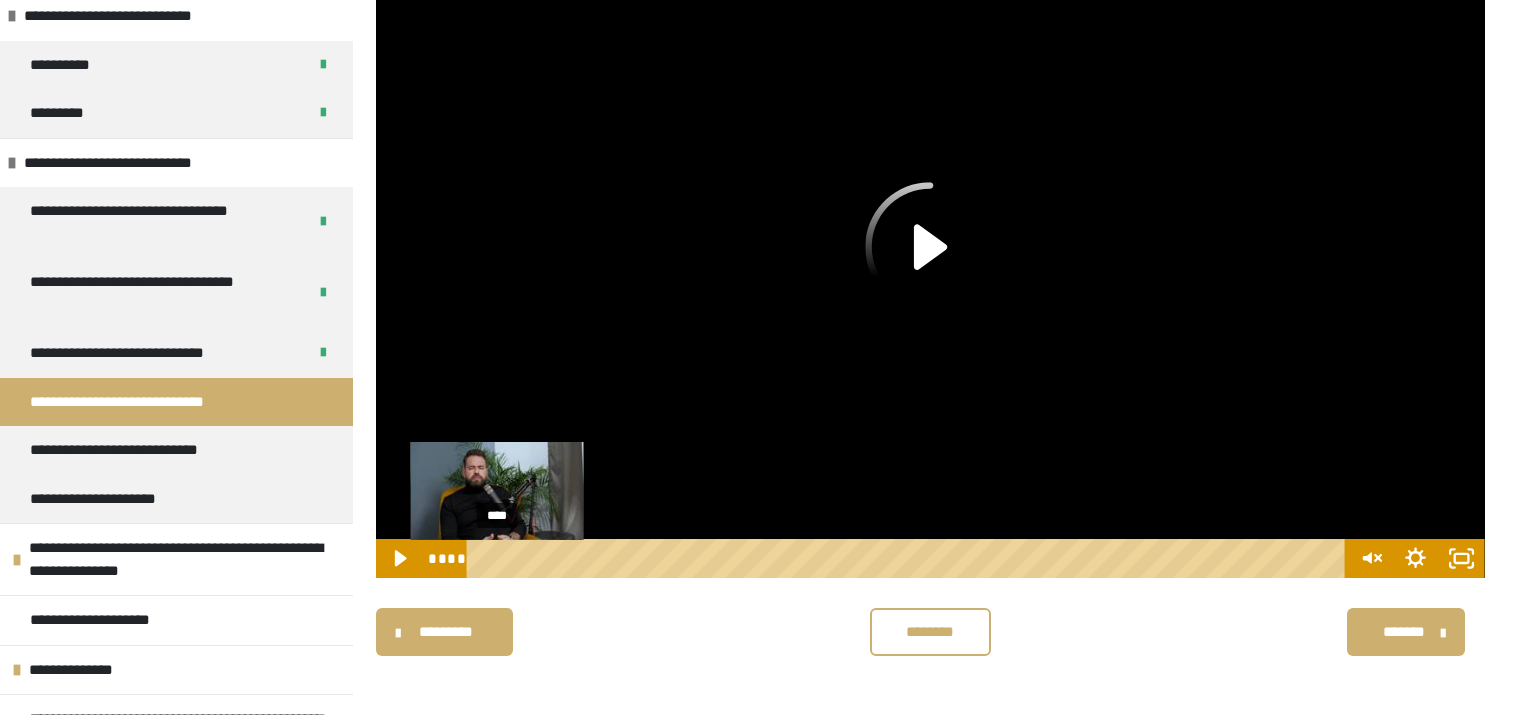 click on "****" at bounding box center [909, 558] 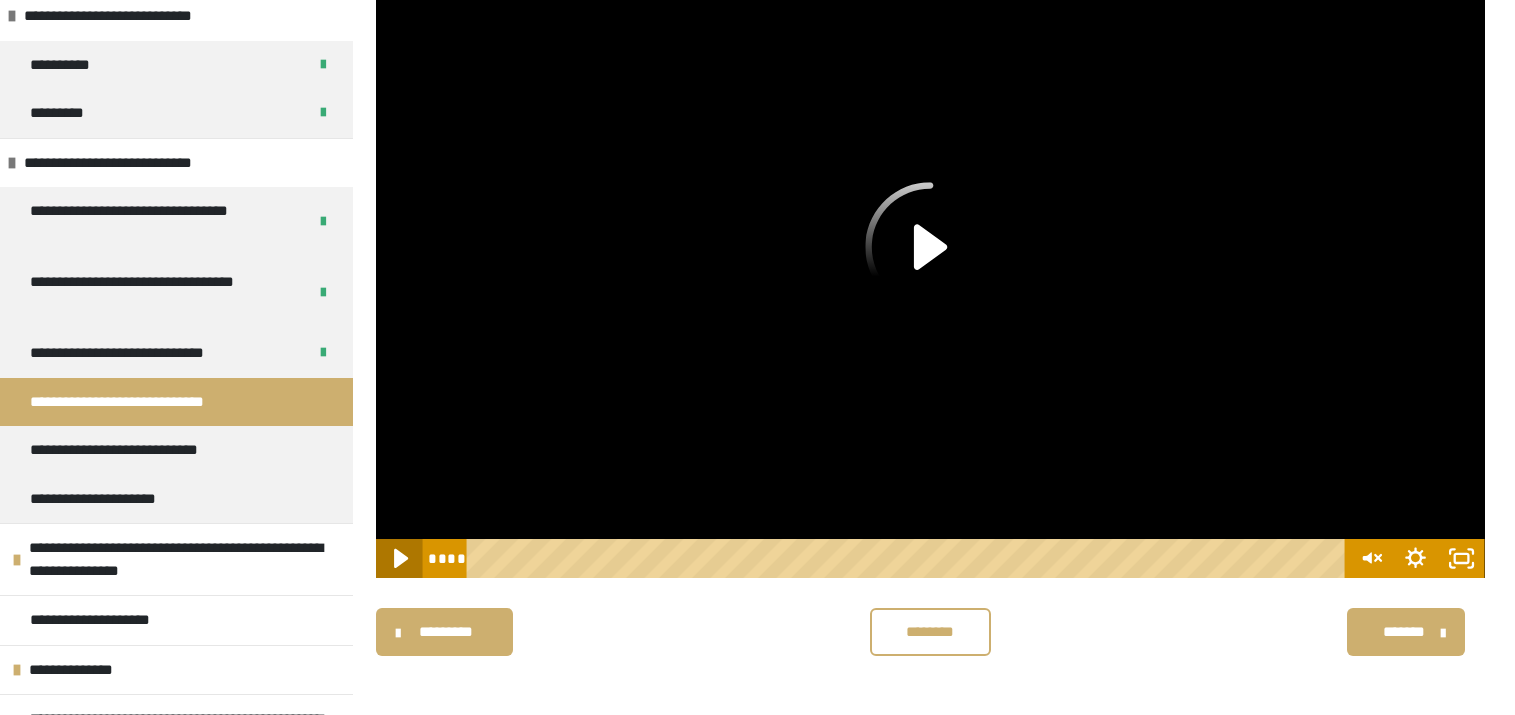 click 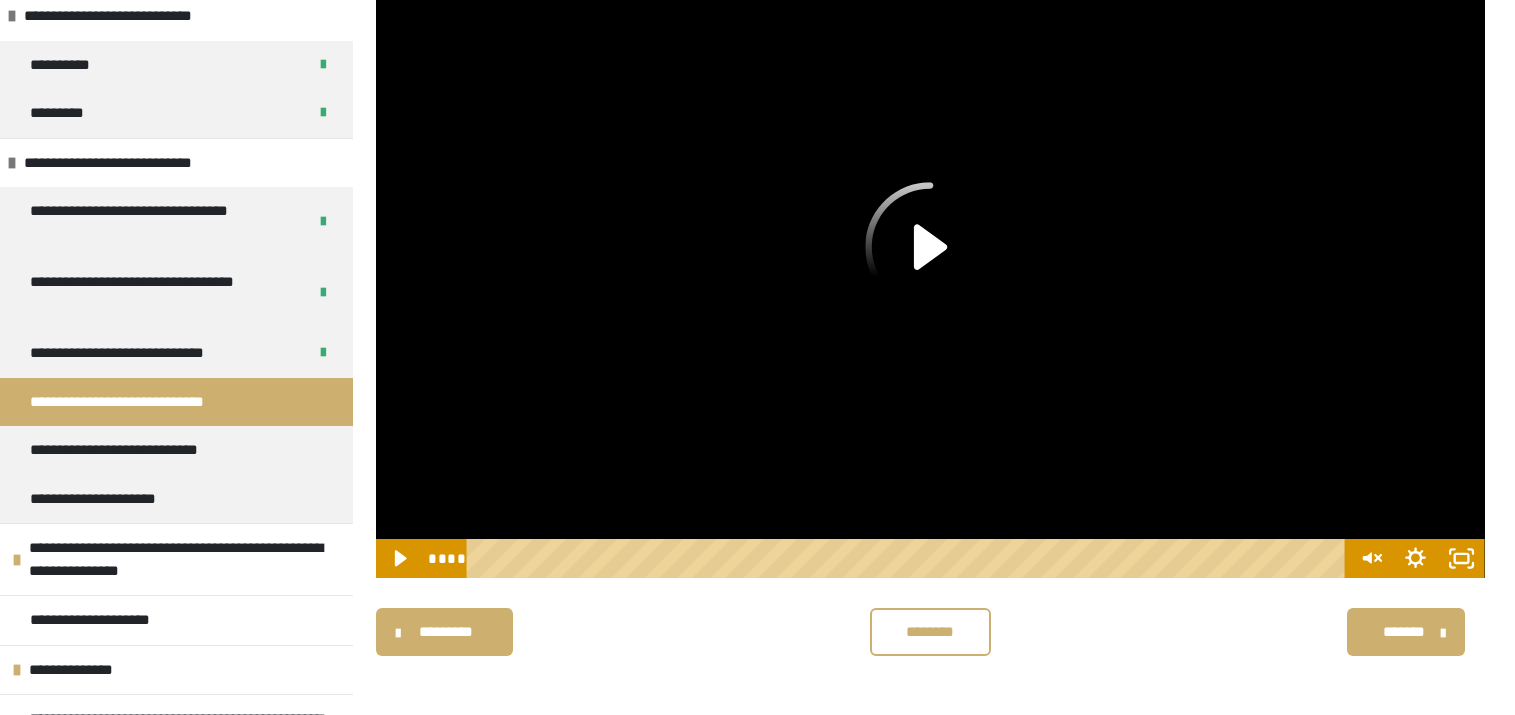 click 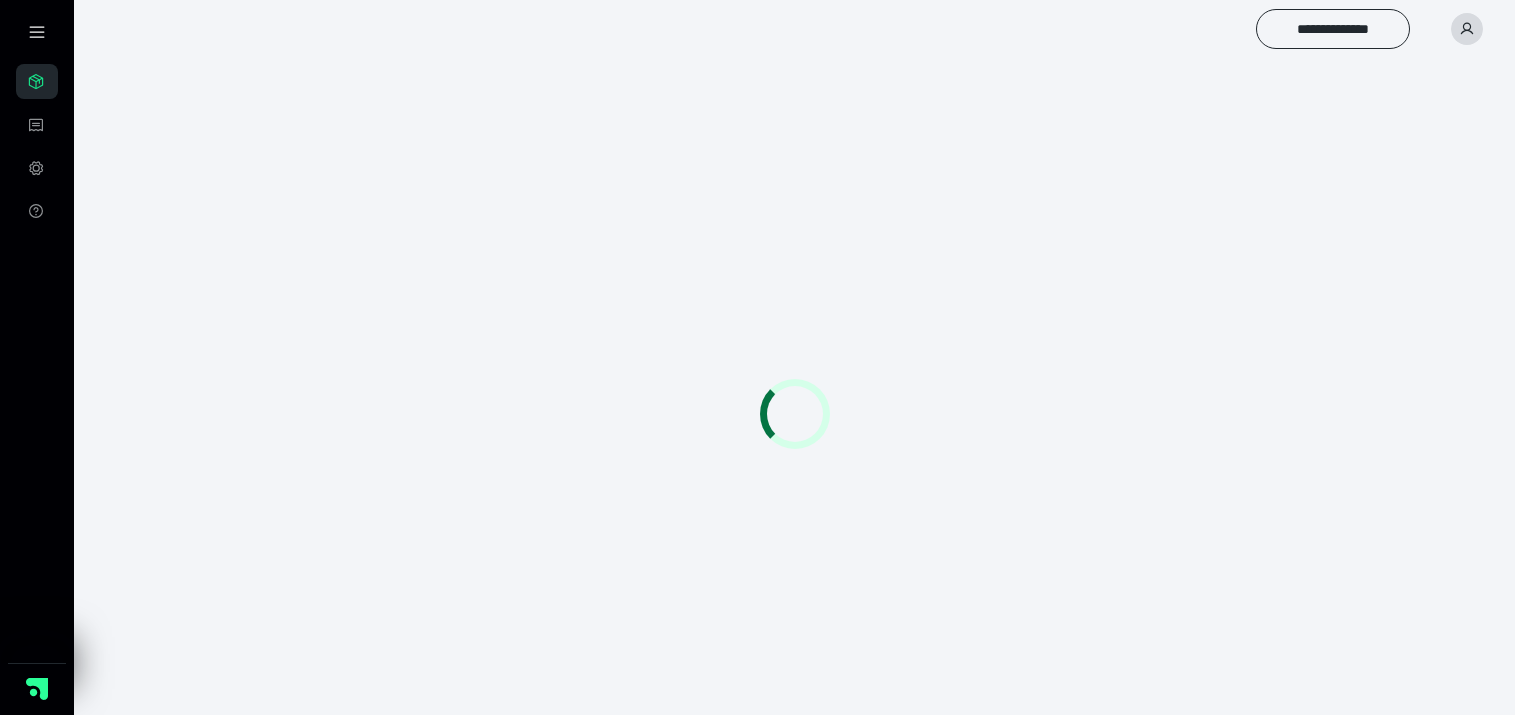 scroll, scrollTop: 0, scrollLeft: 0, axis: both 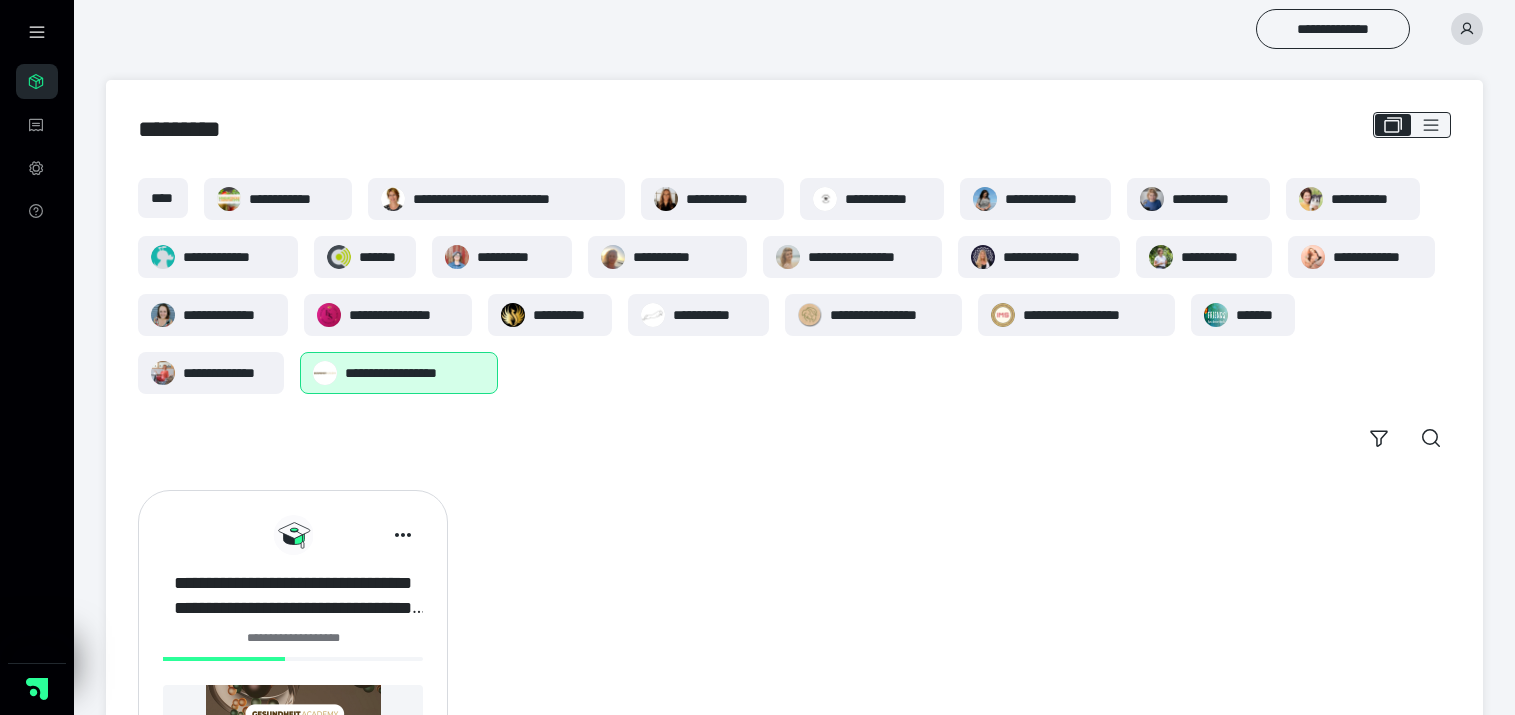 click on "**********" at bounding box center [293, 596] 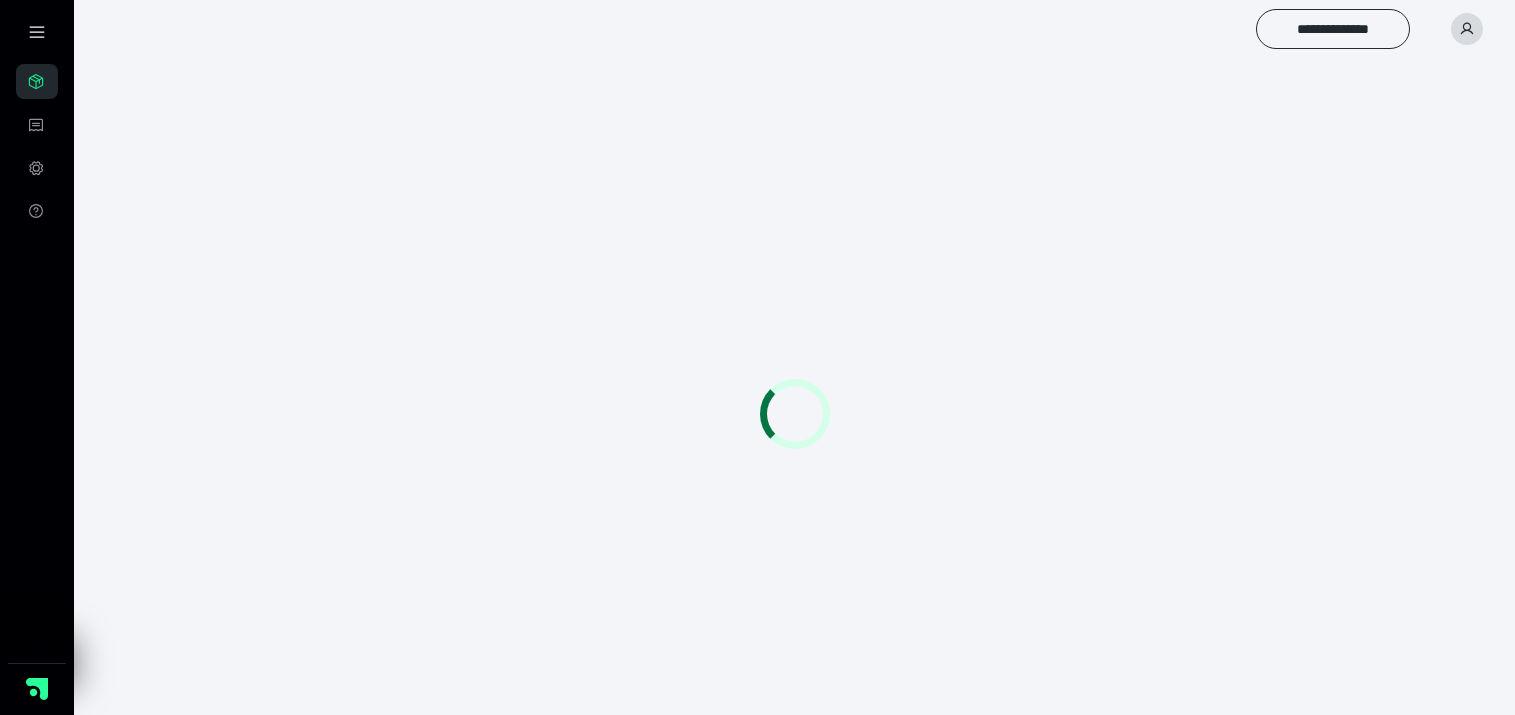 scroll, scrollTop: 0, scrollLeft: 0, axis: both 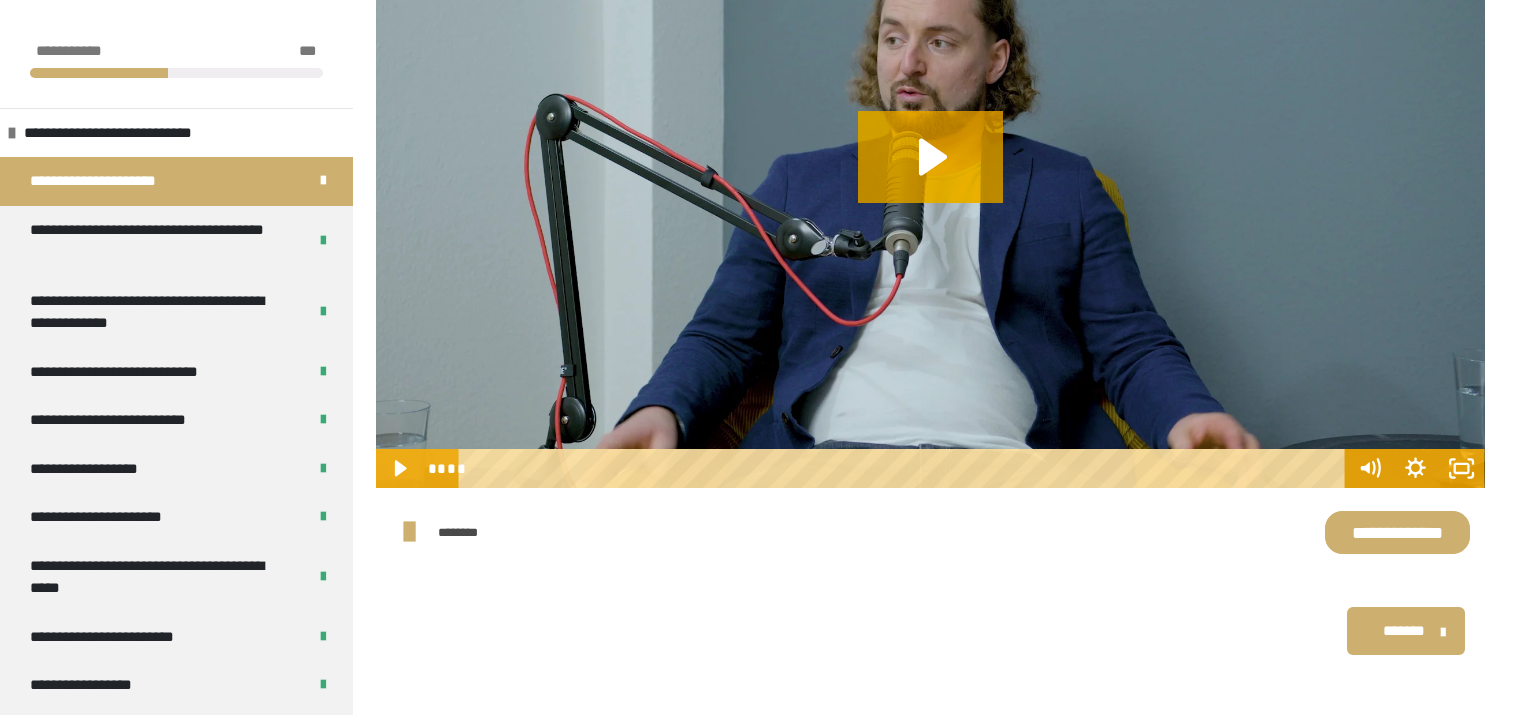 click on "**********" at bounding box center (1397, 532) 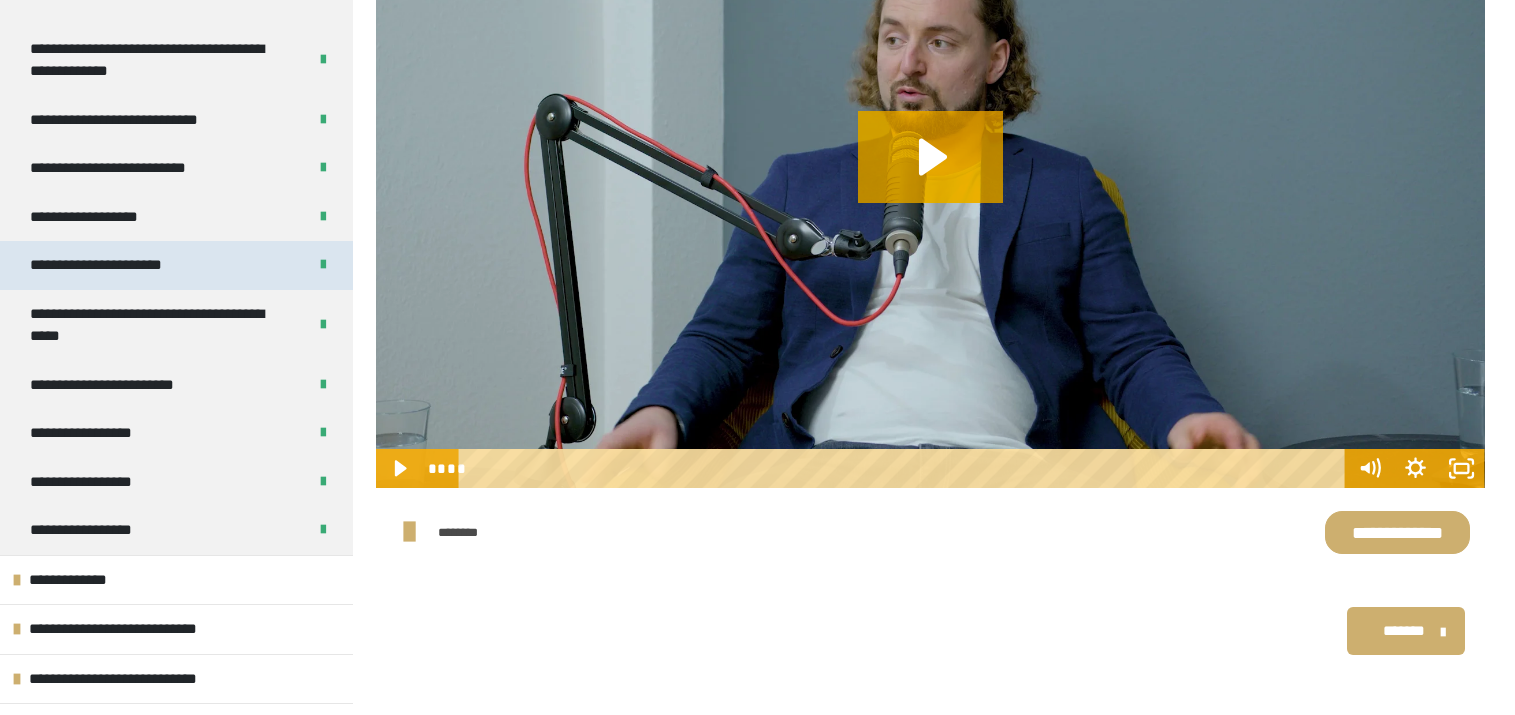 scroll, scrollTop: 649, scrollLeft: 0, axis: vertical 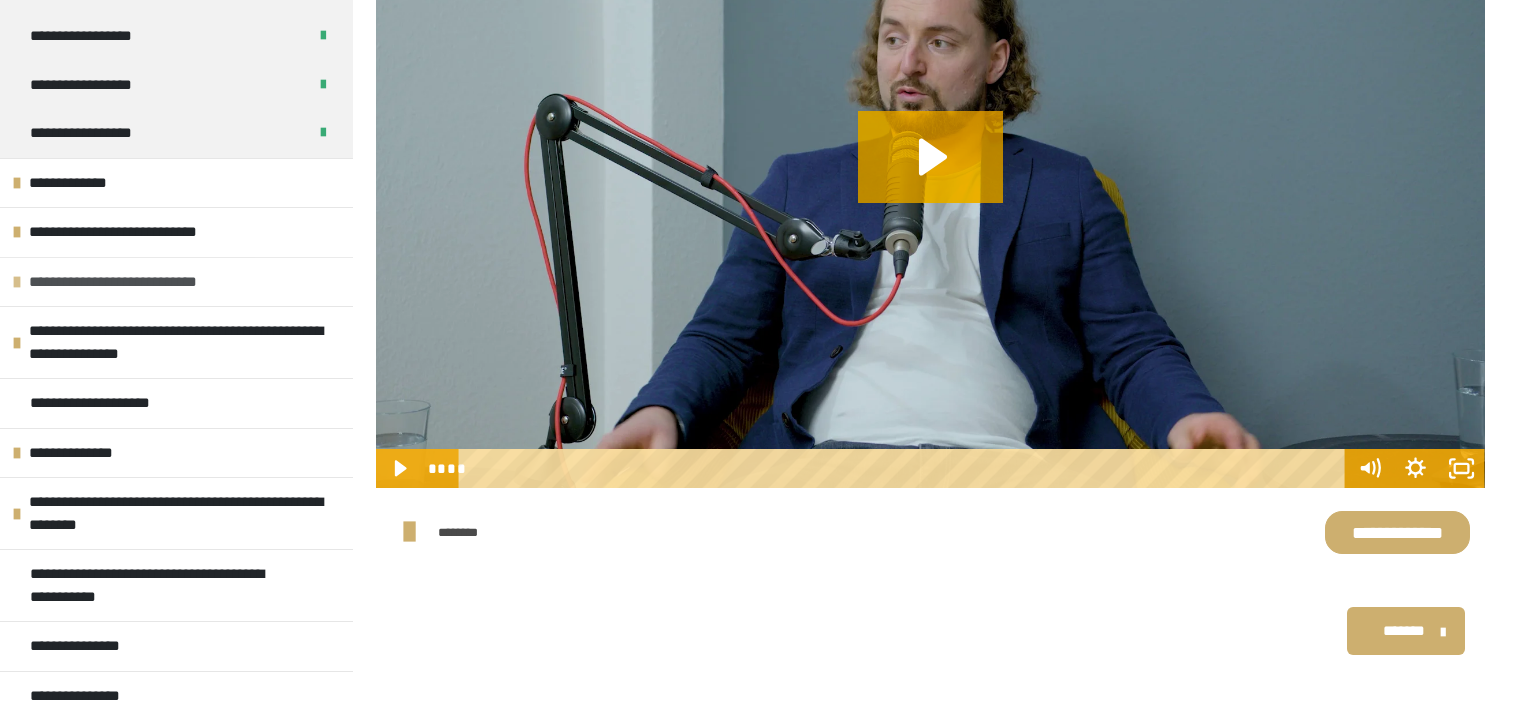 click on "**********" at bounding box center [141, 282] 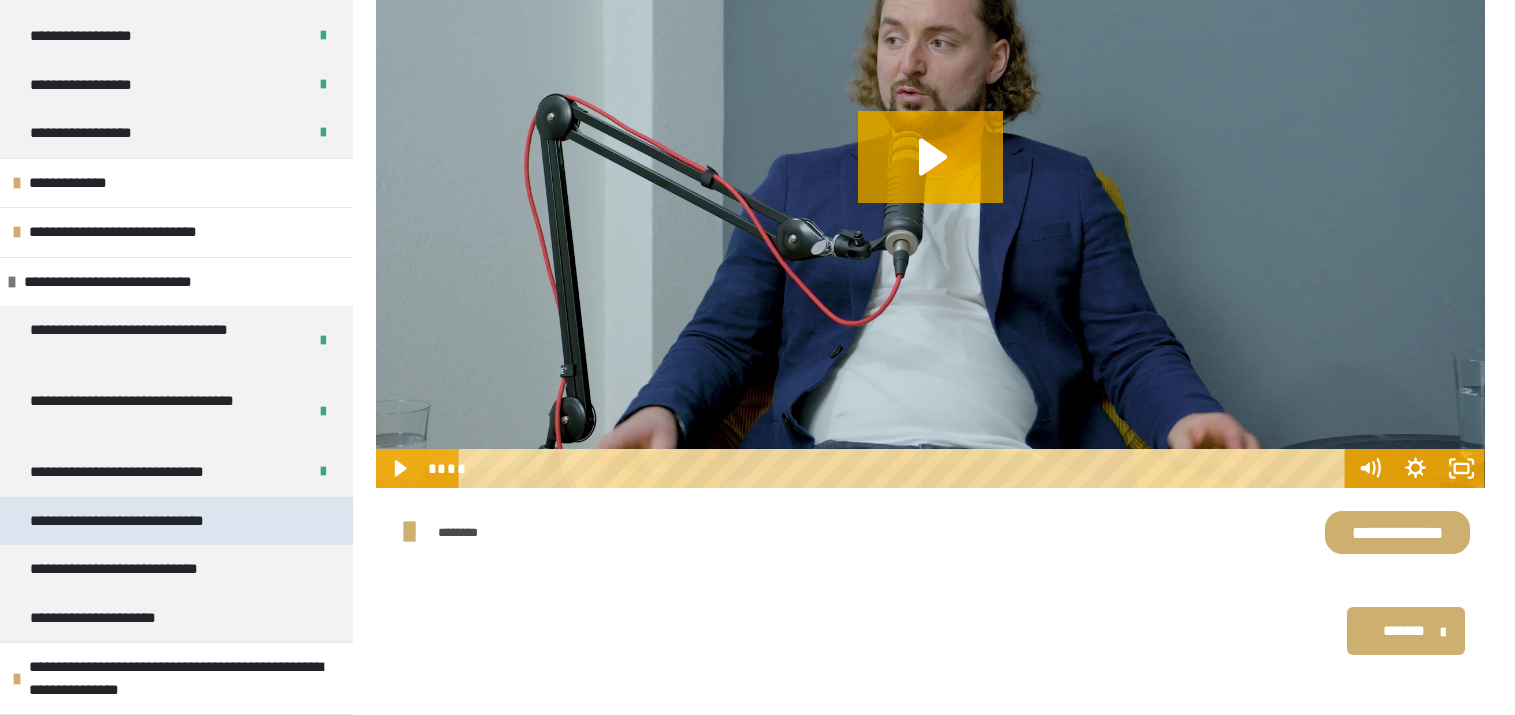 click on "**********" at bounding box center (137, 521) 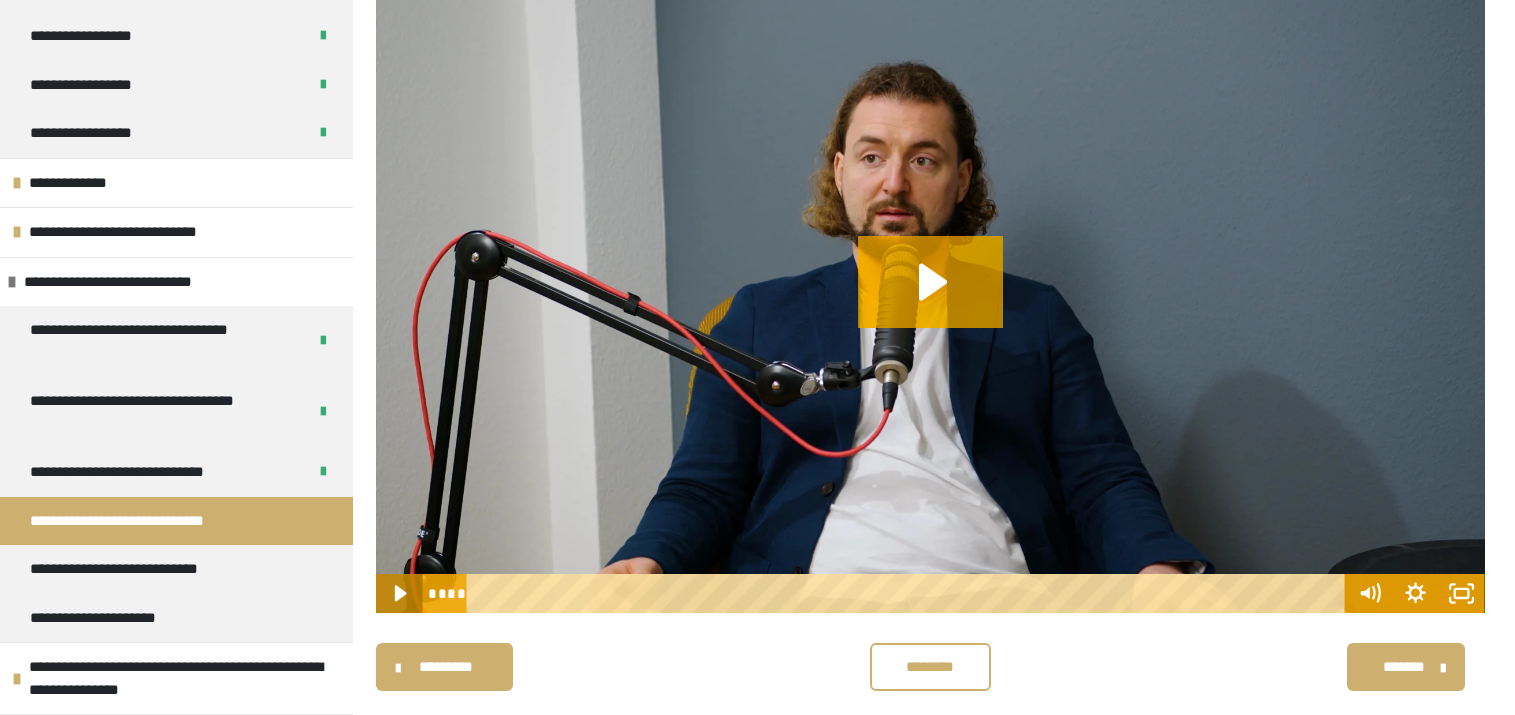 click 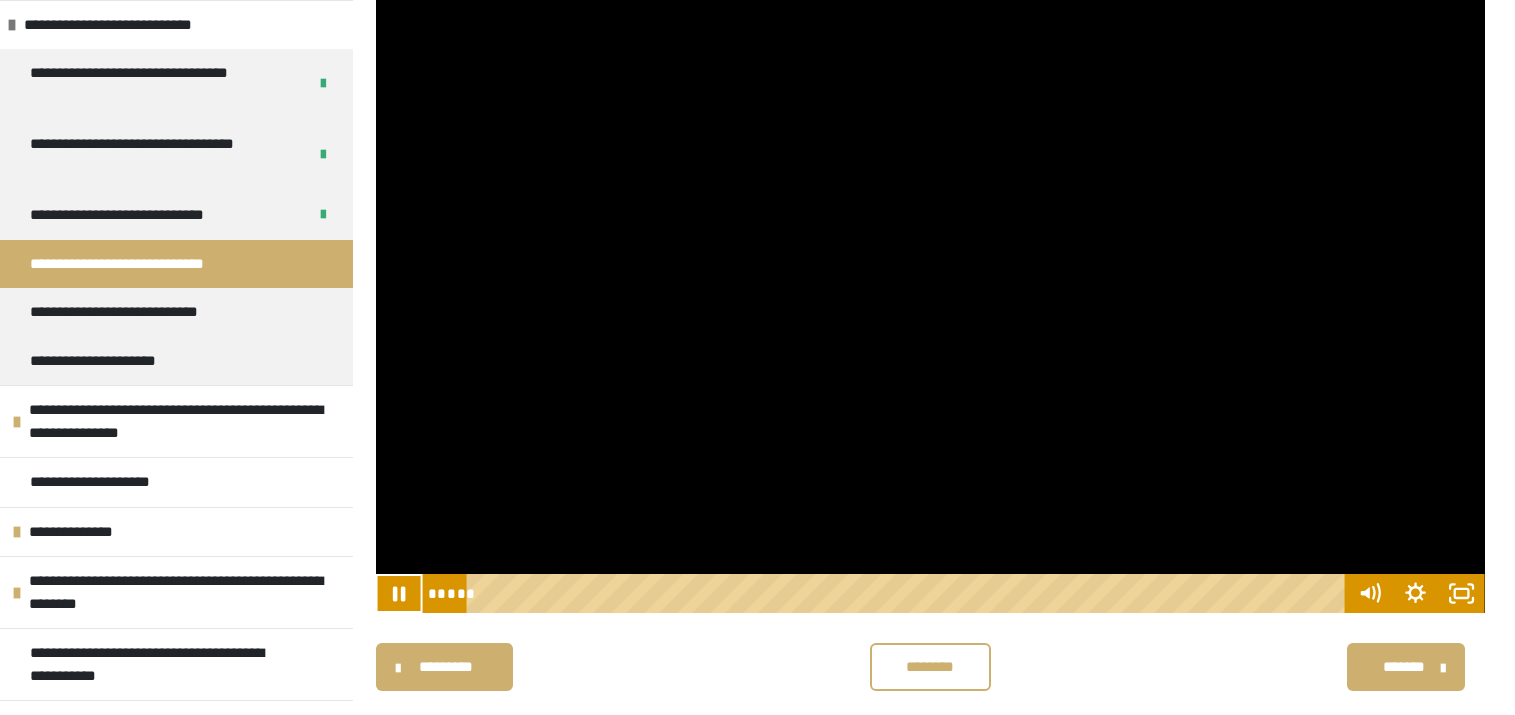 scroll, scrollTop: 985, scrollLeft: 0, axis: vertical 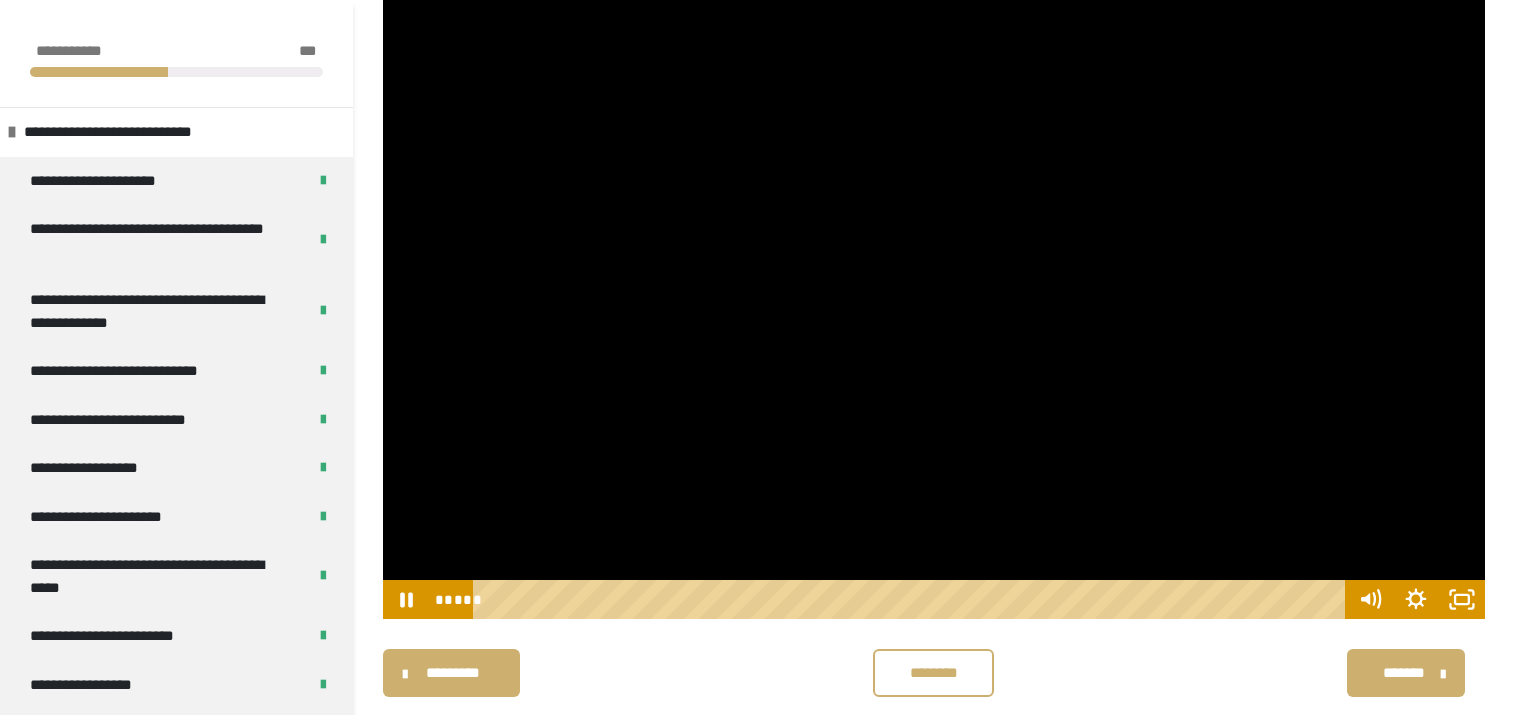 click on "**********" at bounding box center (757, 831) 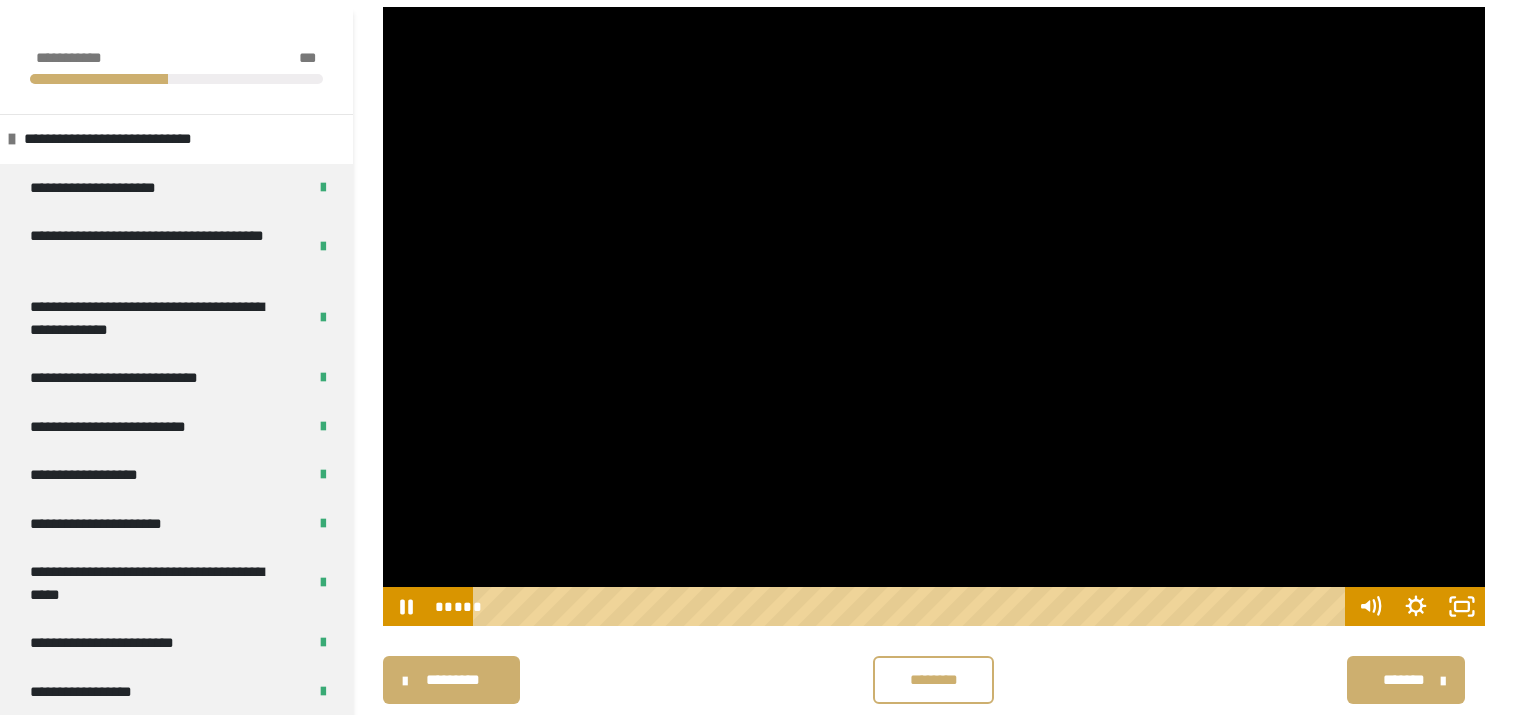 click at bounding box center [934, 317] 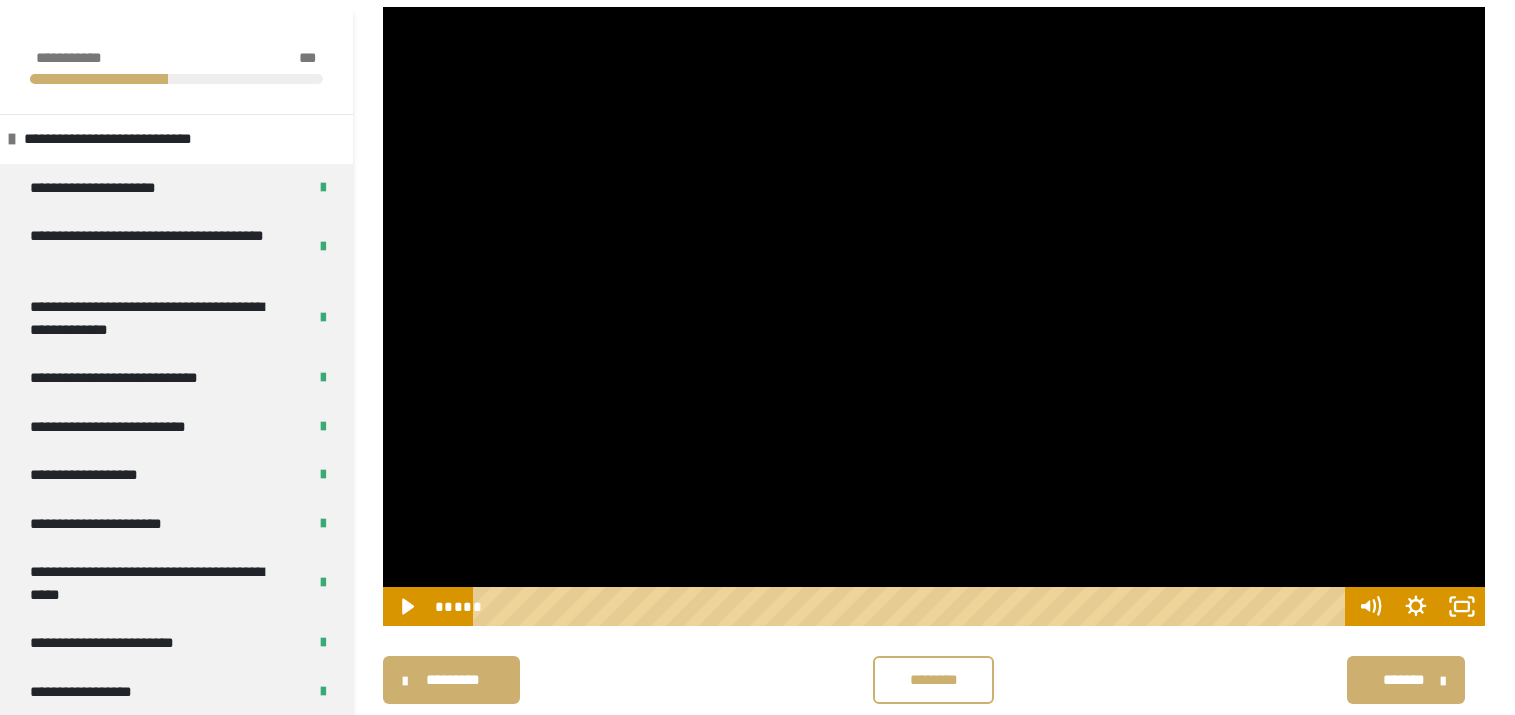 click at bounding box center [934, 317] 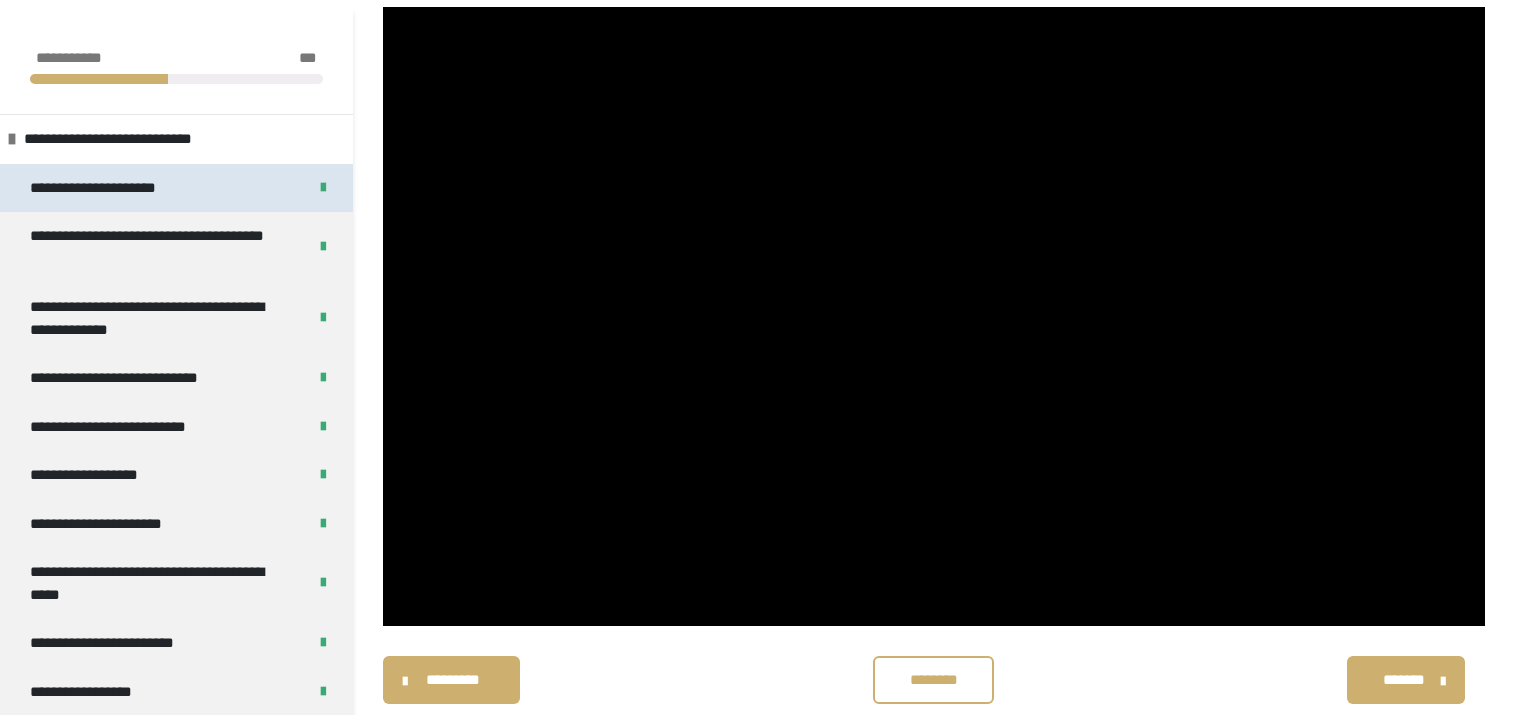 click on "**********" at bounding box center [114, 188] 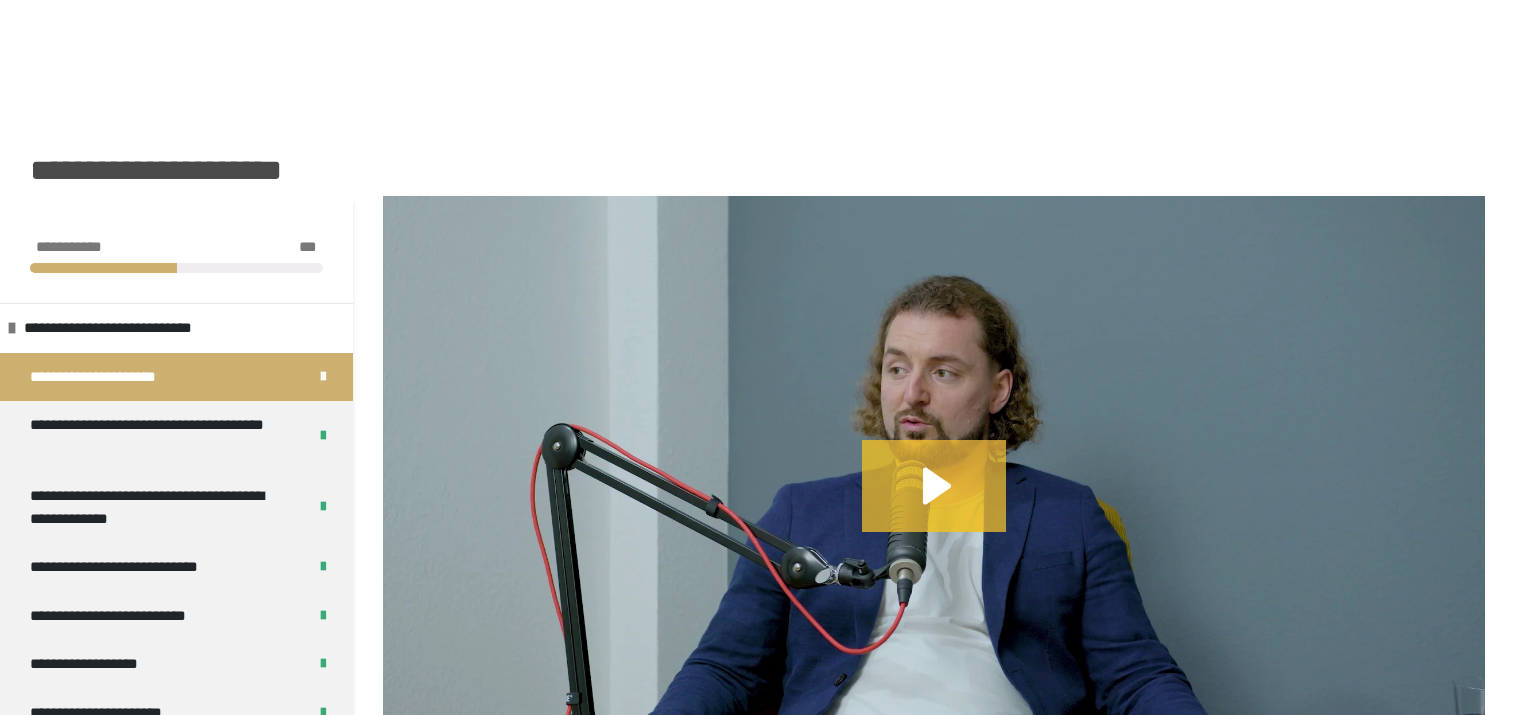 scroll, scrollTop: 33, scrollLeft: 0, axis: vertical 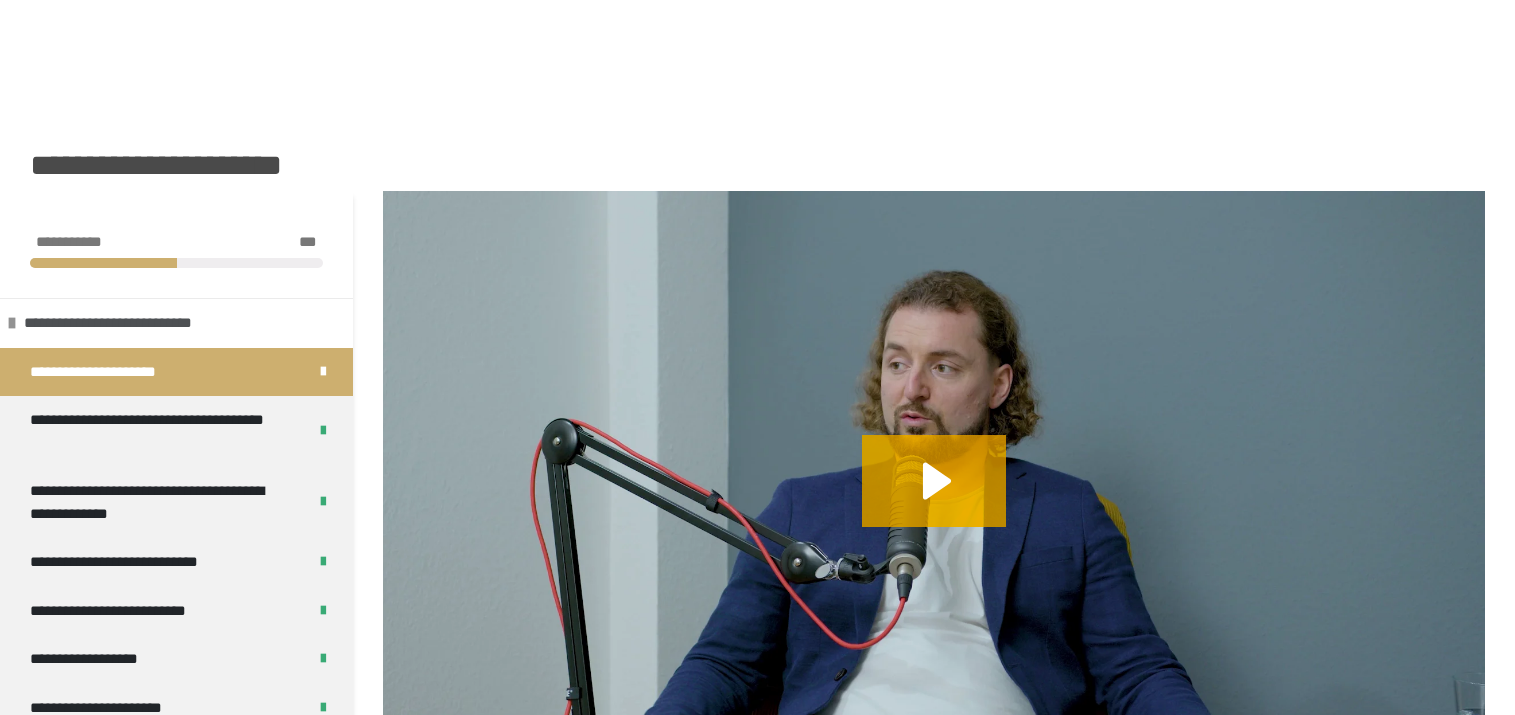 click on "**********" at bounding box center [133, 323] 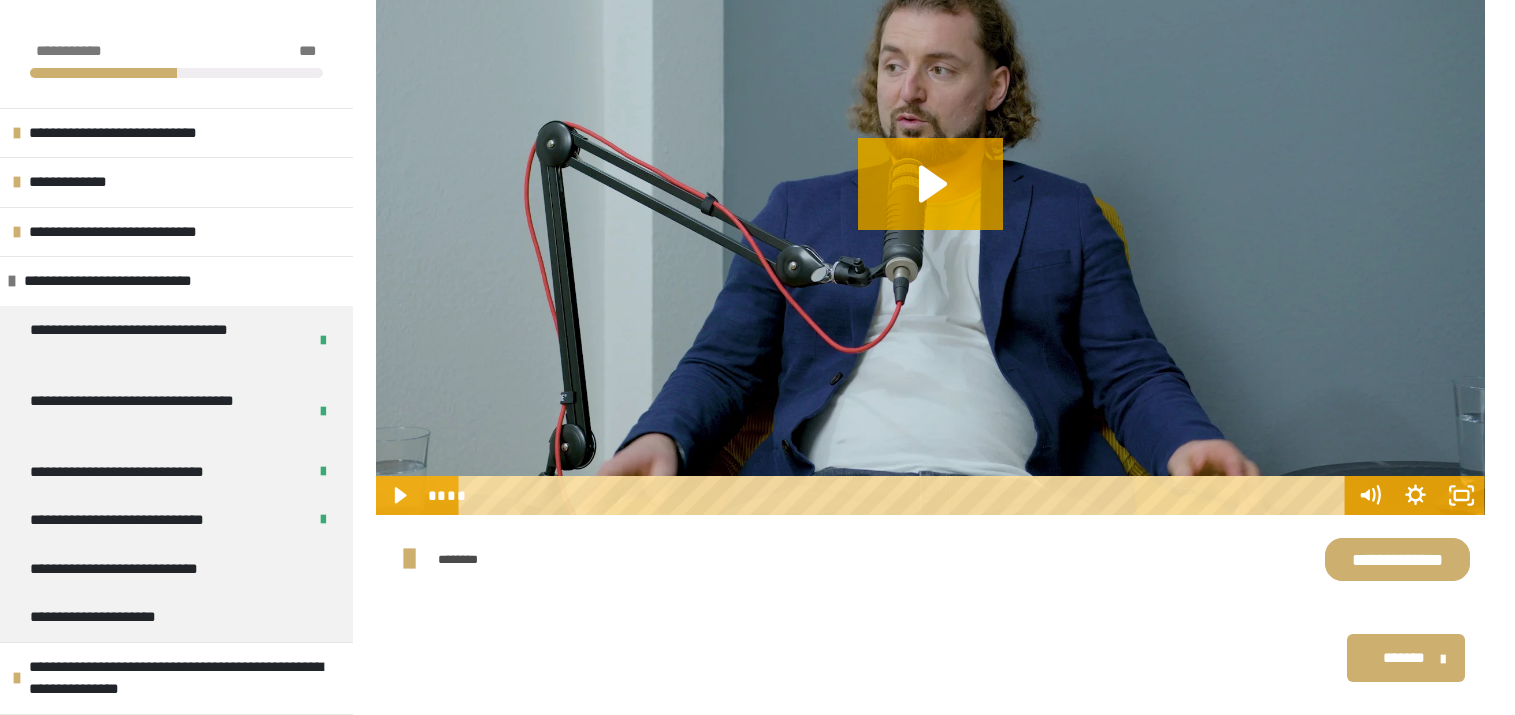 scroll, scrollTop: 333, scrollLeft: 0, axis: vertical 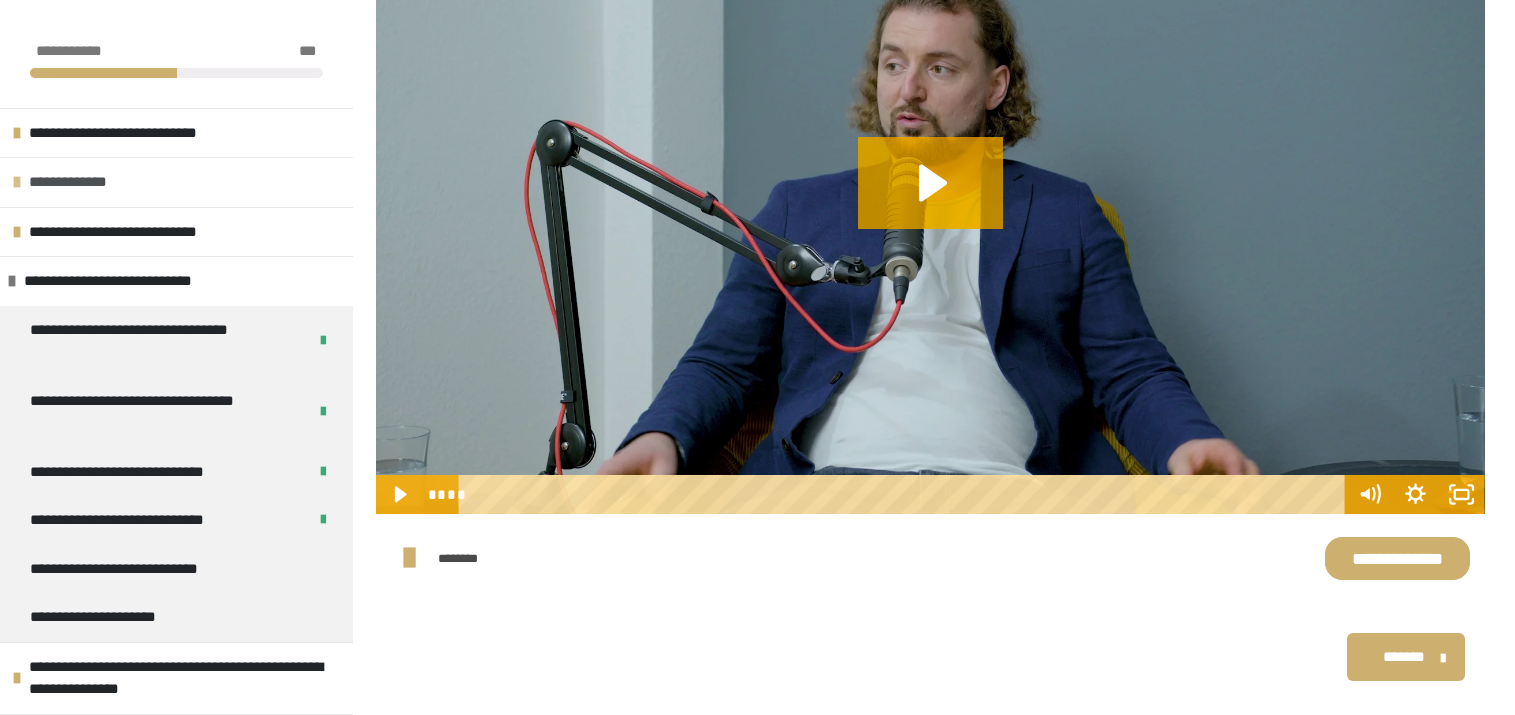 click on "**********" at bounding box center (176, 182) 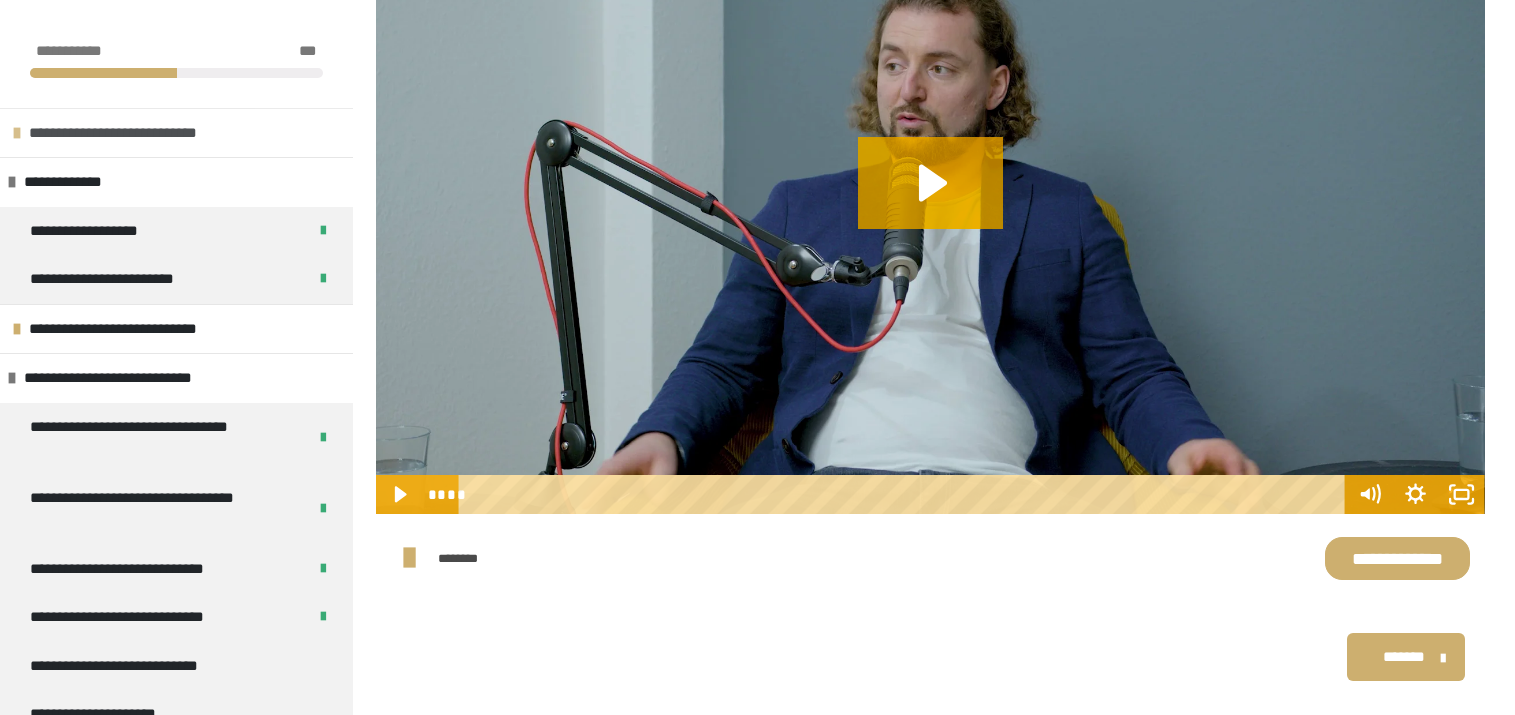 click on "**********" at bounding box center [138, 133] 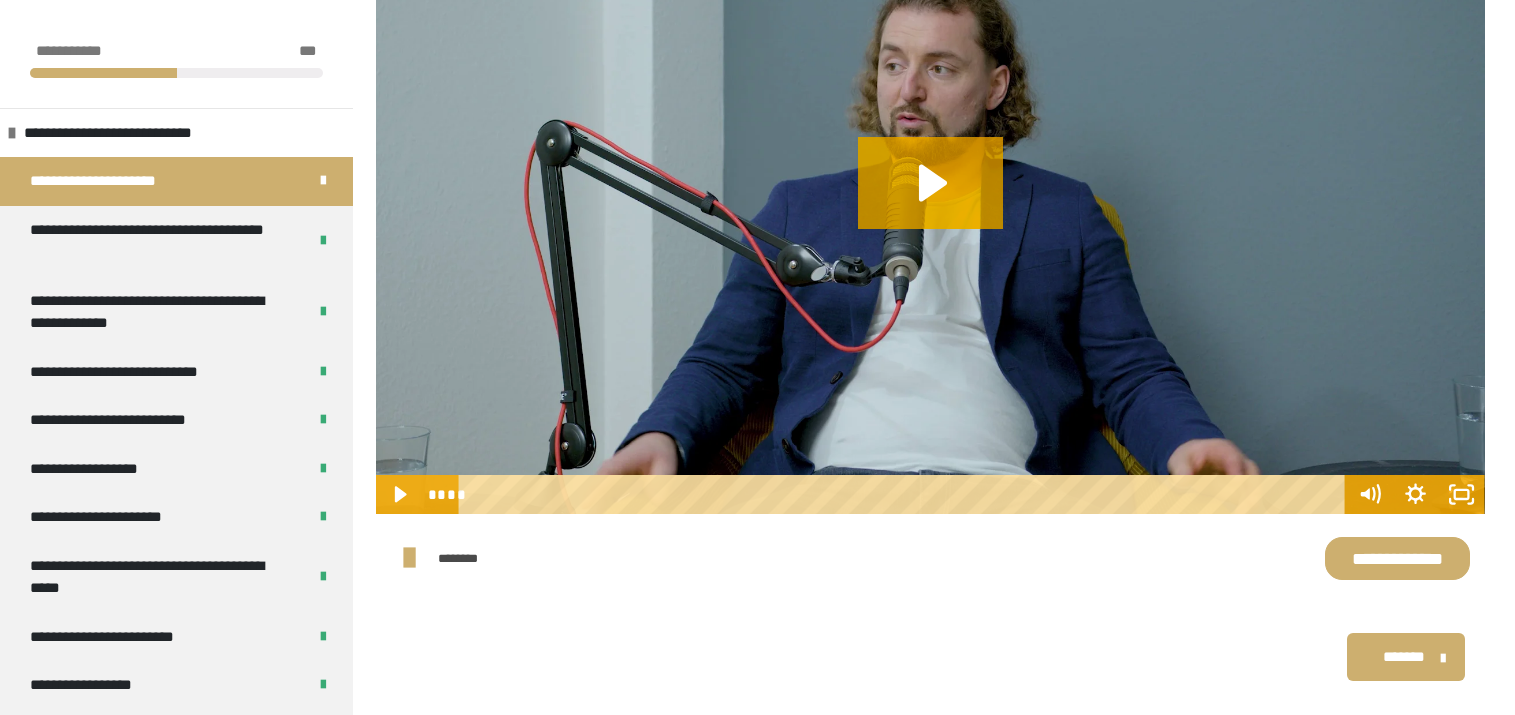 click on "**********" at bounding box center [114, 181] 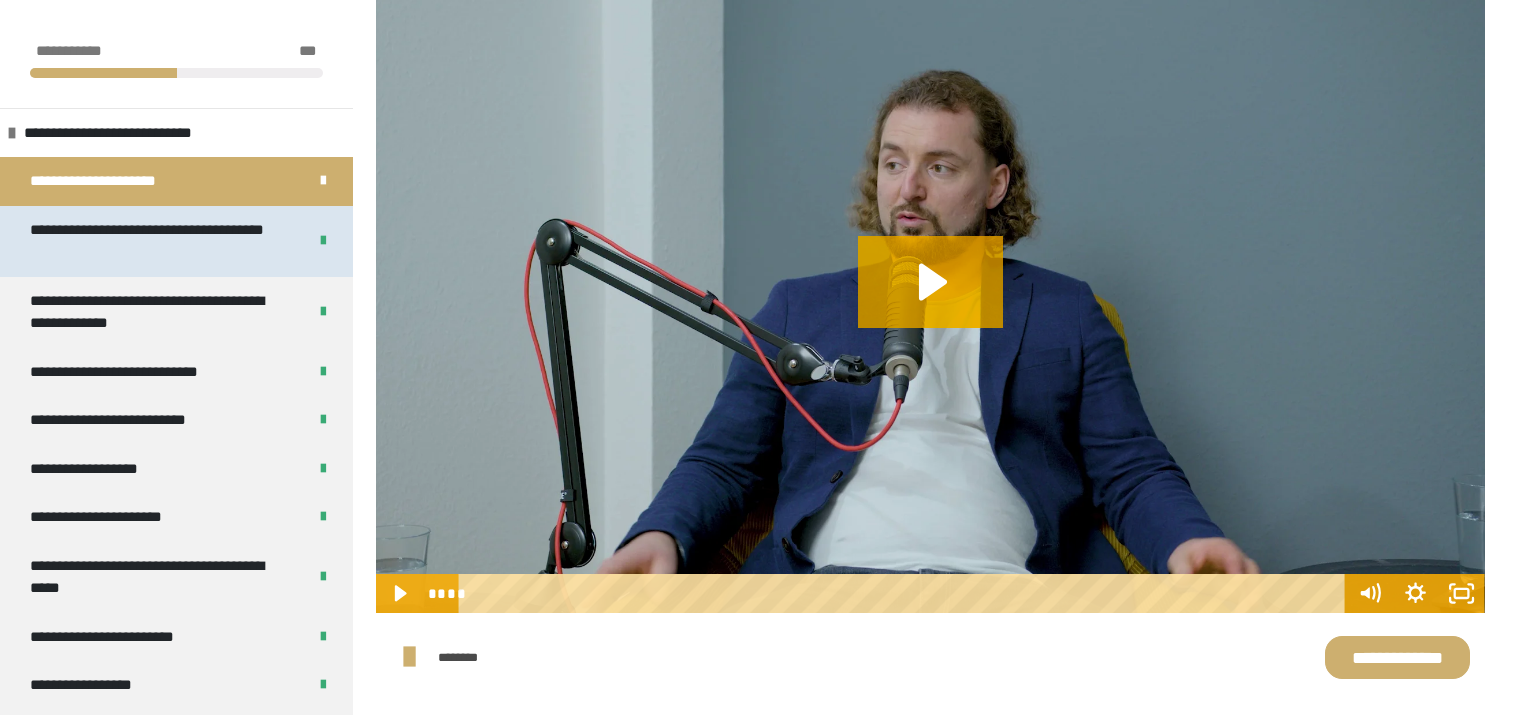 click on "**********" at bounding box center (153, 241) 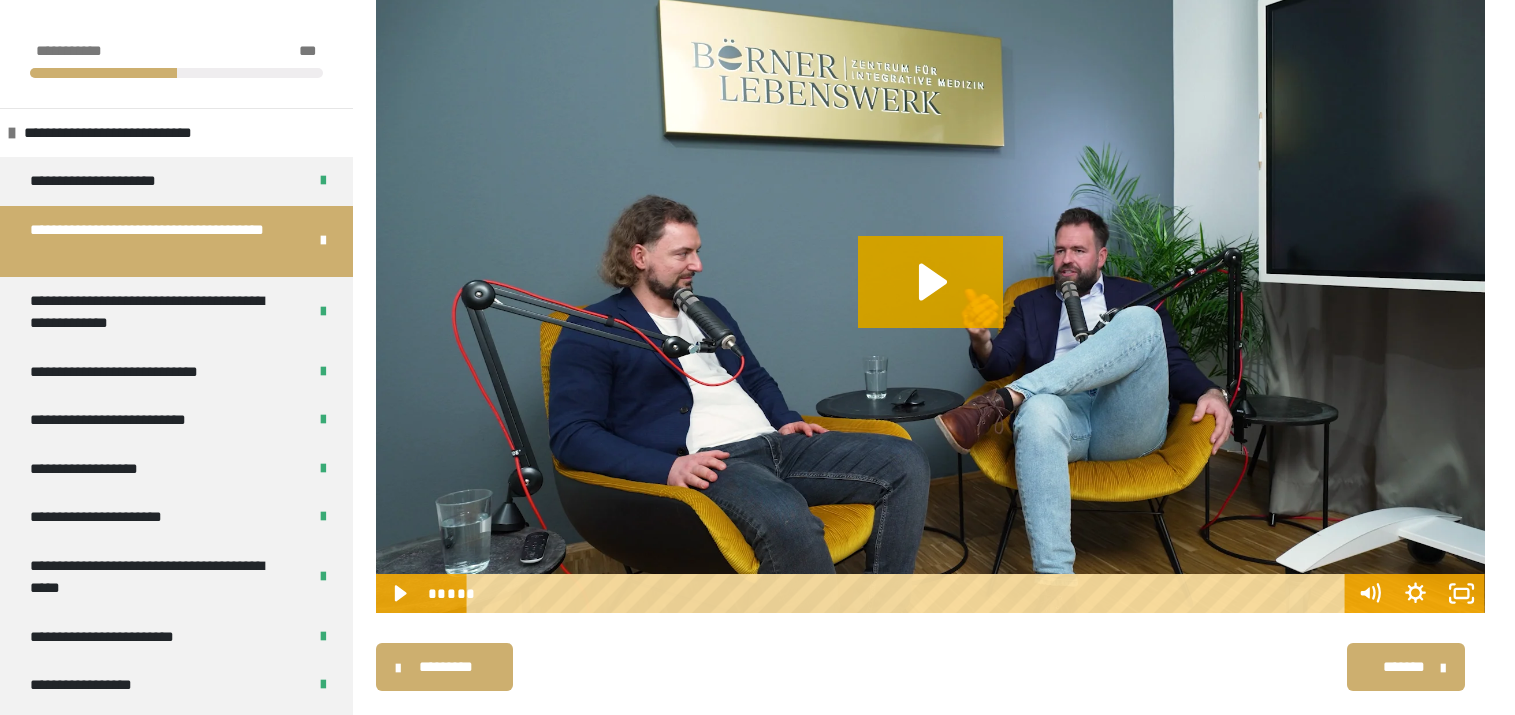 scroll, scrollTop: 270, scrollLeft: 0, axis: vertical 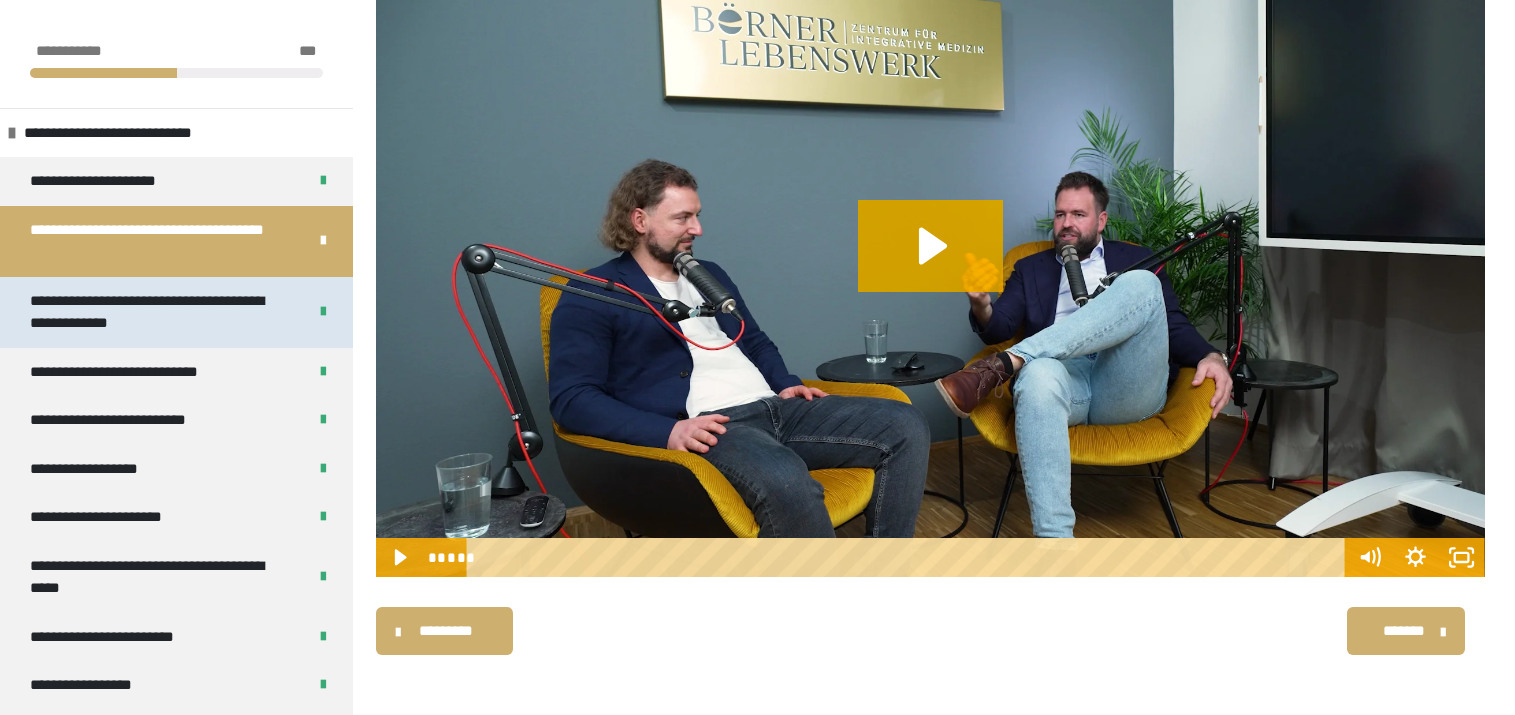 click on "**********" at bounding box center (153, 312) 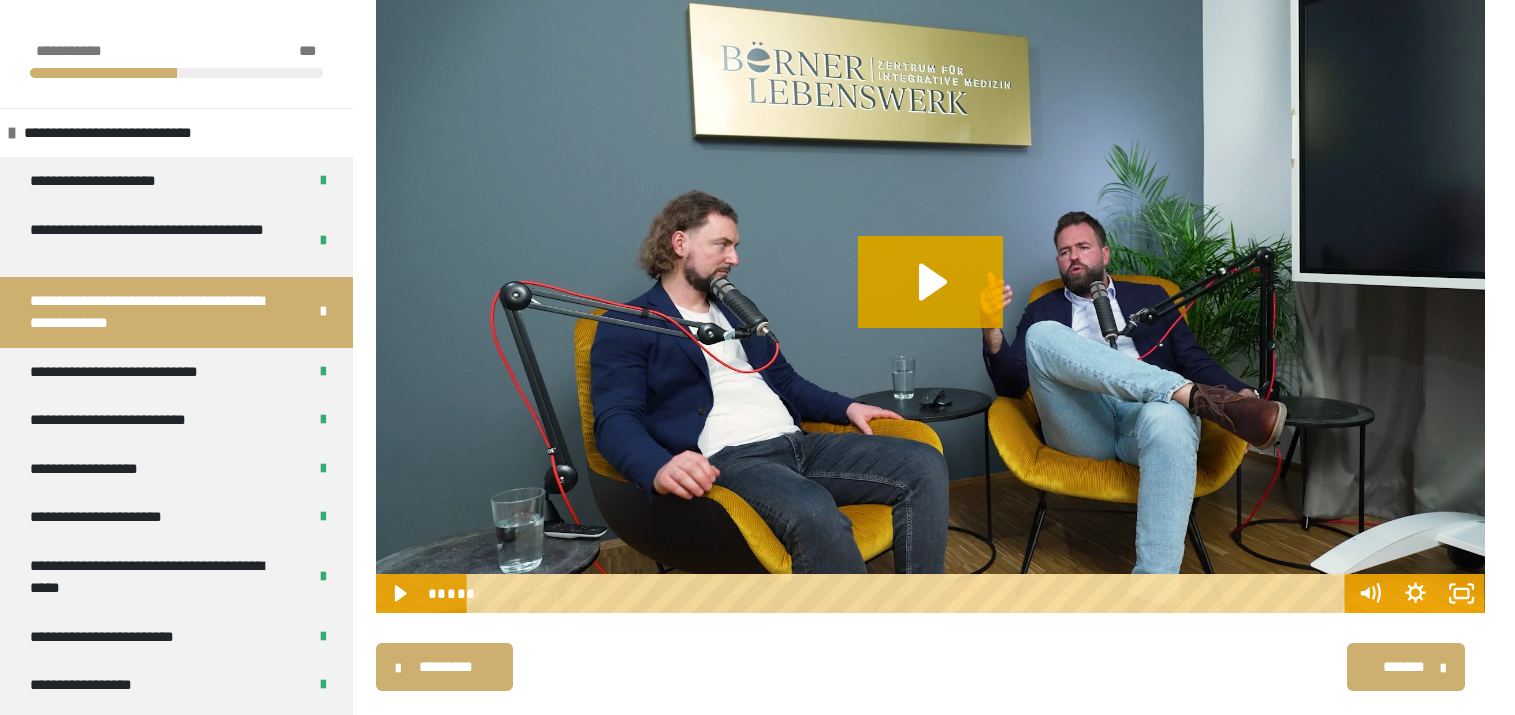 scroll, scrollTop: 270, scrollLeft: 0, axis: vertical 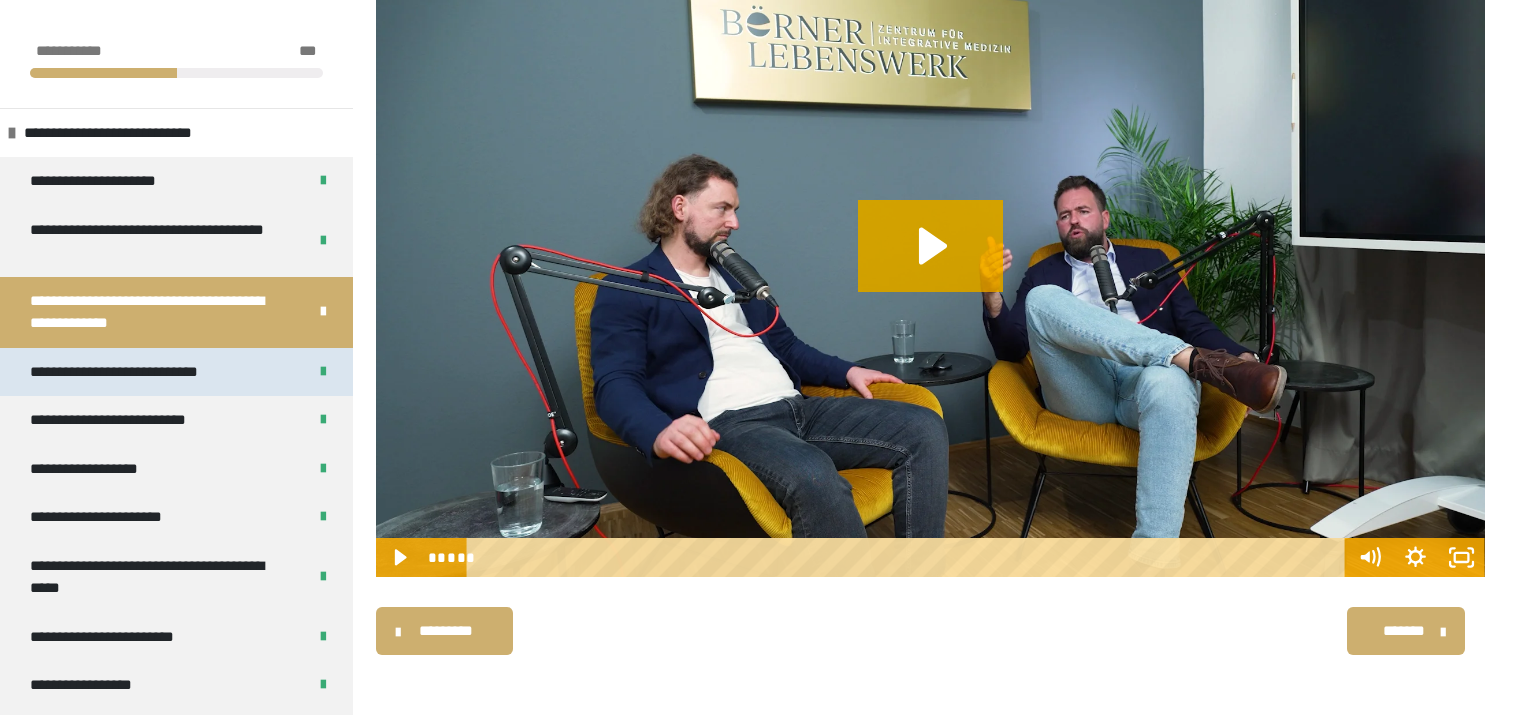 click on "**********" at bounding box center [137, 372] 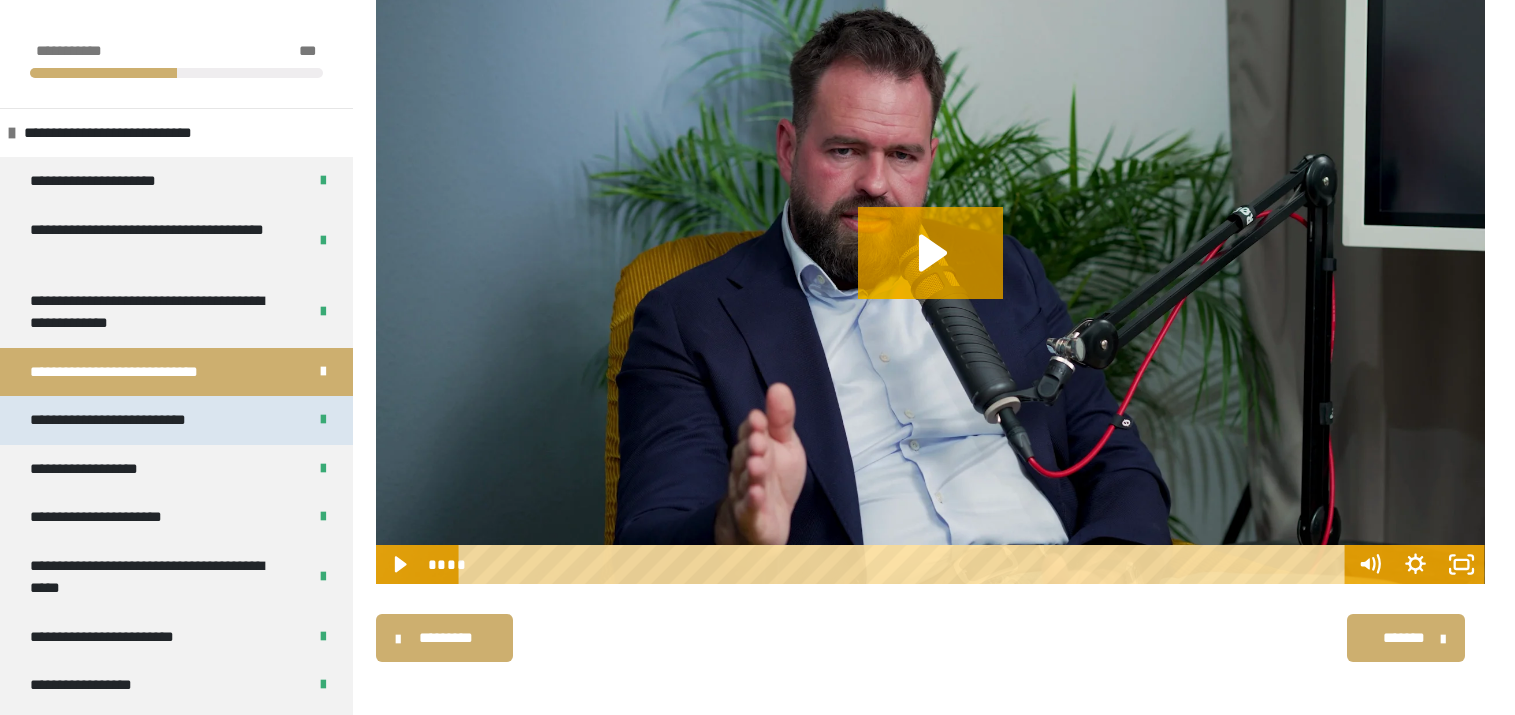click on "**********" at bounding box center [176, 420] 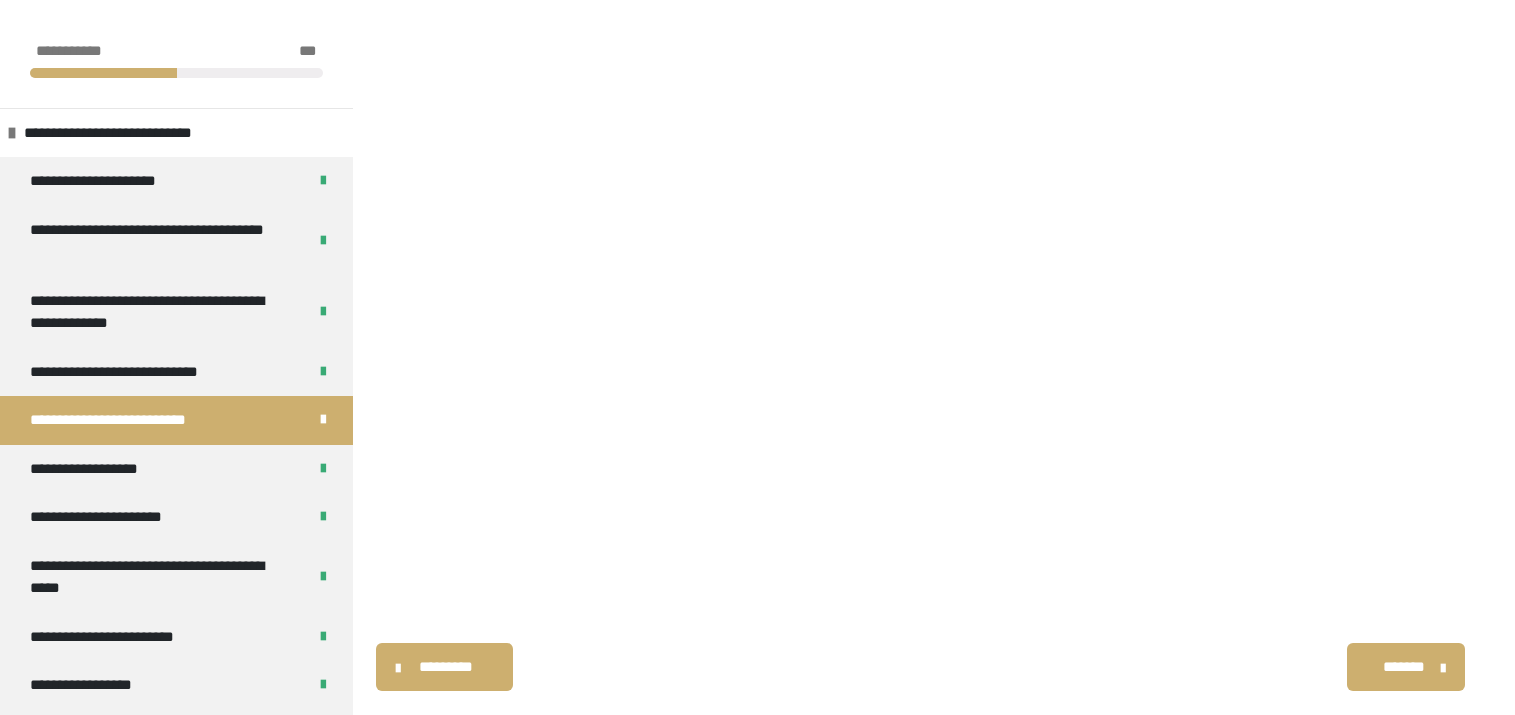 scroll, scrollTop: 270, scrollLeft: 0, axis: vertical 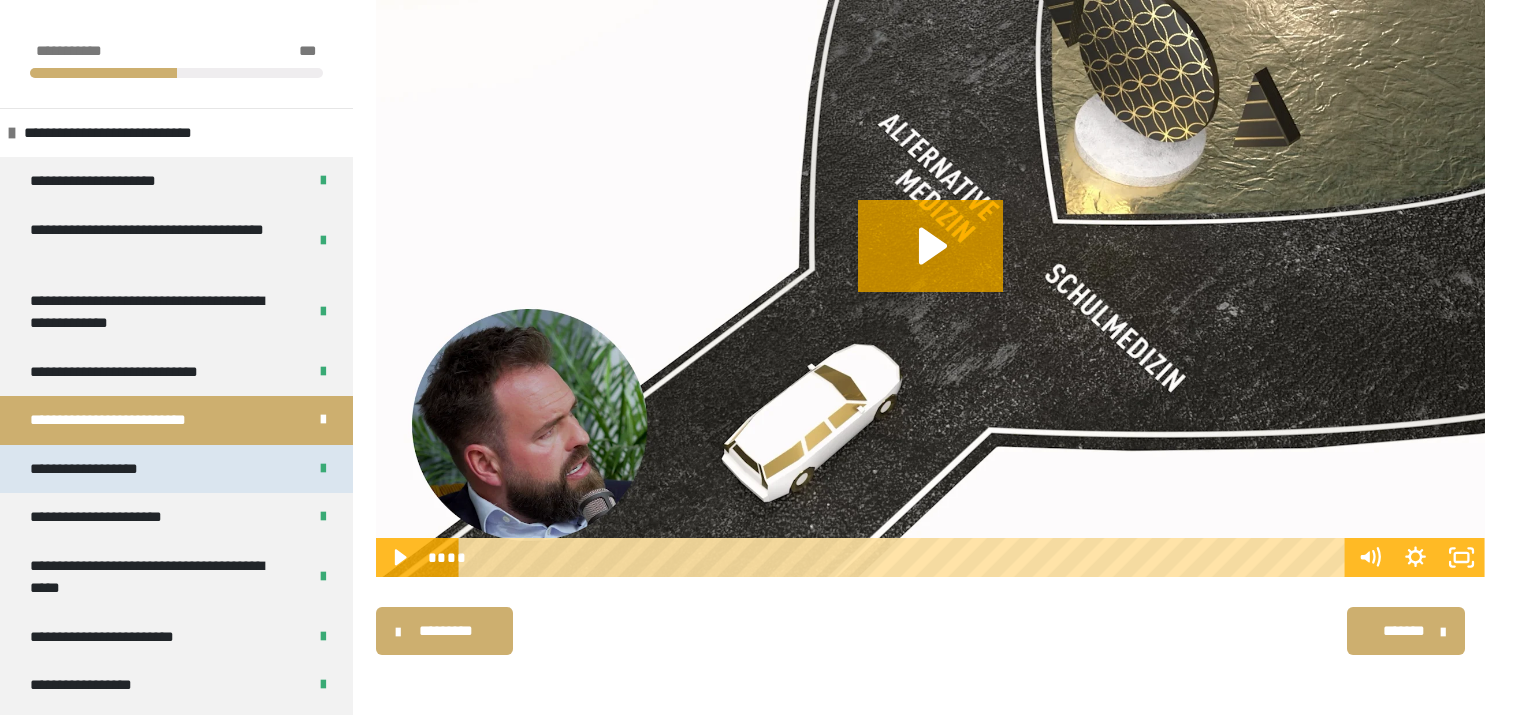 click on "**********" at bounding box center (176, 469) 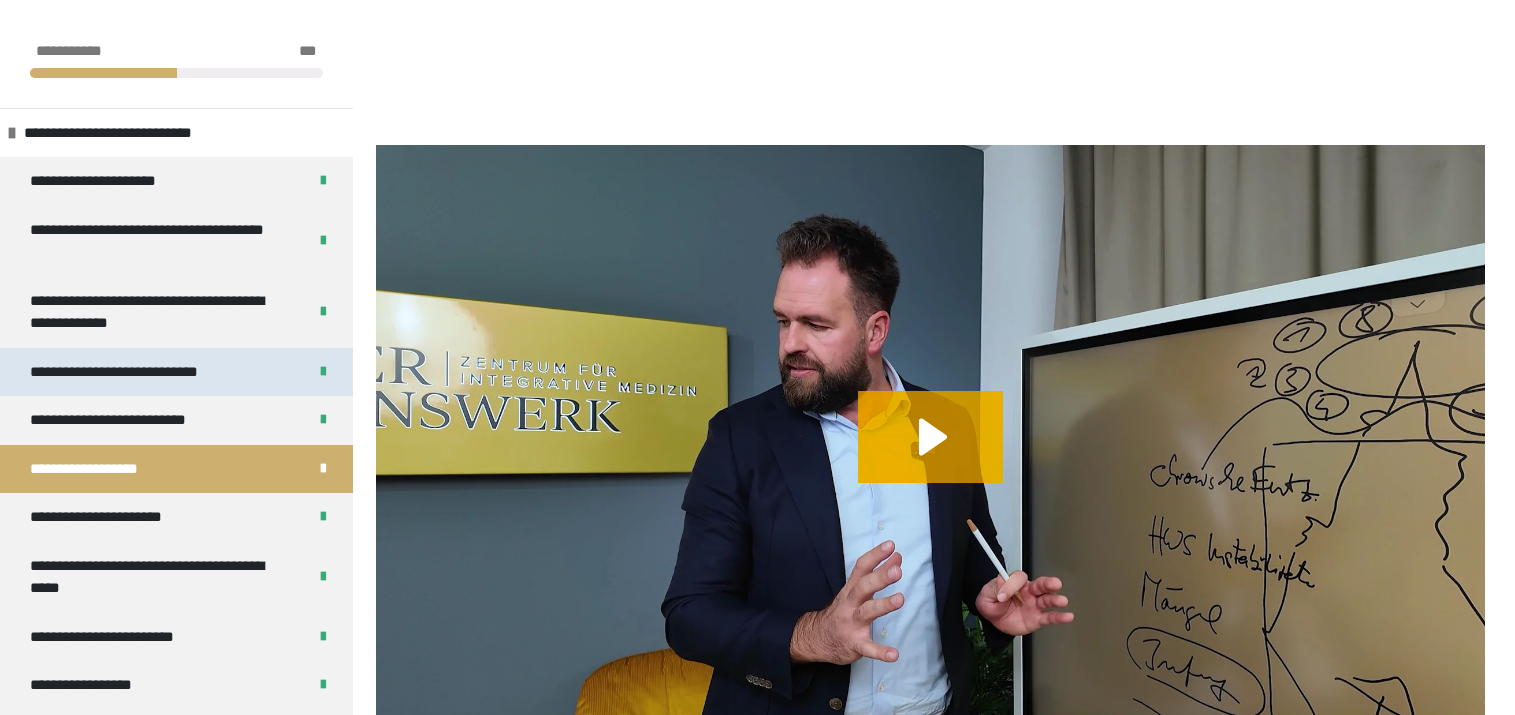 scroll, scrollTop: 270, scrollLeft: 0, axis: vertical 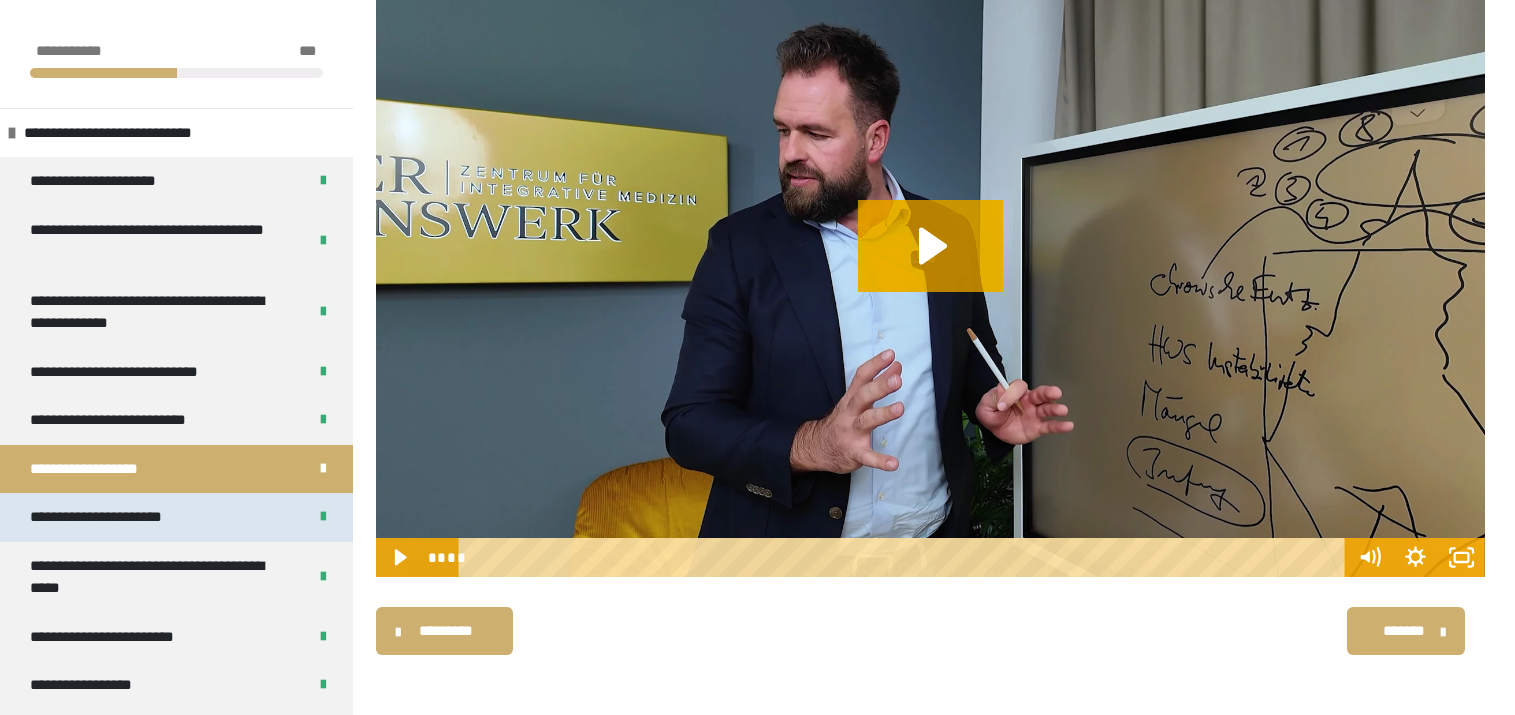 click on "**********" at bounding box center [113, 517] 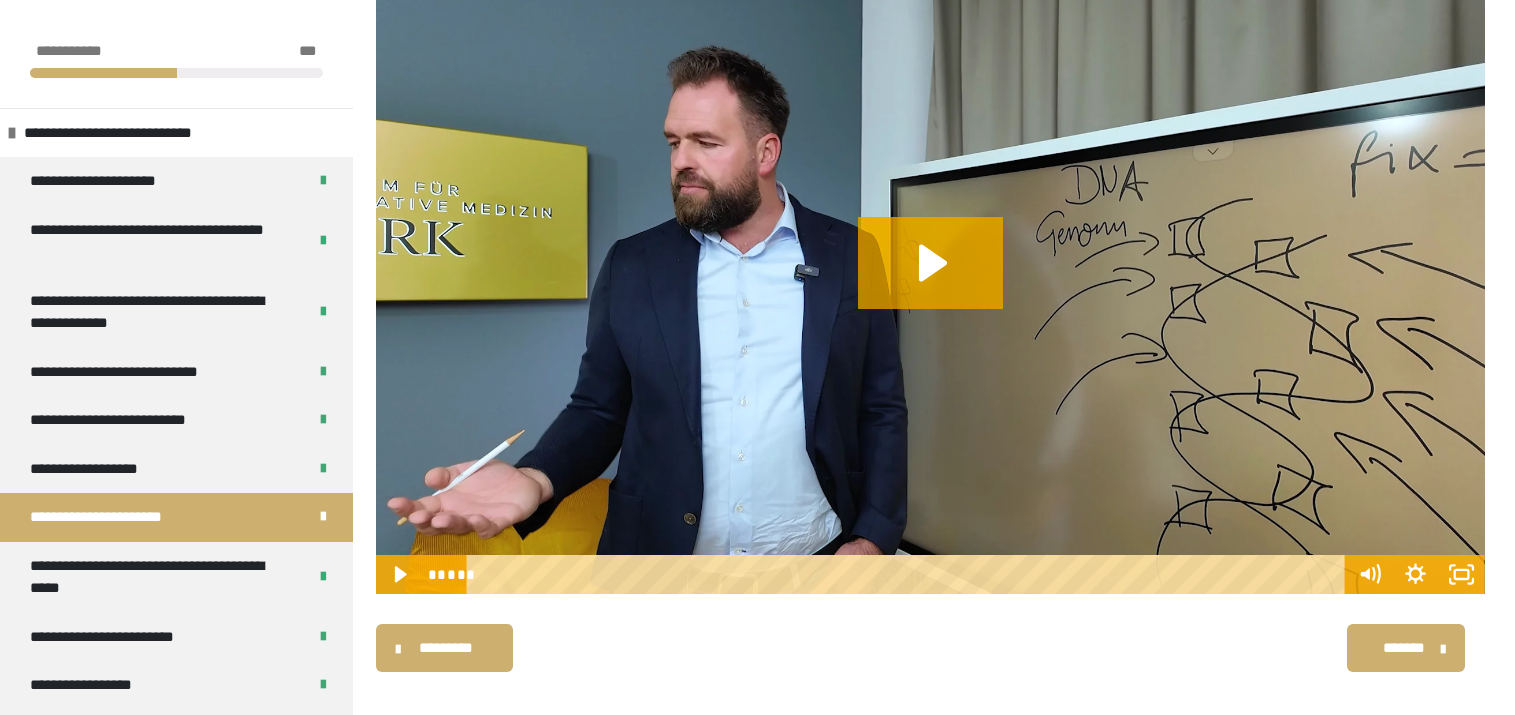 scroll, scrollTop: 259, scrollLeft: 0, axis: vertical 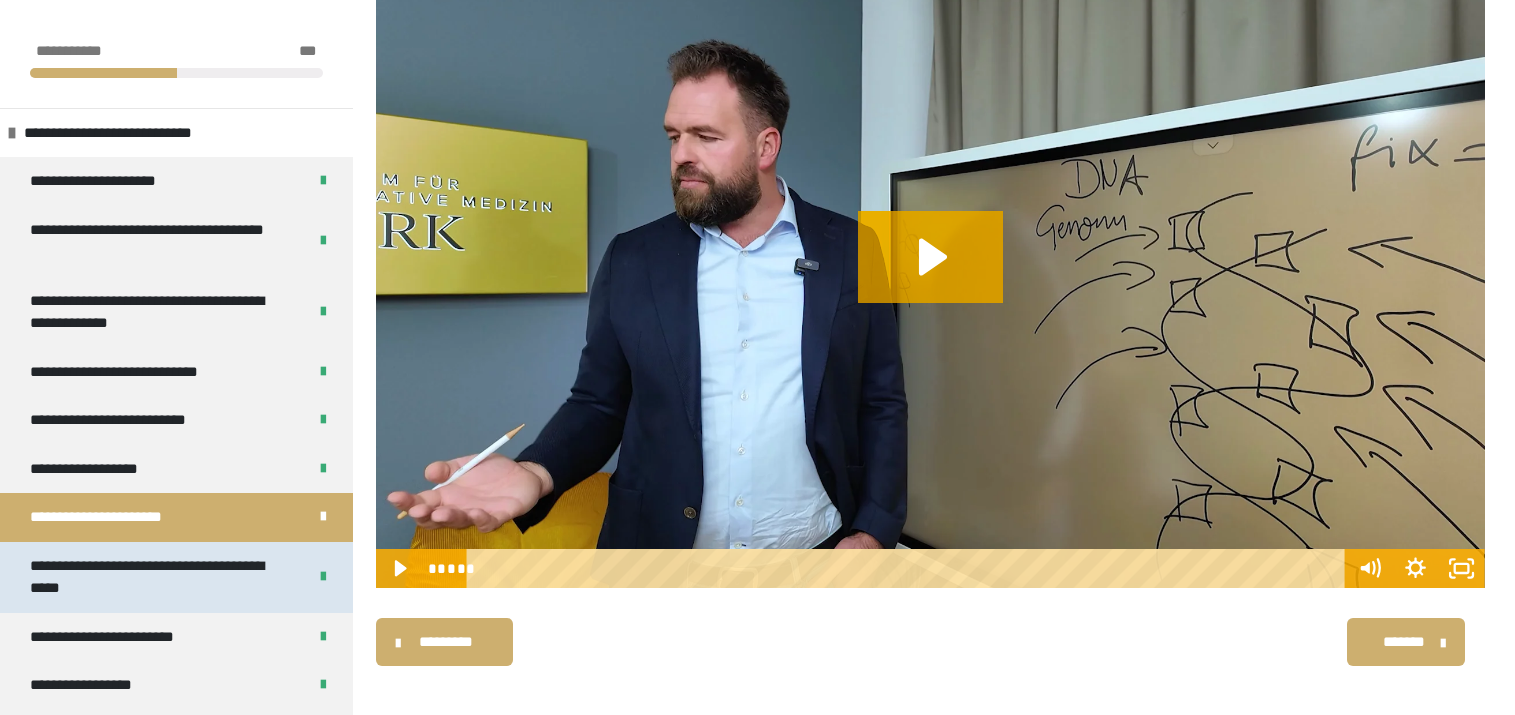click on "**********" at bounding box center [153, 577] 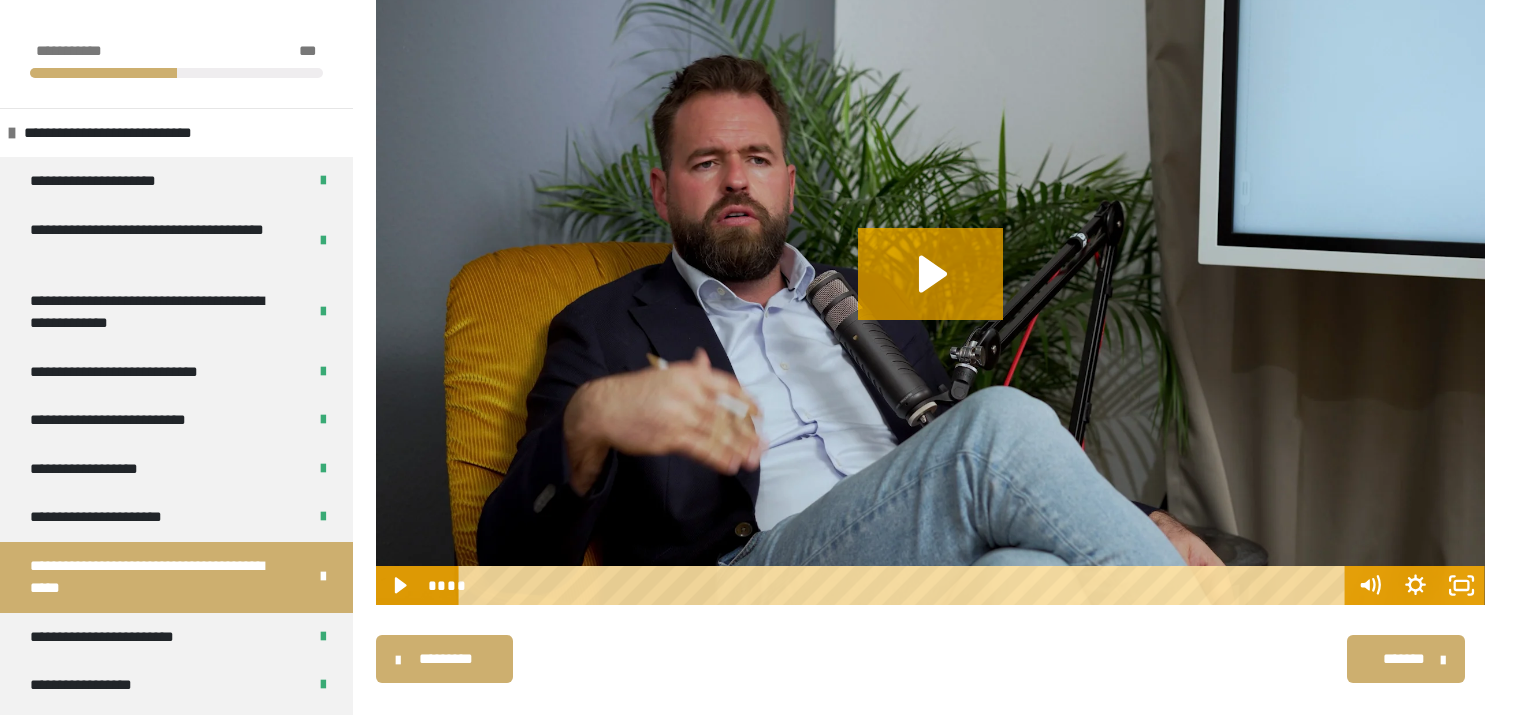 scroll, scrollTop: 227, scrollLeft: 0, axis: vertical 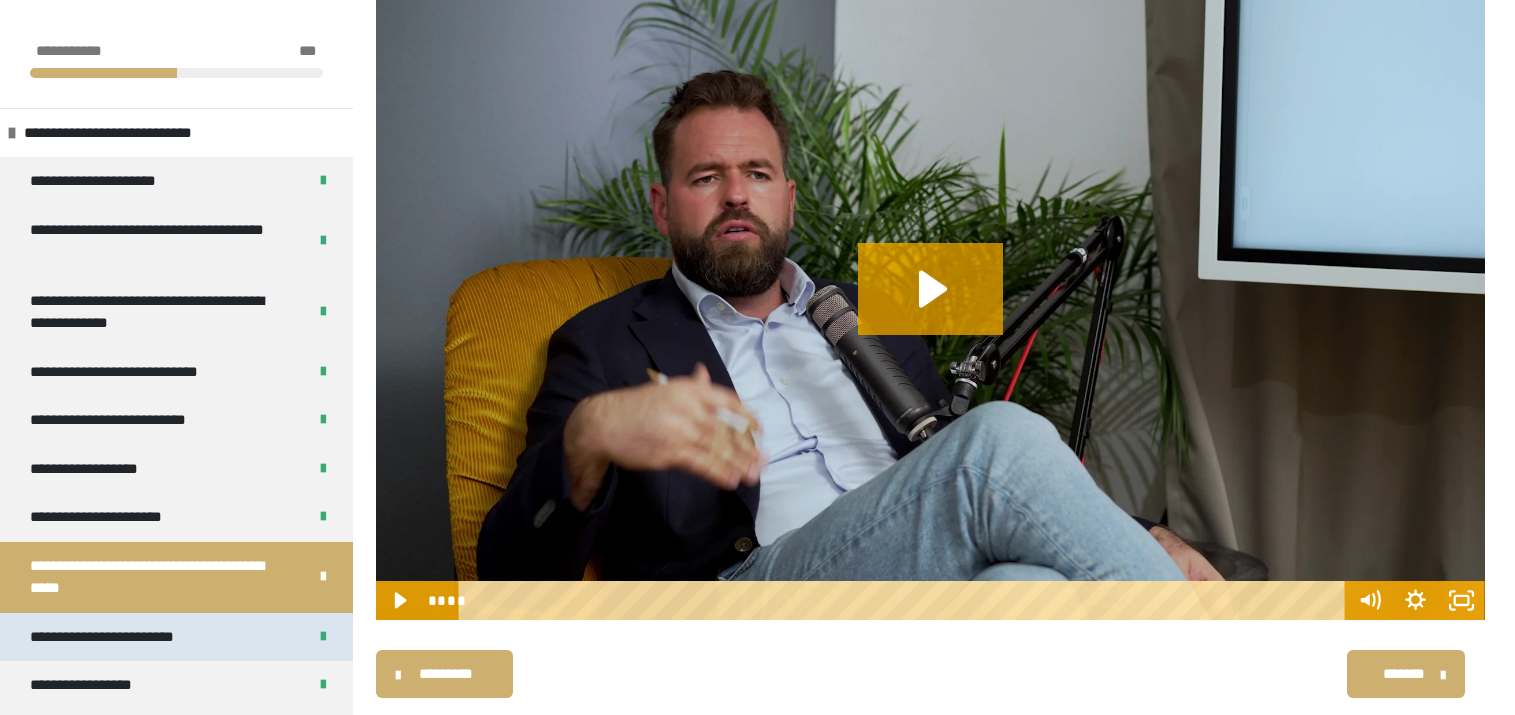 click on "**********" at bounding box center (130, 637) 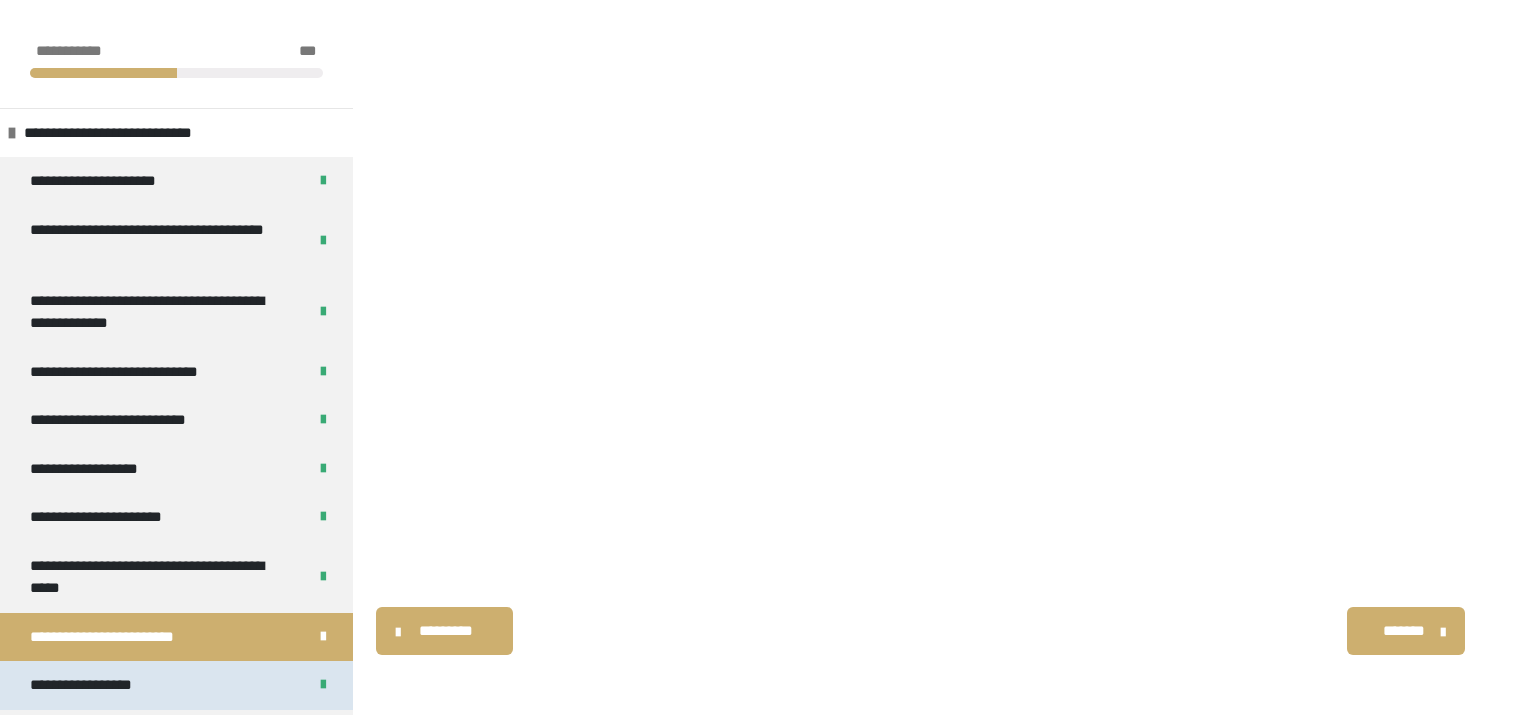 scroll, scrollTop: 254, scrollLeft: 0, axis: vertical 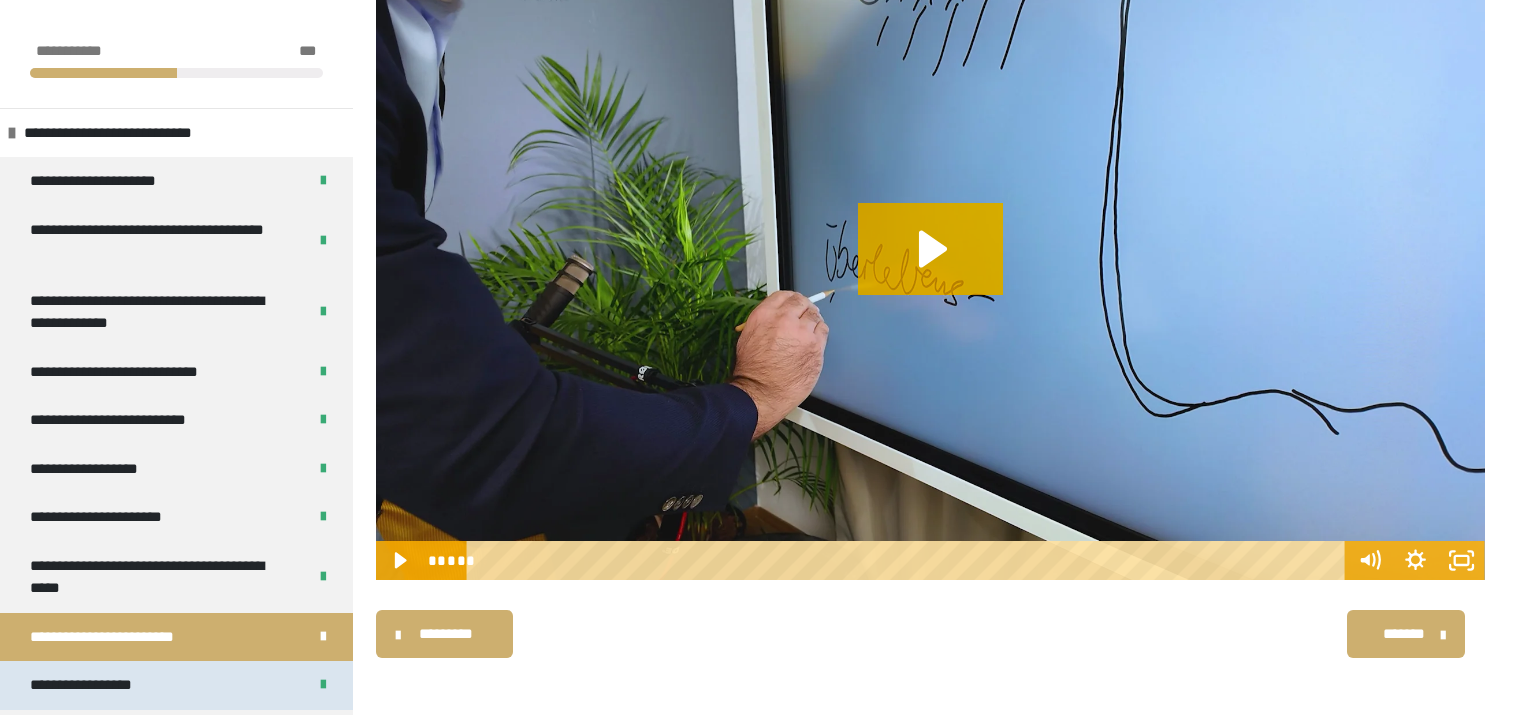 click on "**********" at bounding box center [176, 685] 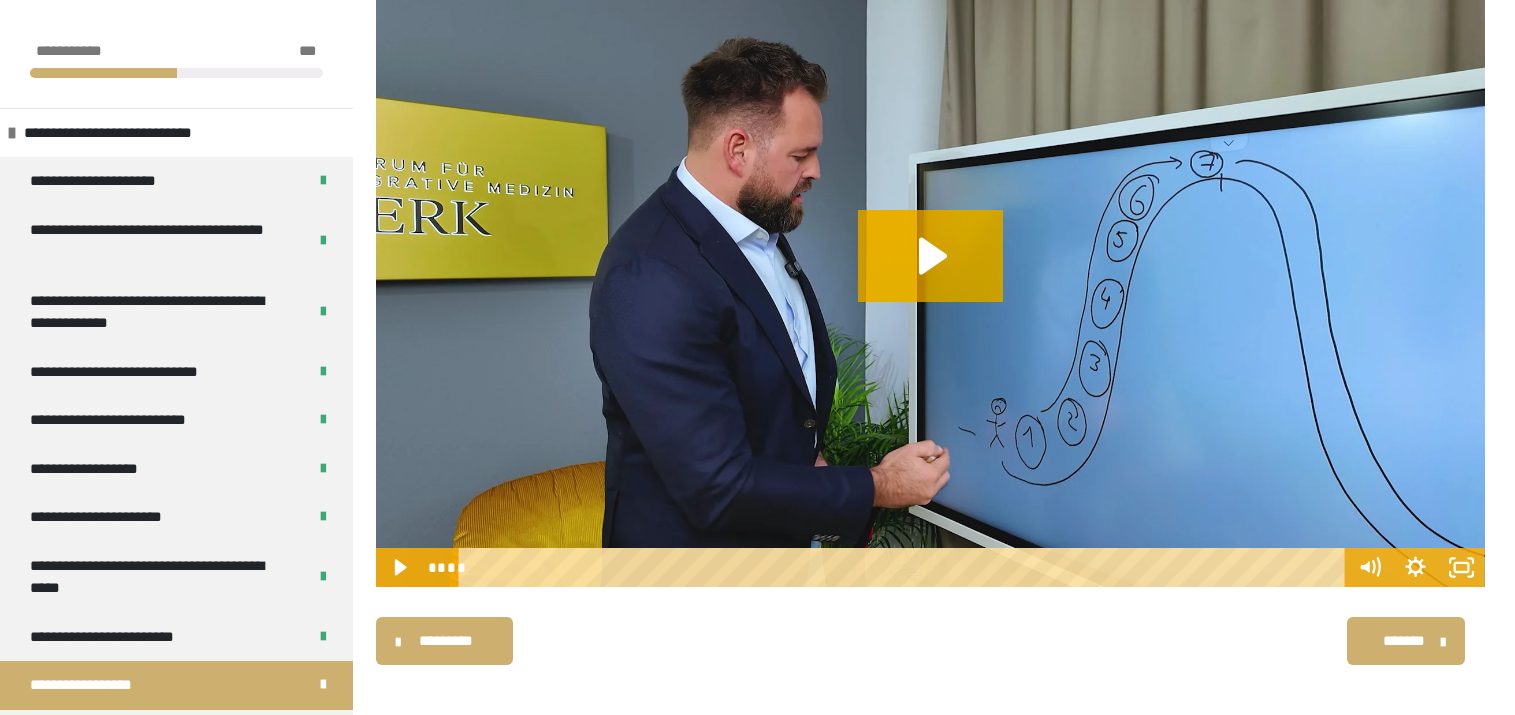 scroll, scrollTop: 258, scrollLeft: 0, axis: vertical 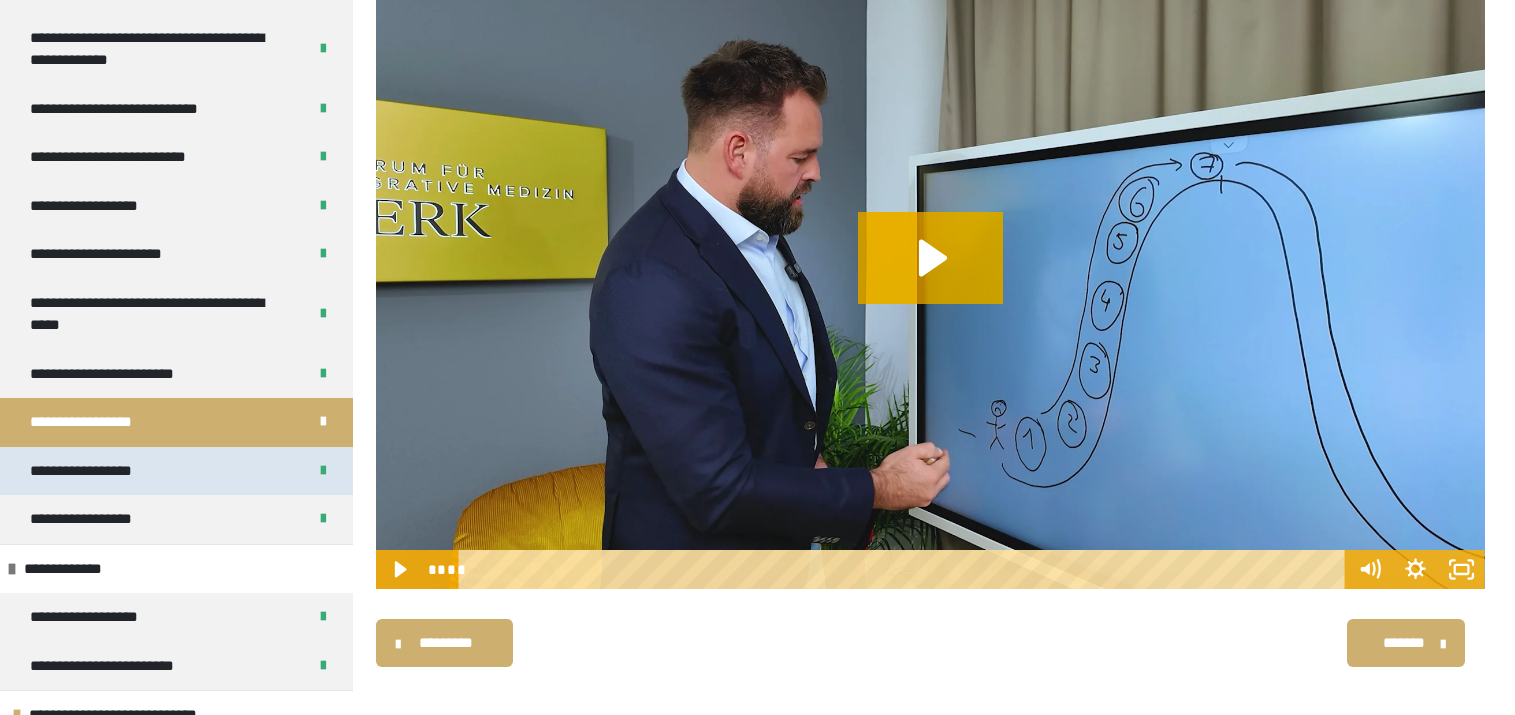 click on "**********" at bounding box center (99, 471) 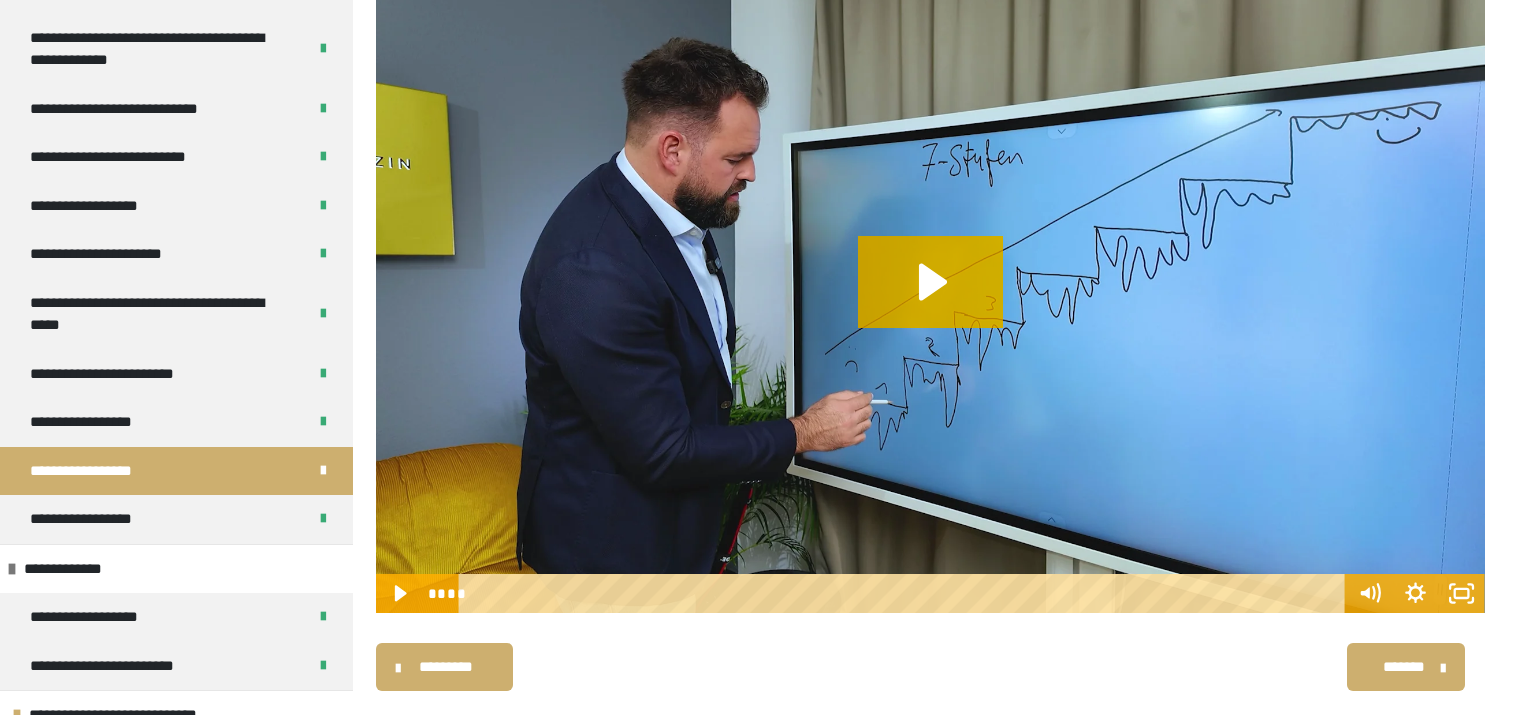 scroll, scrollTop: 270, scrollLeft: 0, axis: vertical 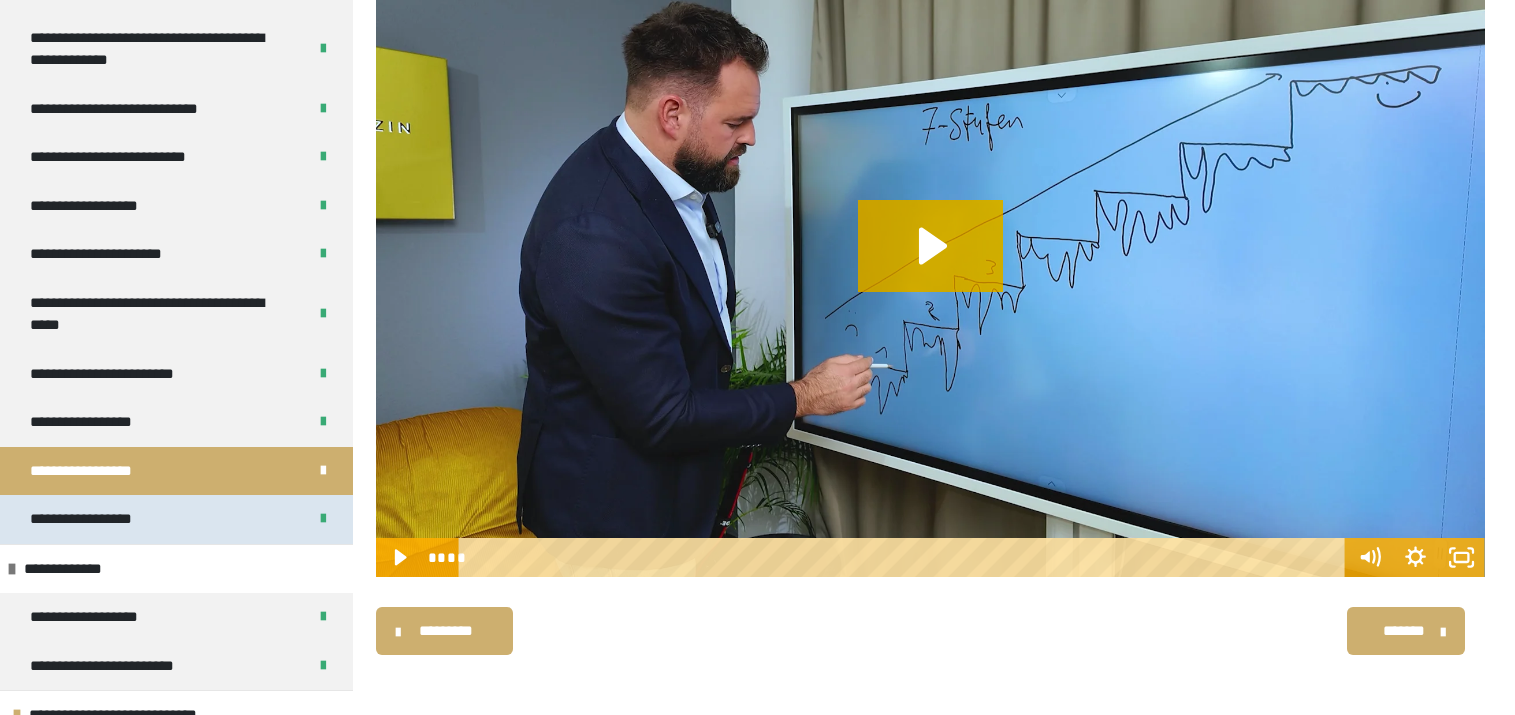 click on "**********" at bounding box center [101, 519] 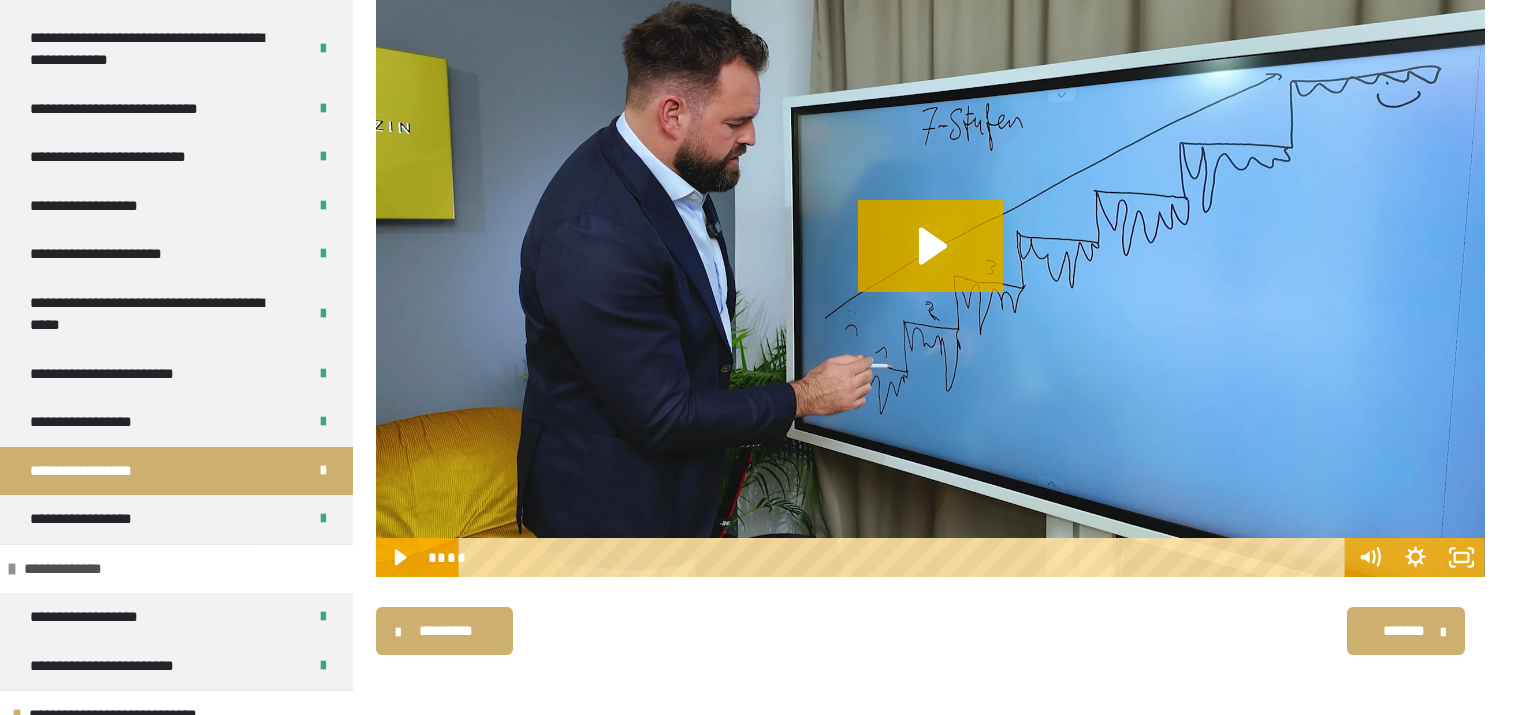 scroll, scrollTop: 234, scrollLeft: 0, axis: vertical 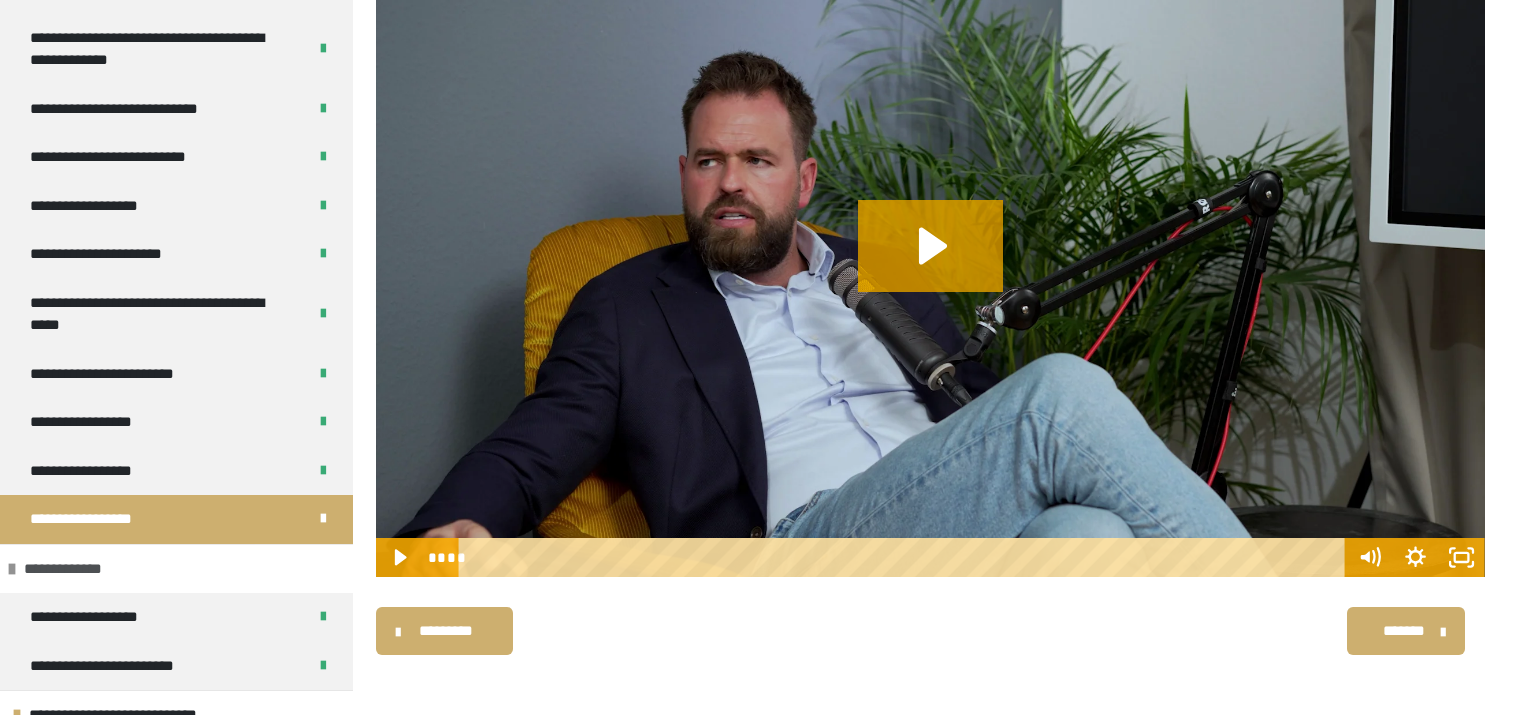 click on "**********" at bounding box center (176, 569) 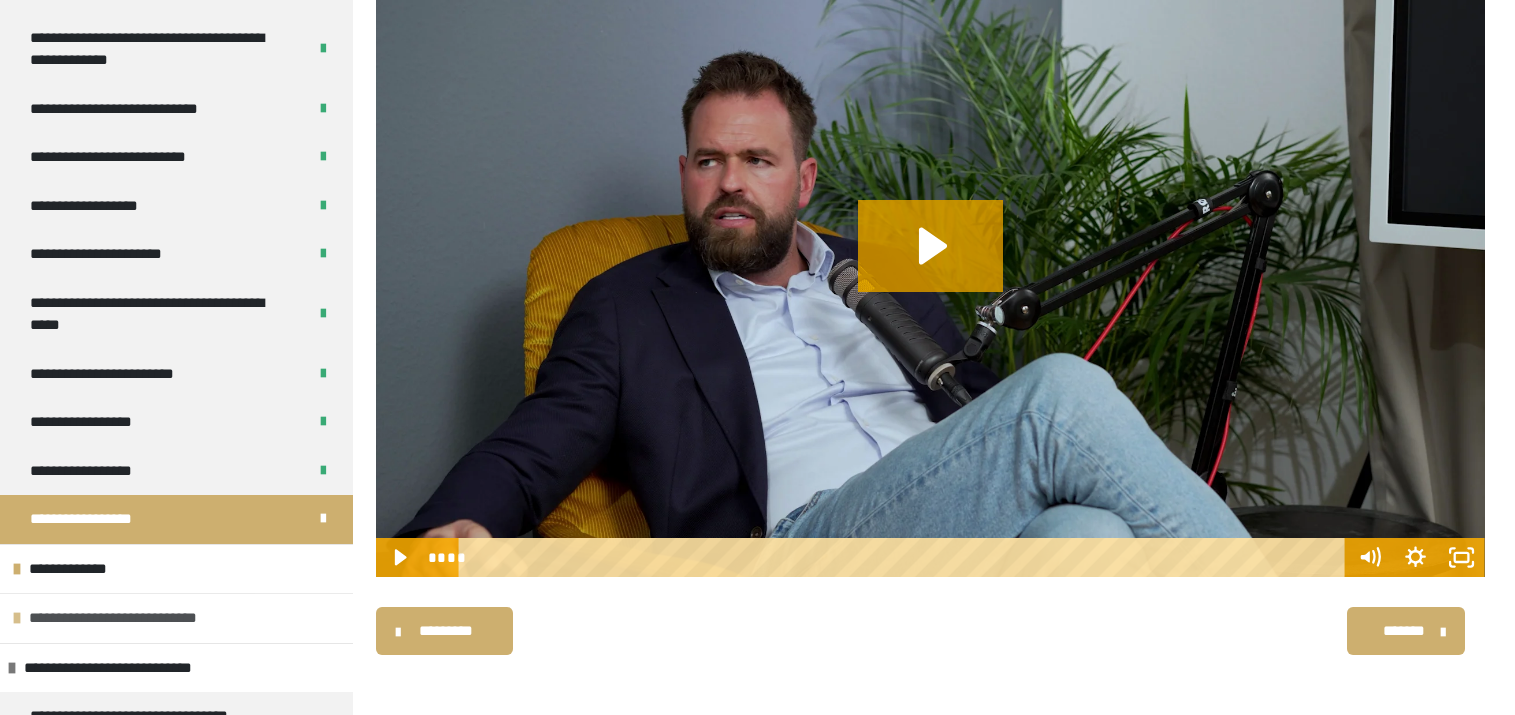 click on "**********" at bounding box center (176, 618) 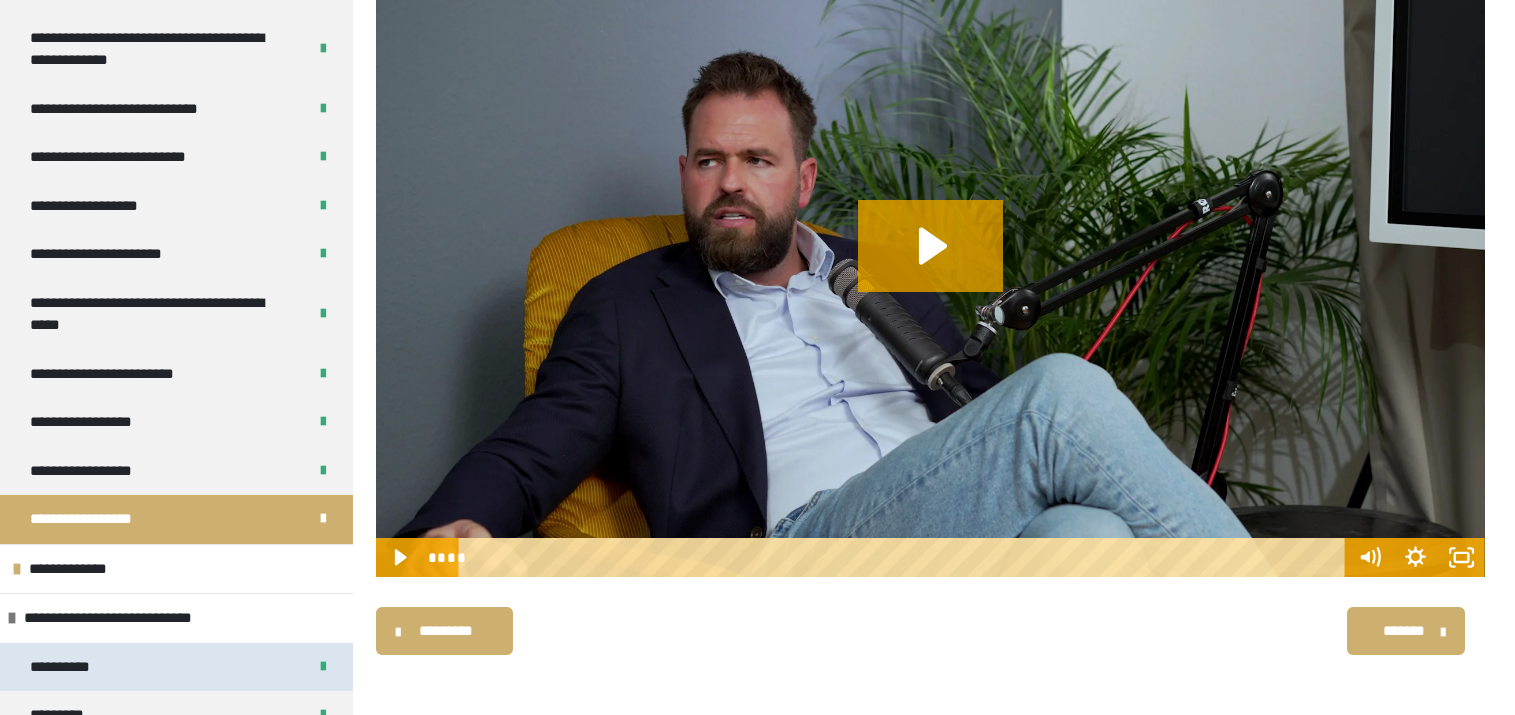 click on "**********" at bounding box center (176, 667) 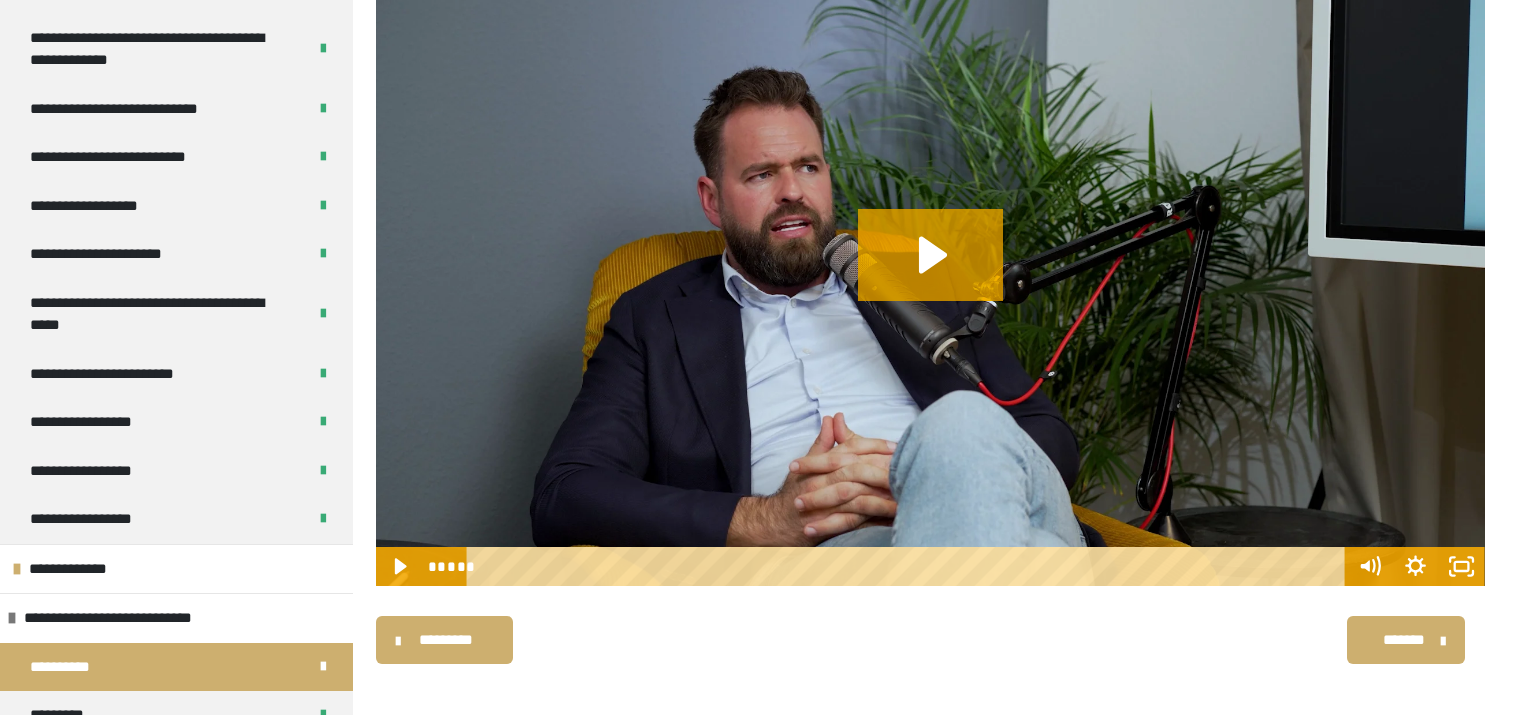 scroll, scrollTop: 260, scrollLeft: 0, axis: vertical 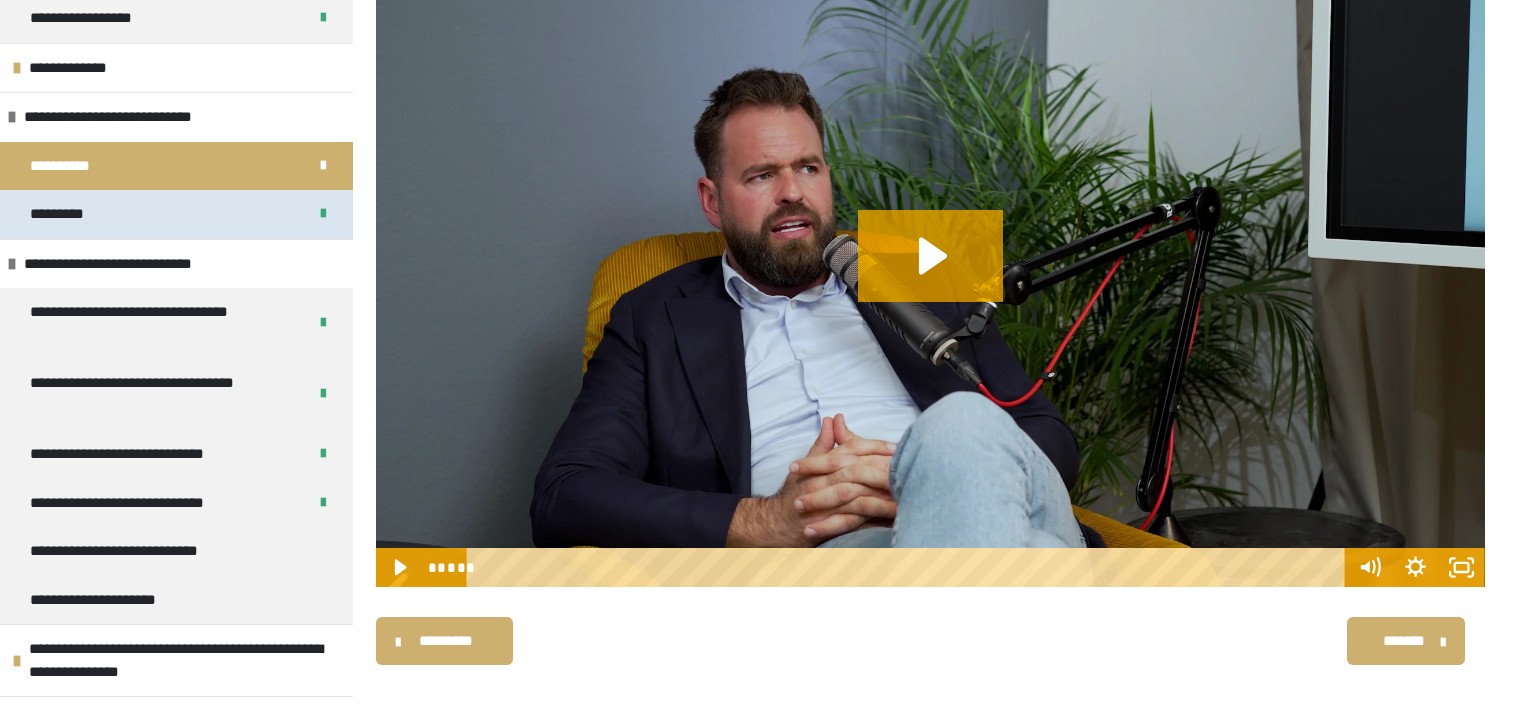 click on "*********" at bounding box center [176, 214] 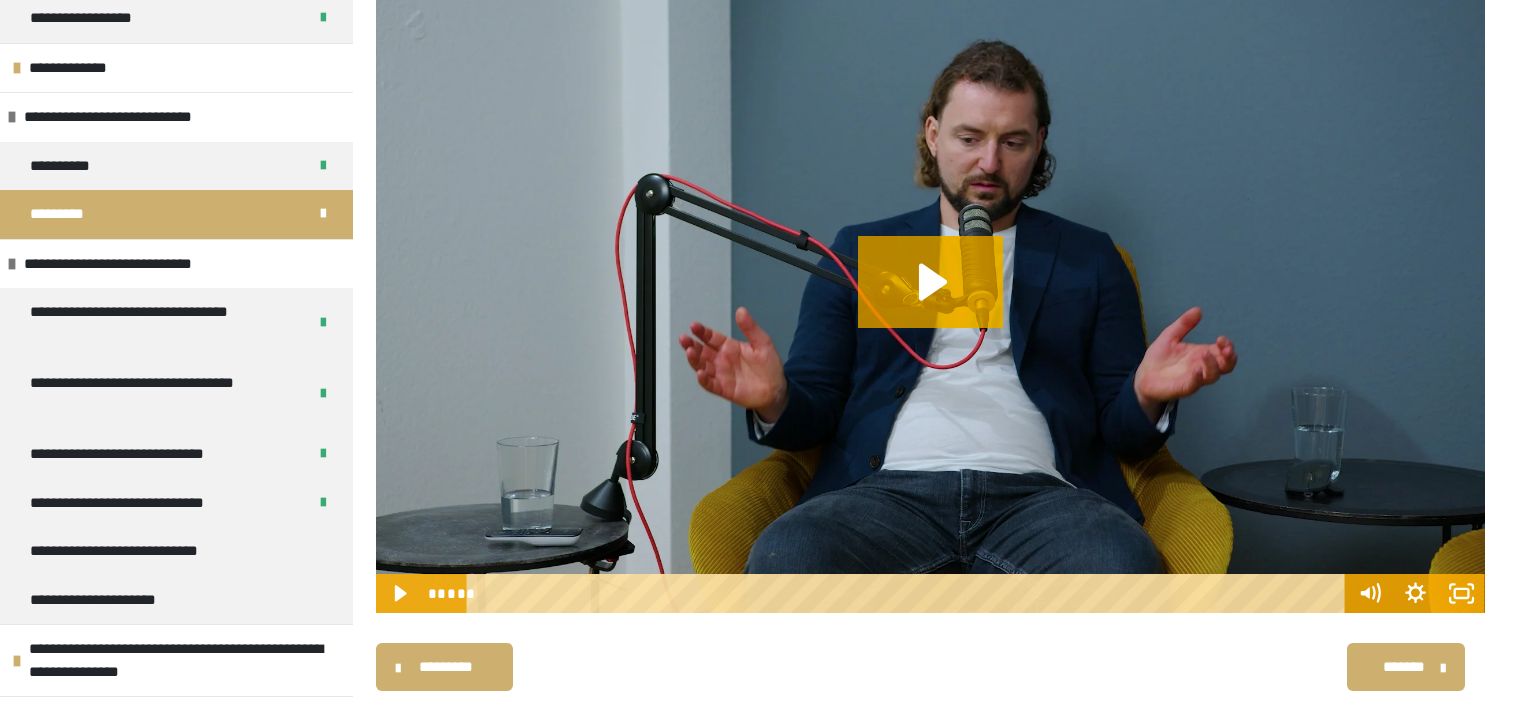scroll, scrollTop: 270, scrollLeft: 0, axis: vertical 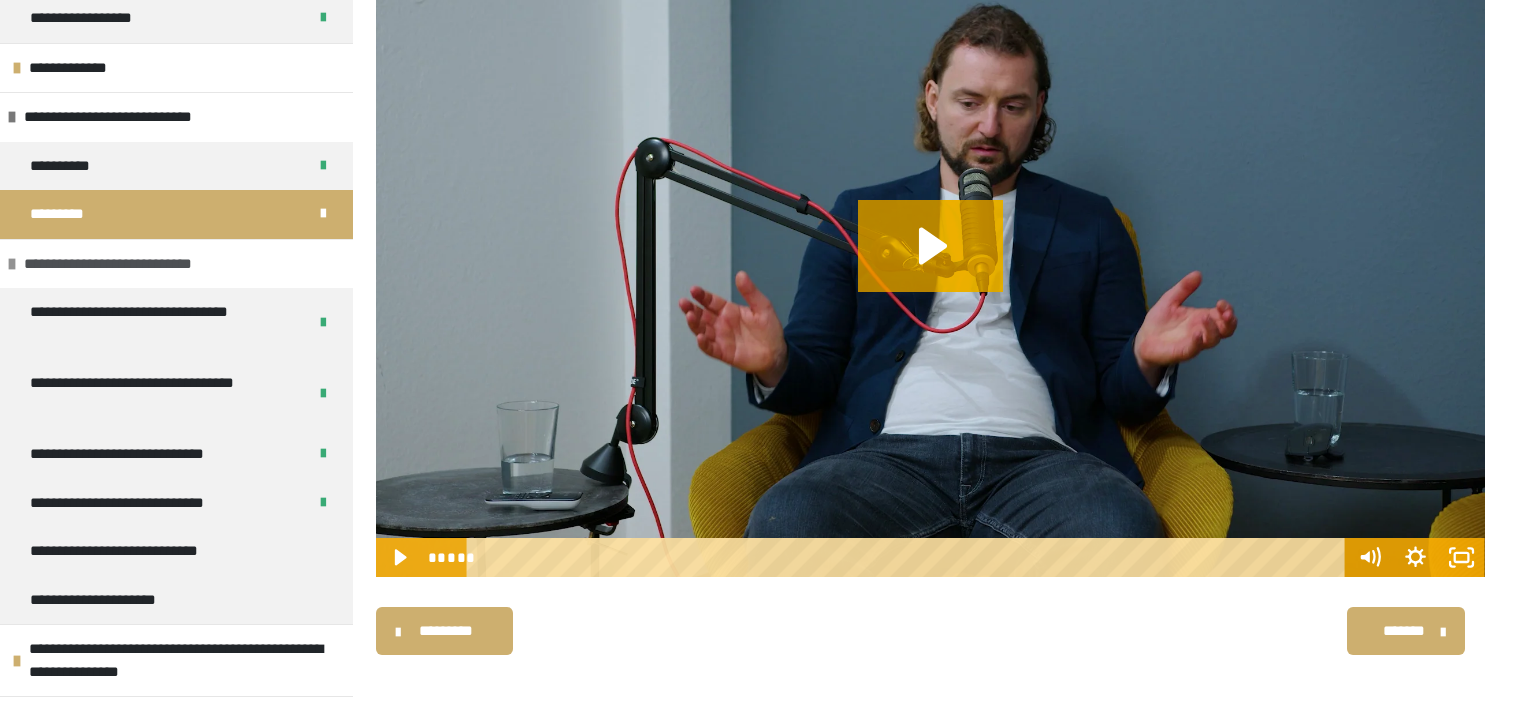 click on "**********" at bounding box center (136, 264) 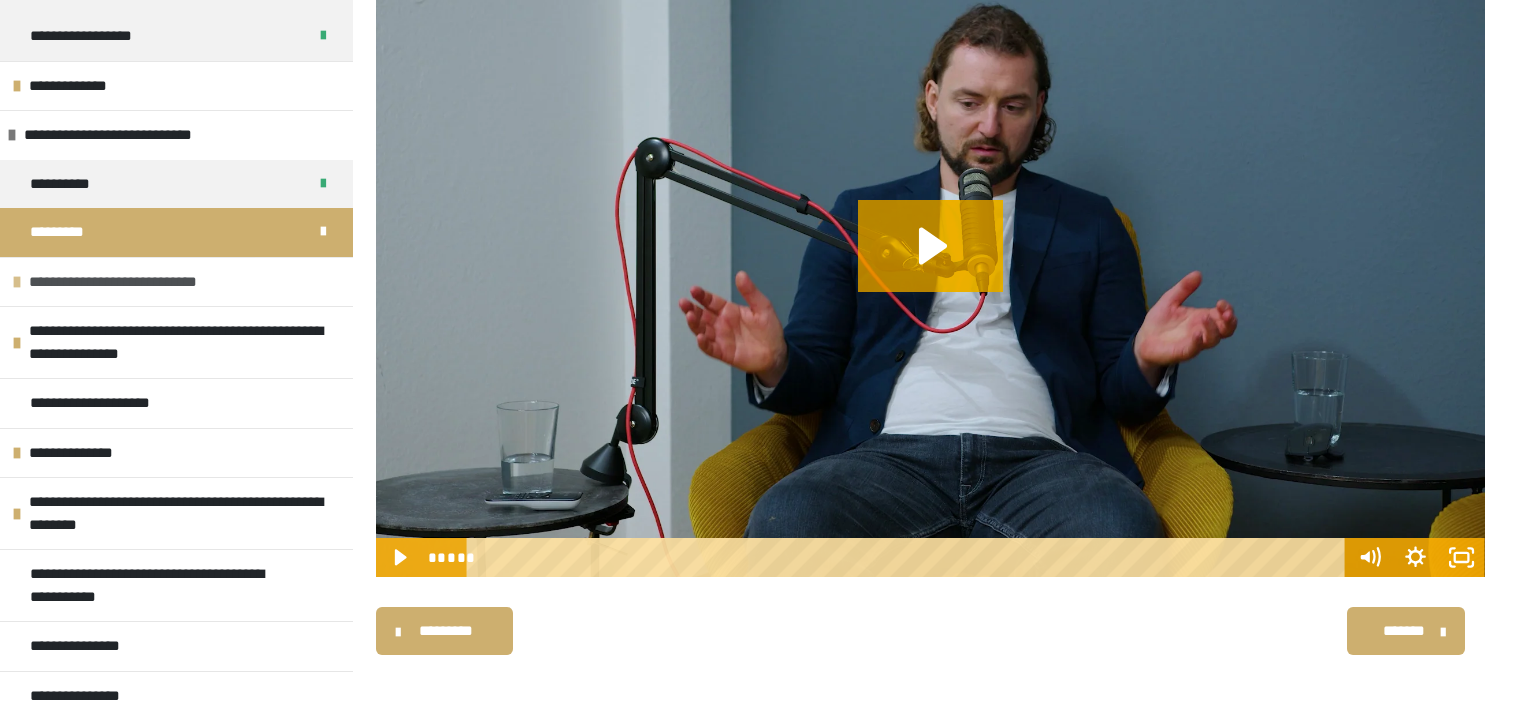 scroll, scrollTop: 746, scrollLeft: 0, axis: vertical 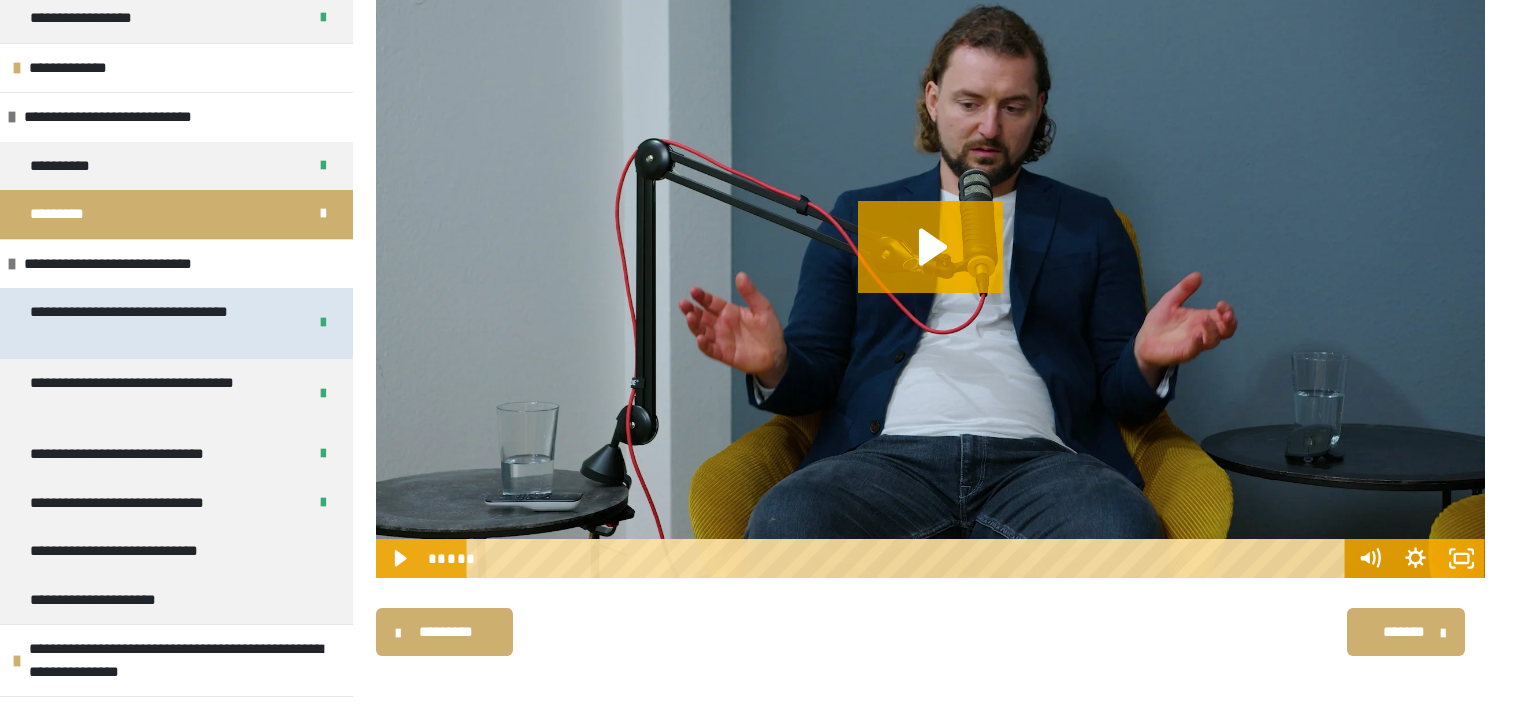 click on "**********" at bounding box center [153, 323] 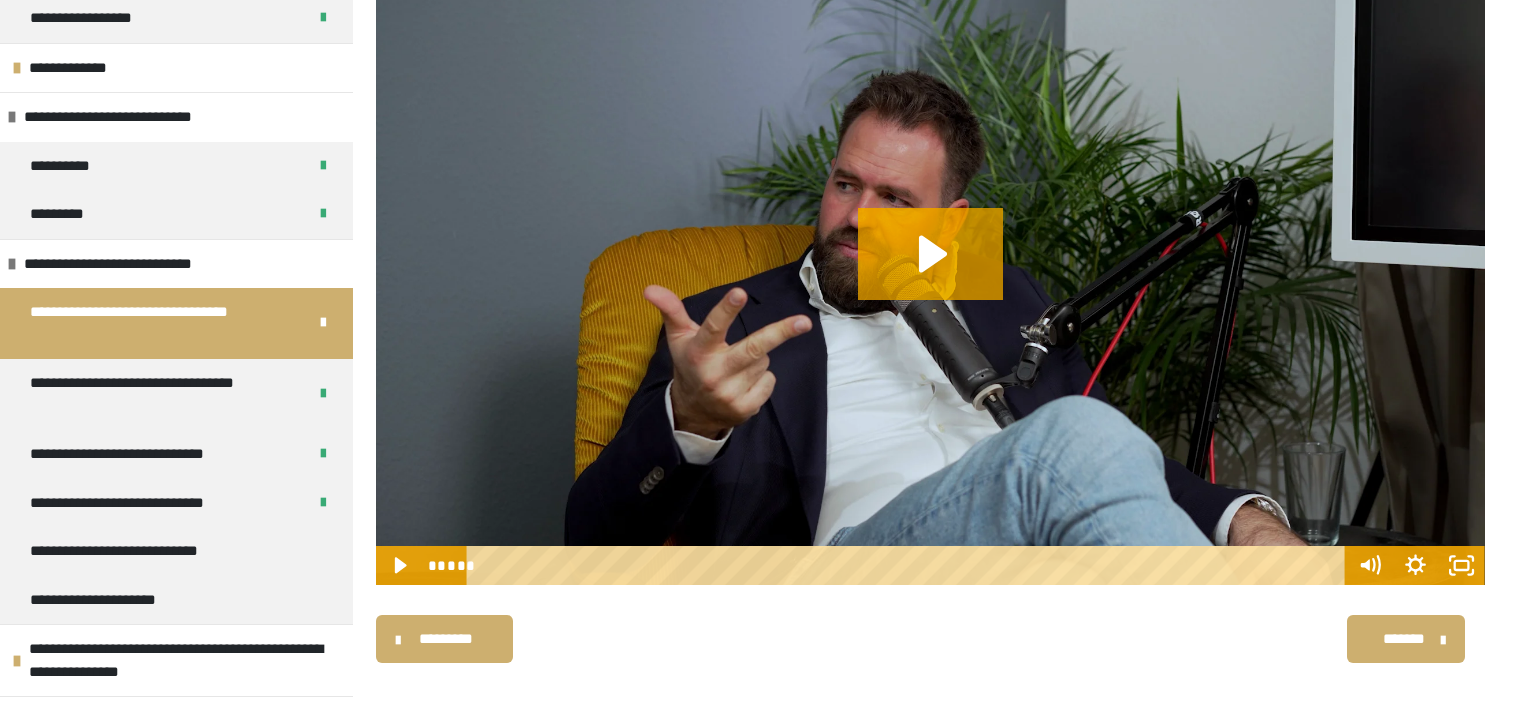 scroll, scrollTop: 270, scrollLeft: 0, axis: vertical 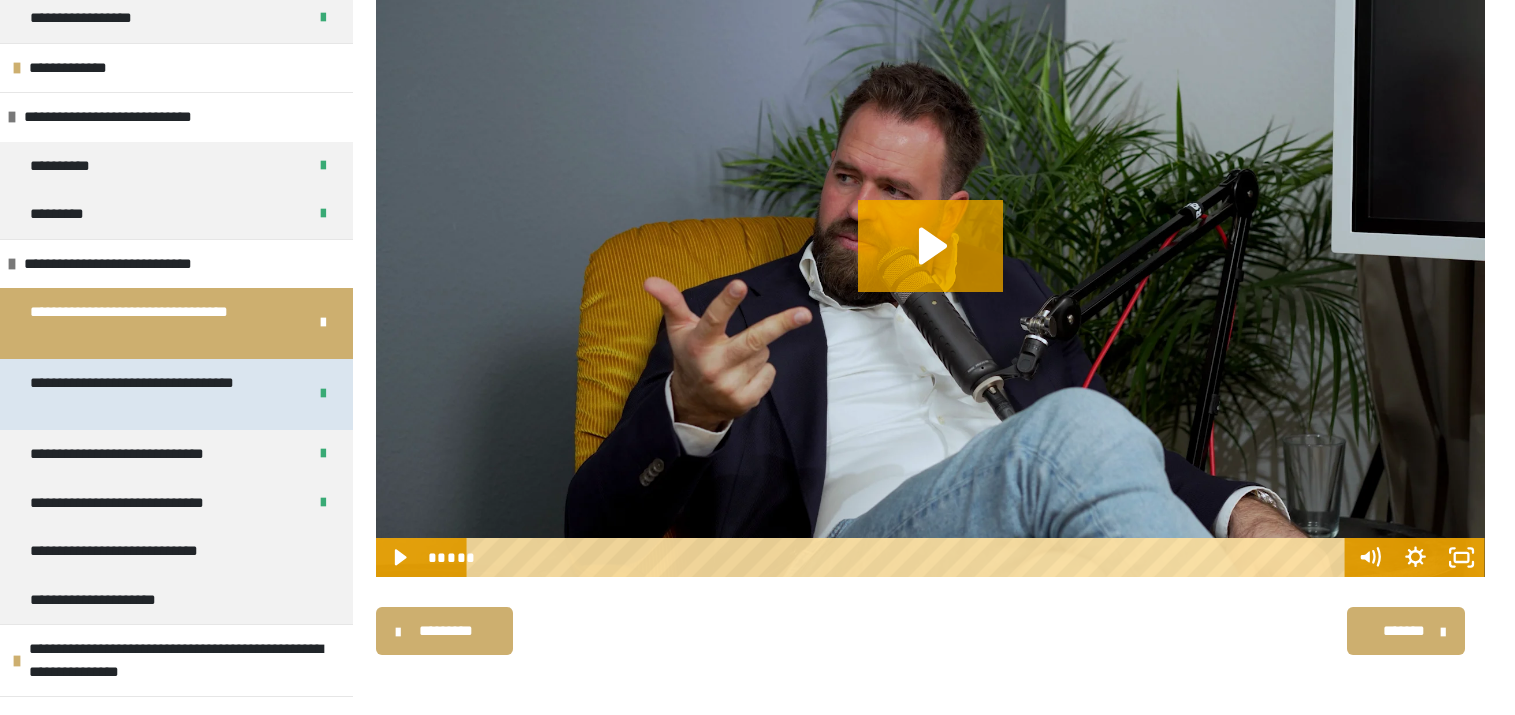 click on "**********" at bounding box center [153, 394] 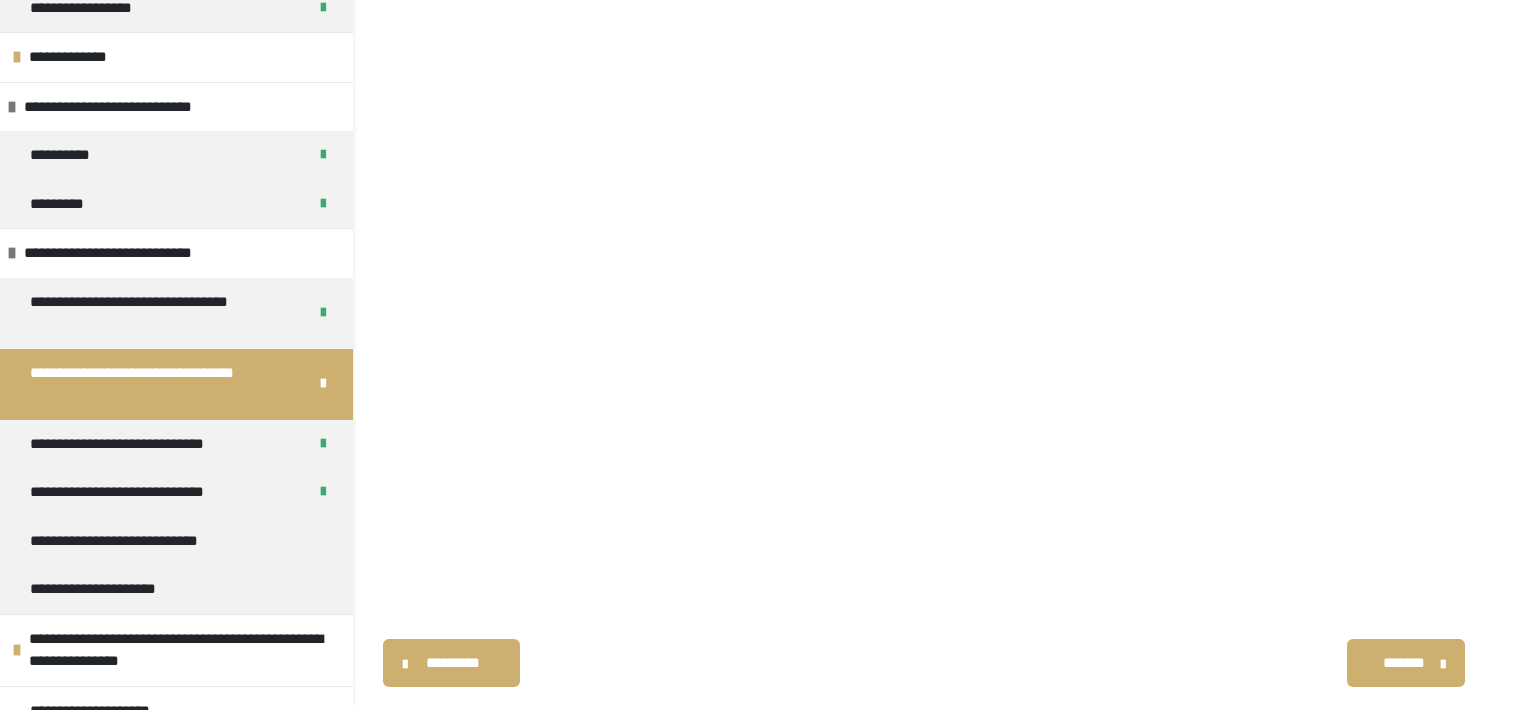 scroll, scrollTop: 209, scrollLeft: 0, axis: vertical 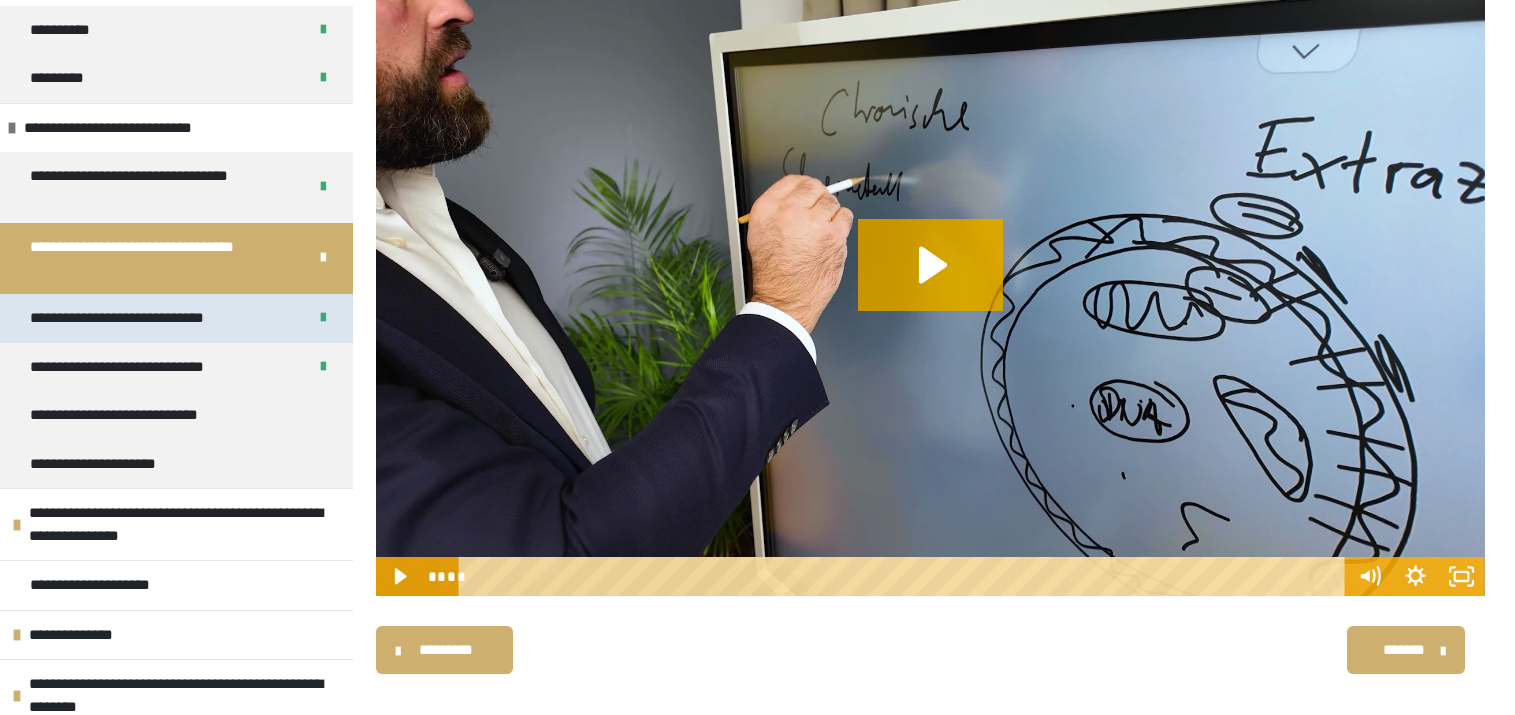 click on "**********" at bounding box center (146, 318) 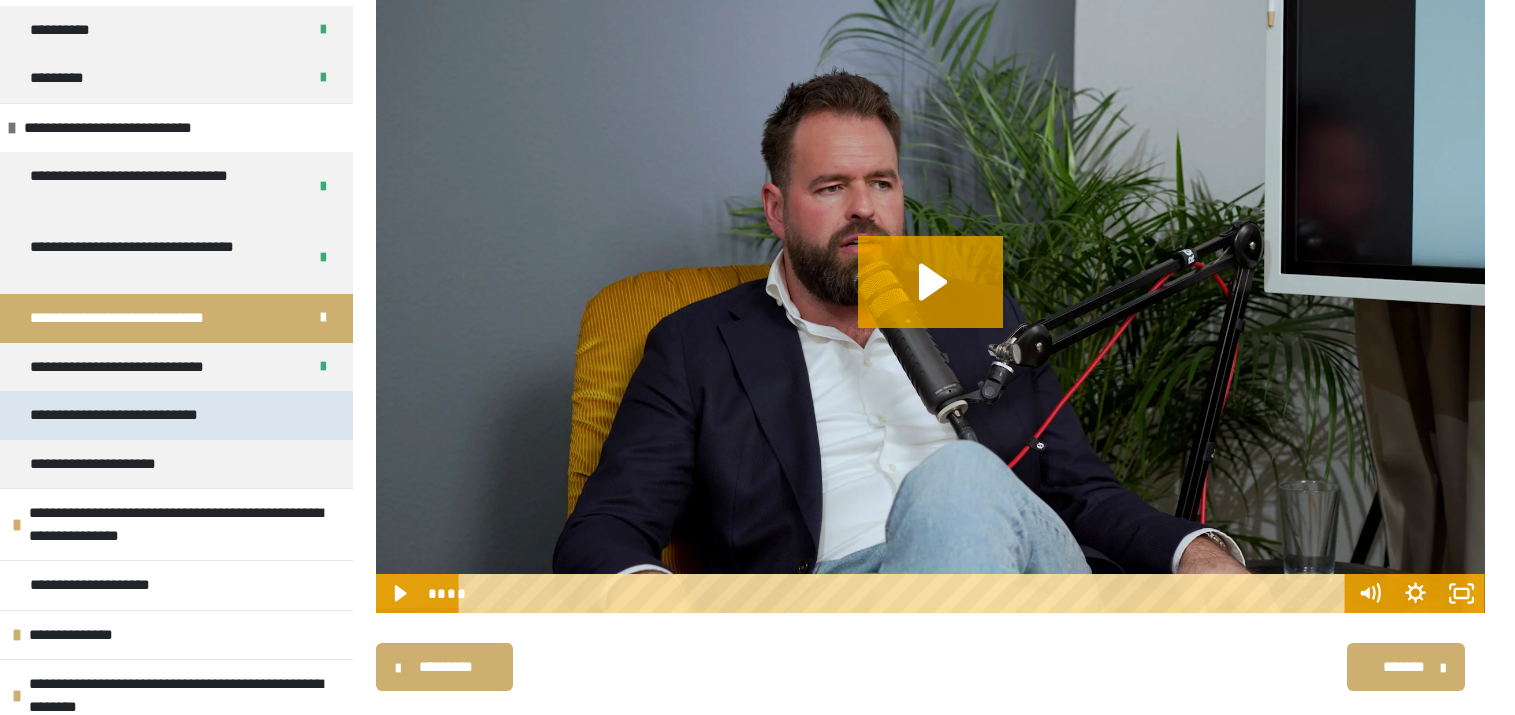 scroll, scrollTop: 270, scrollLeft: 0, axis: vertical 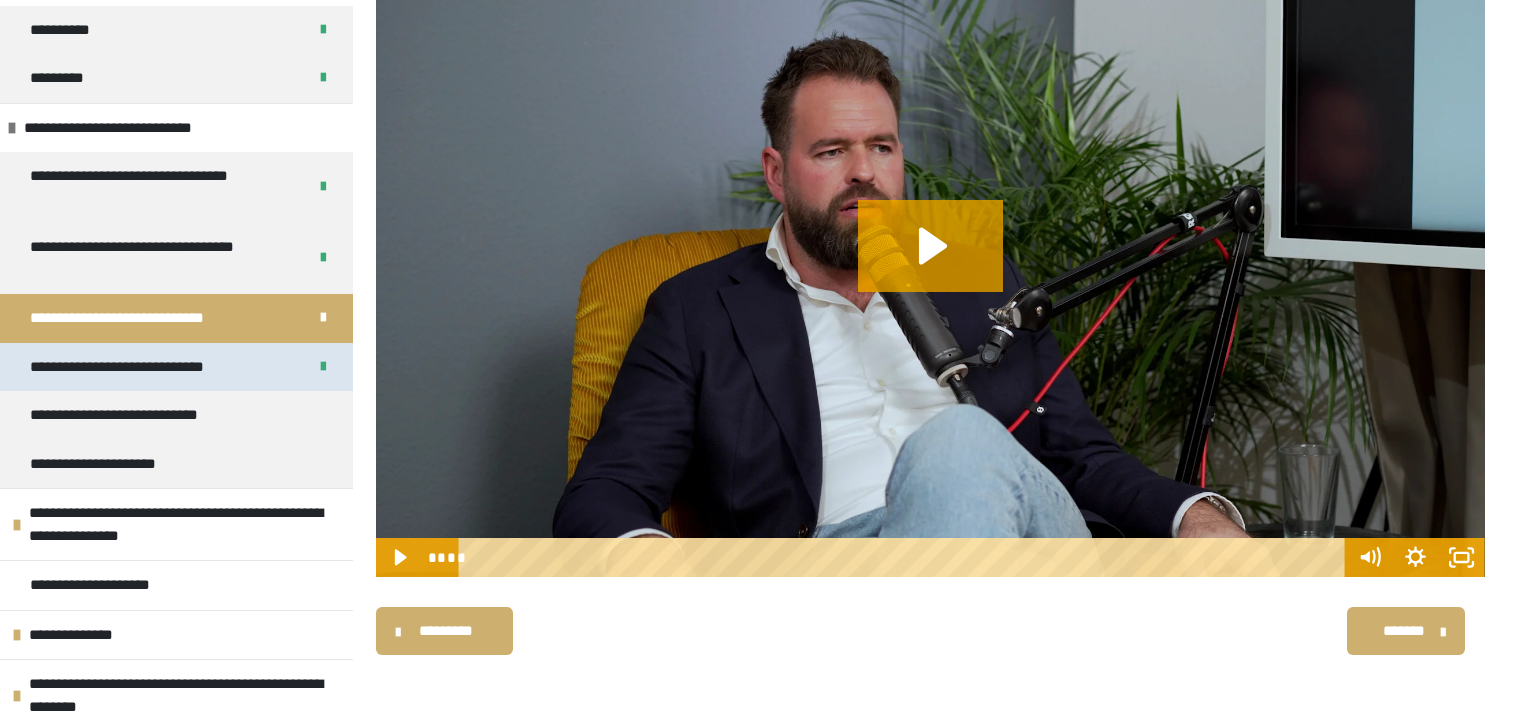 click on "**********" at bounding box center (137, 367) 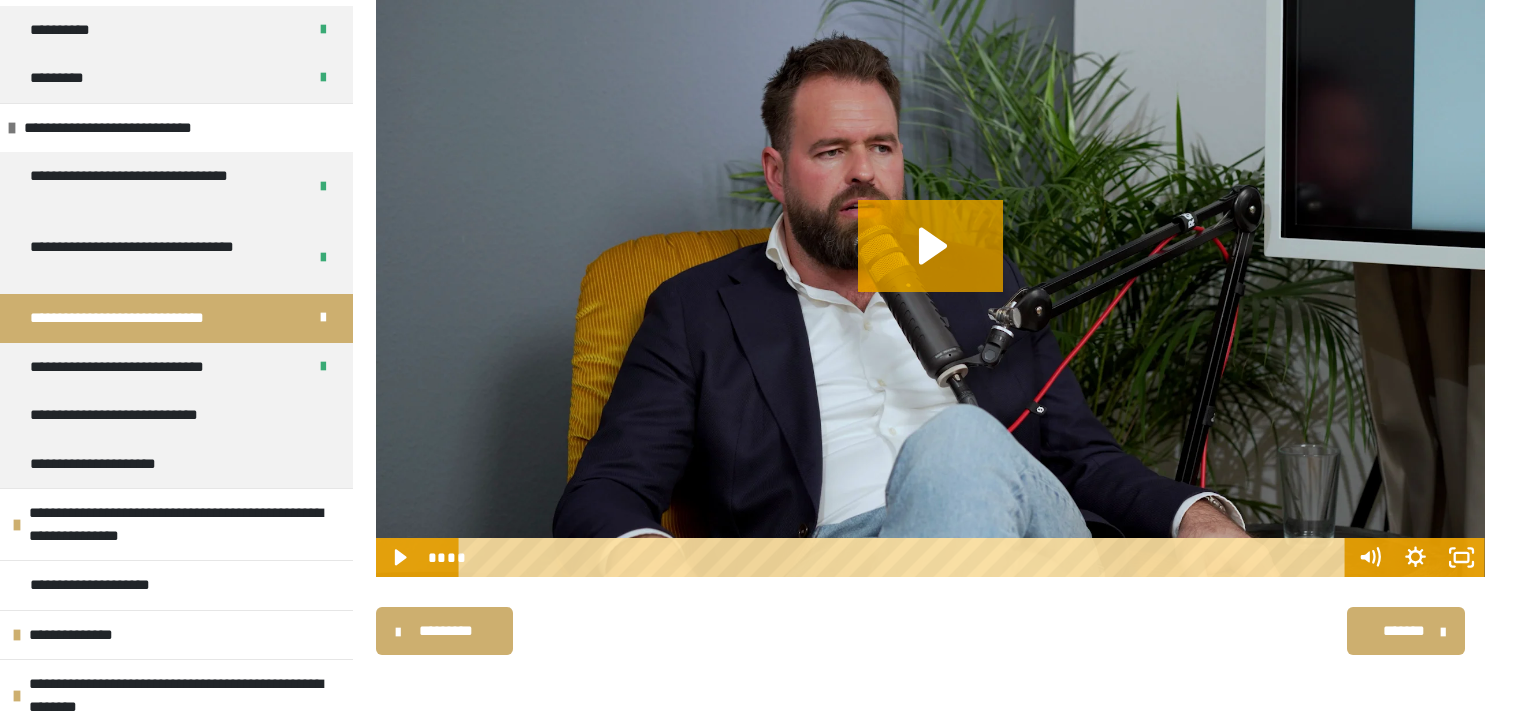 scroll, scrollTop: 234, scrollLeft: 0, axis: vertical 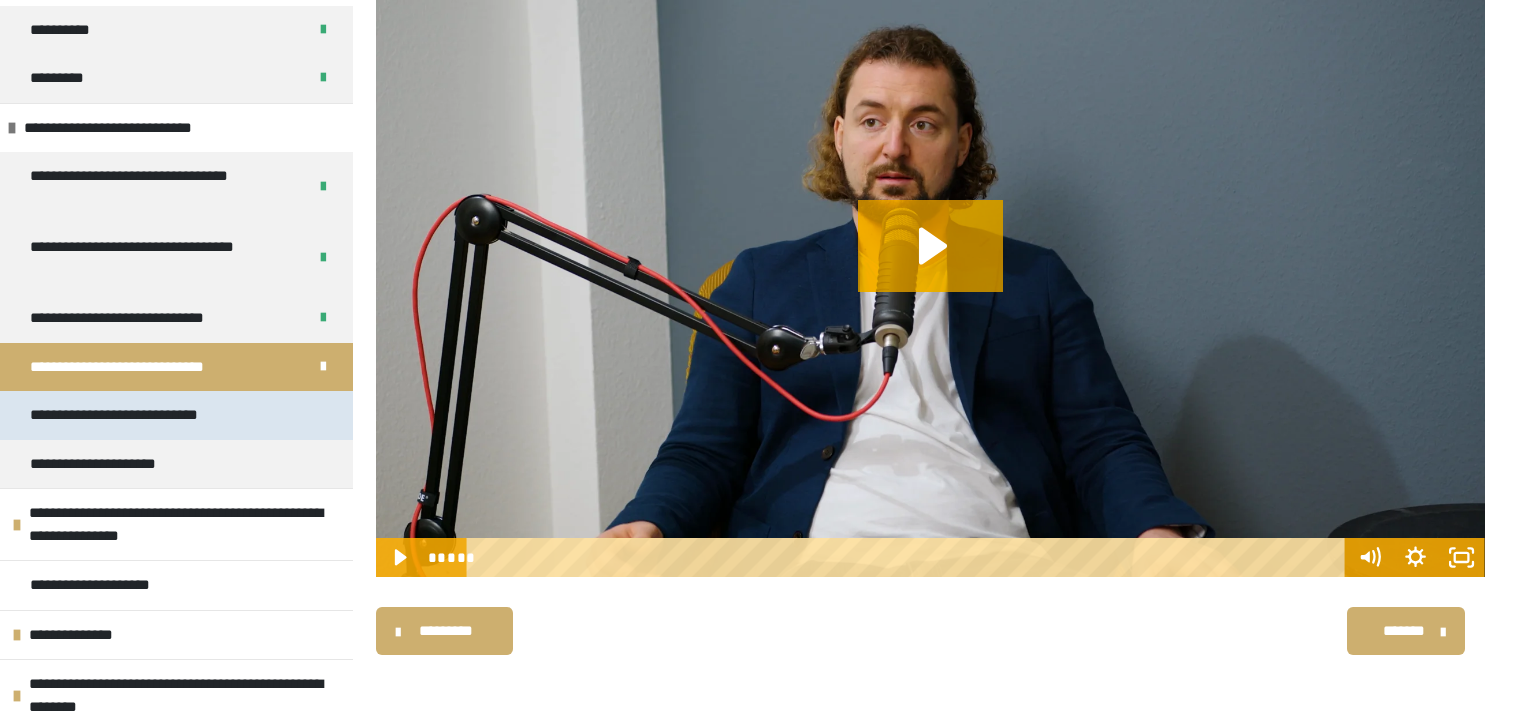 click on "**********" at bounding box center (141, 415) 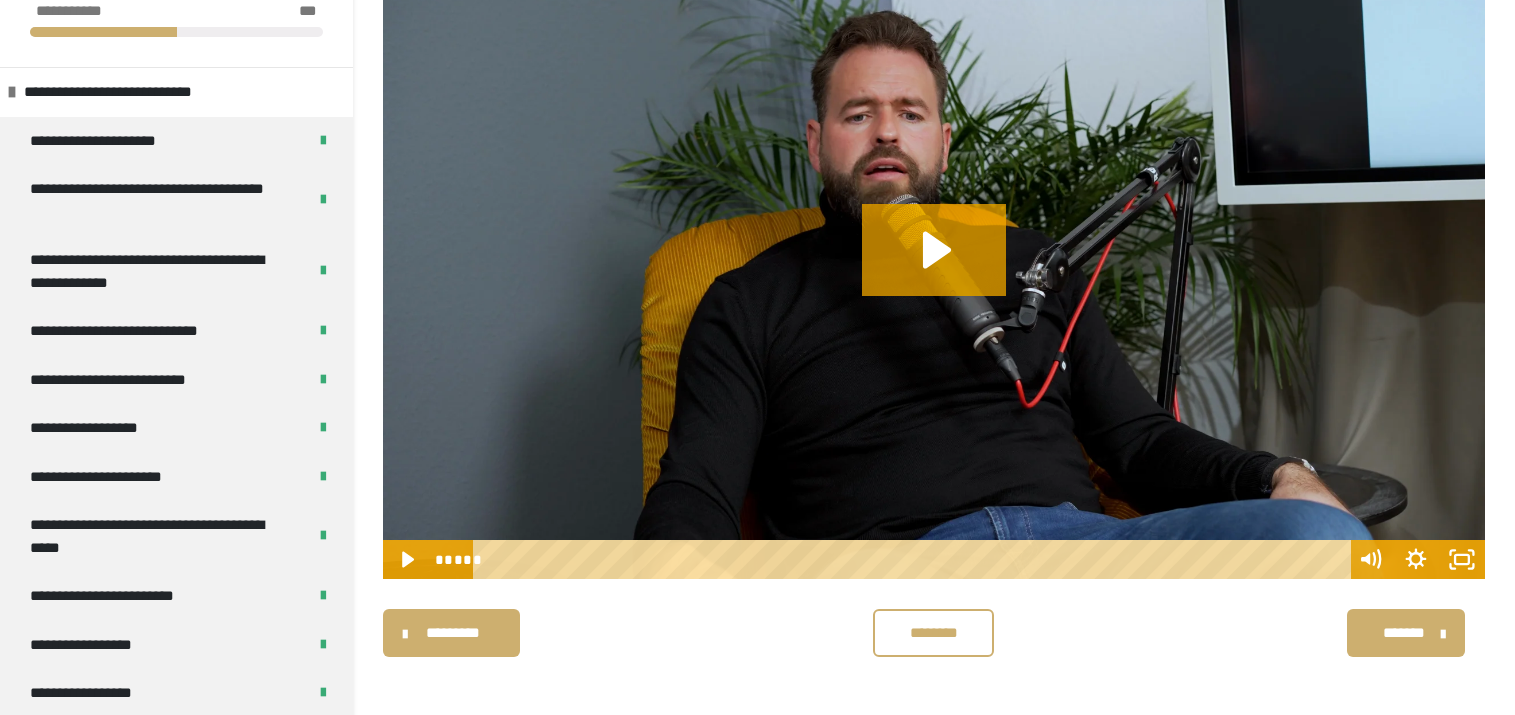 scroll, scrollTop: 154, scrollLeft: 0, axis: vertical 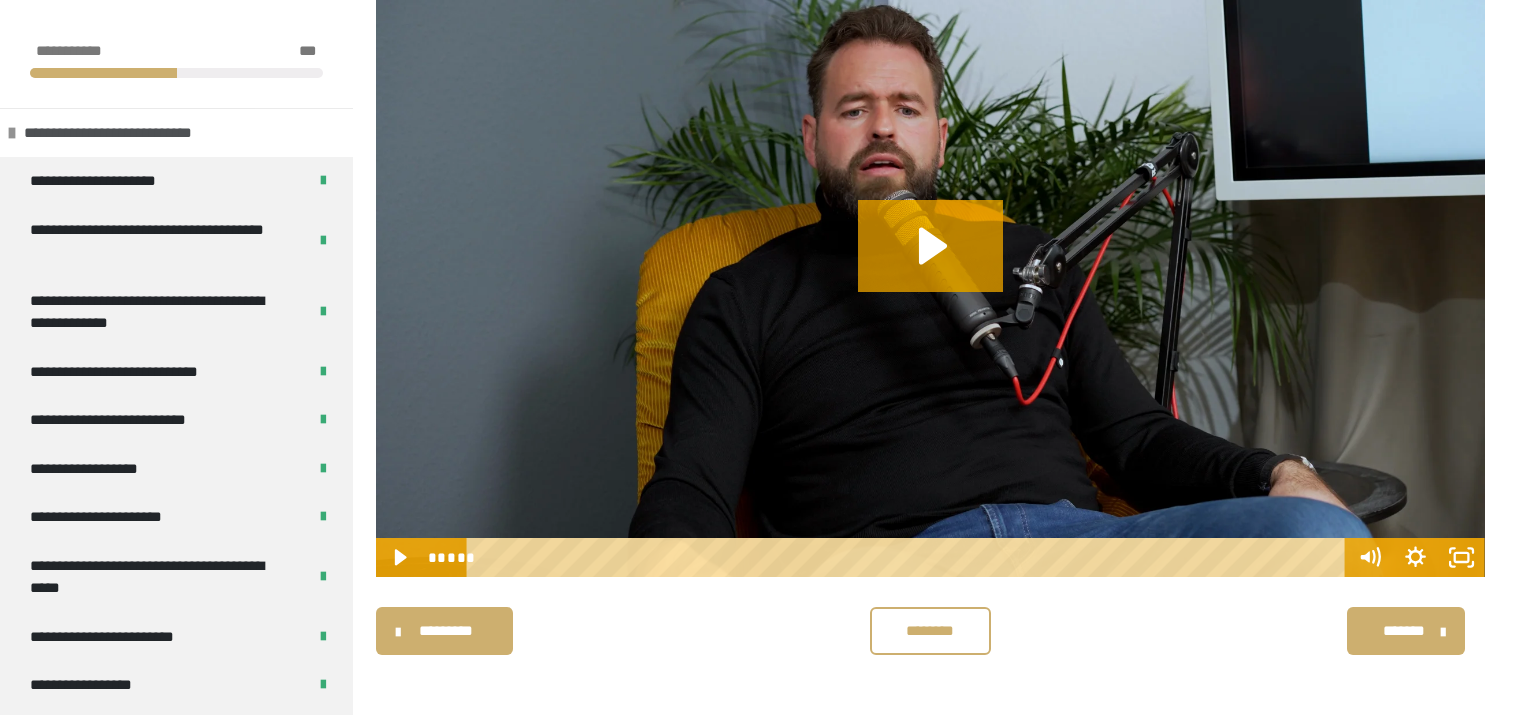 click on "**********" at bounding box center (133, 133) 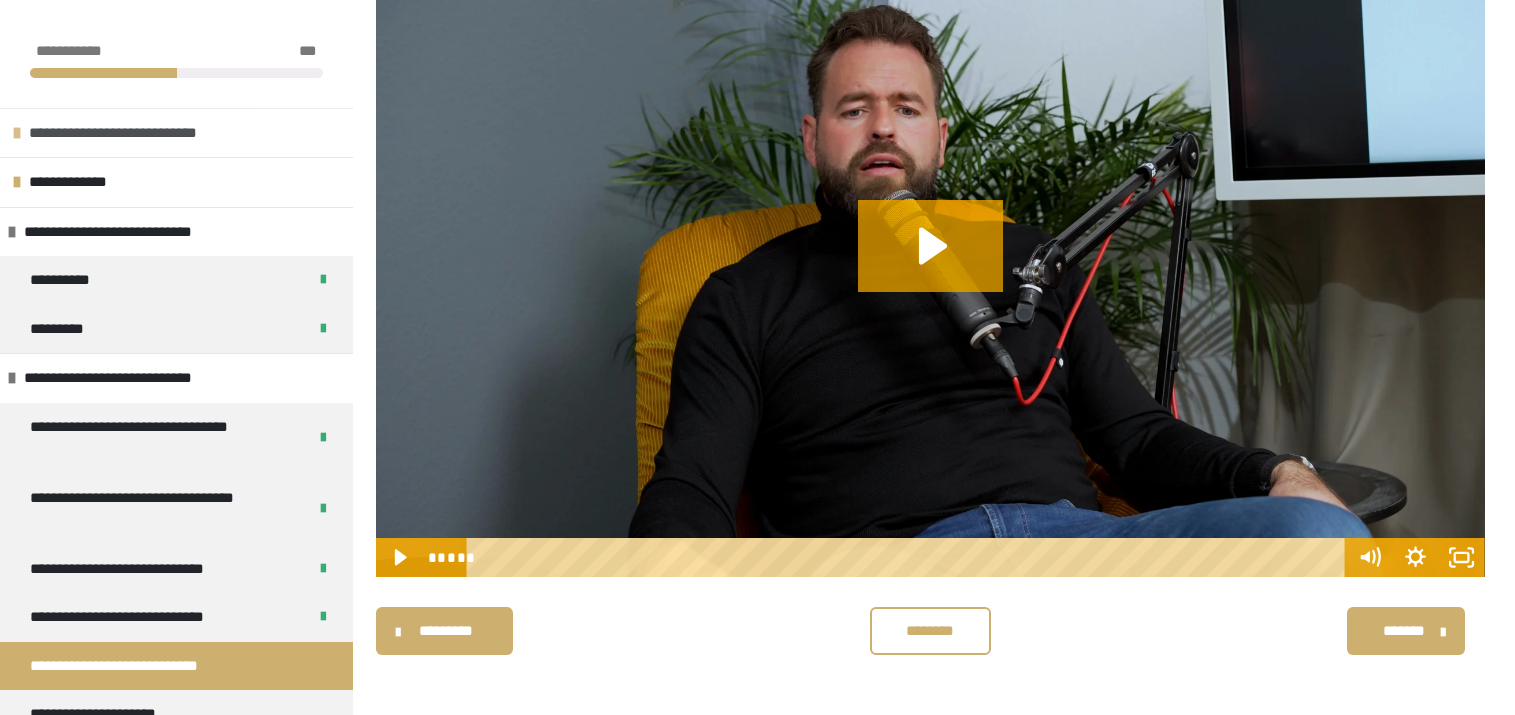 click on "**********" at bounding box center [138, 133] 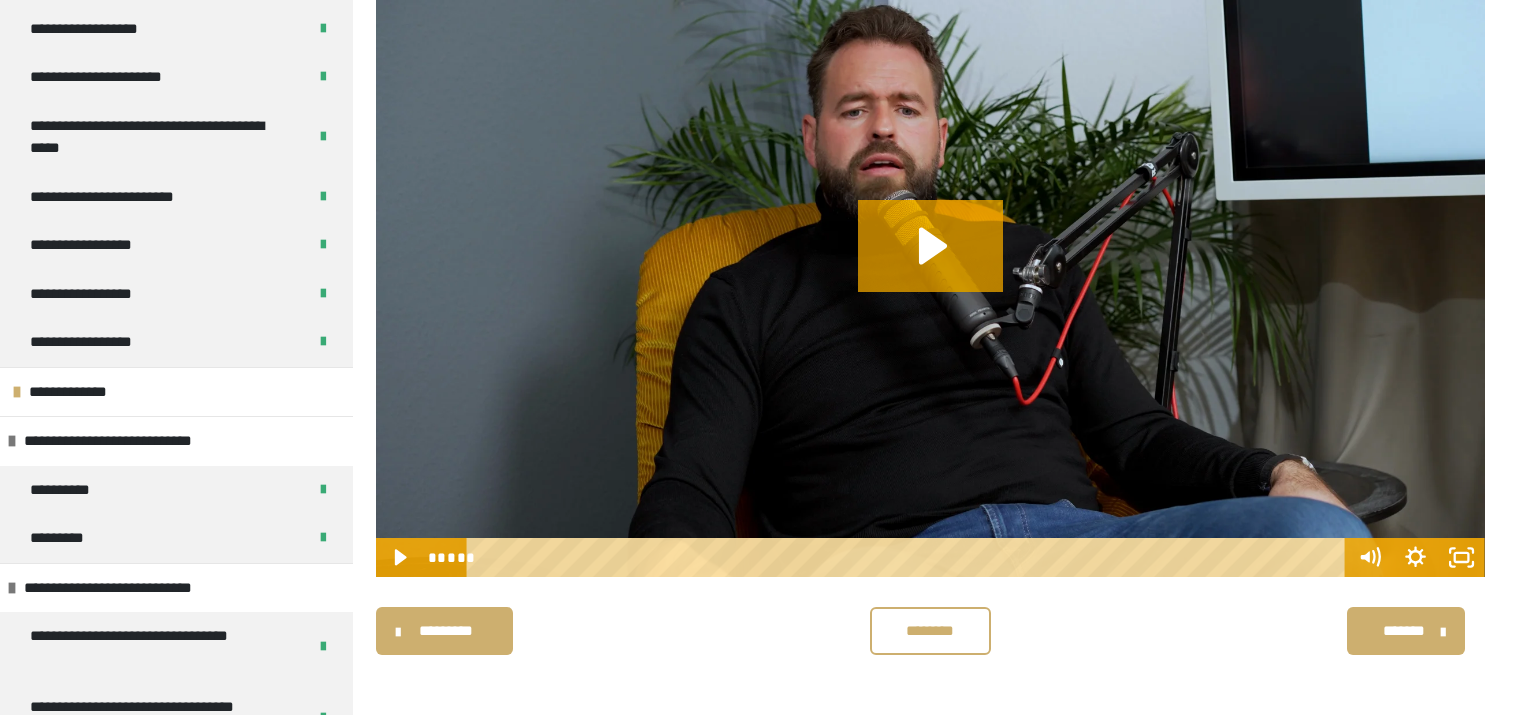 scroll, scrollTop: 436, scrollLeft: 0, axis: vertical 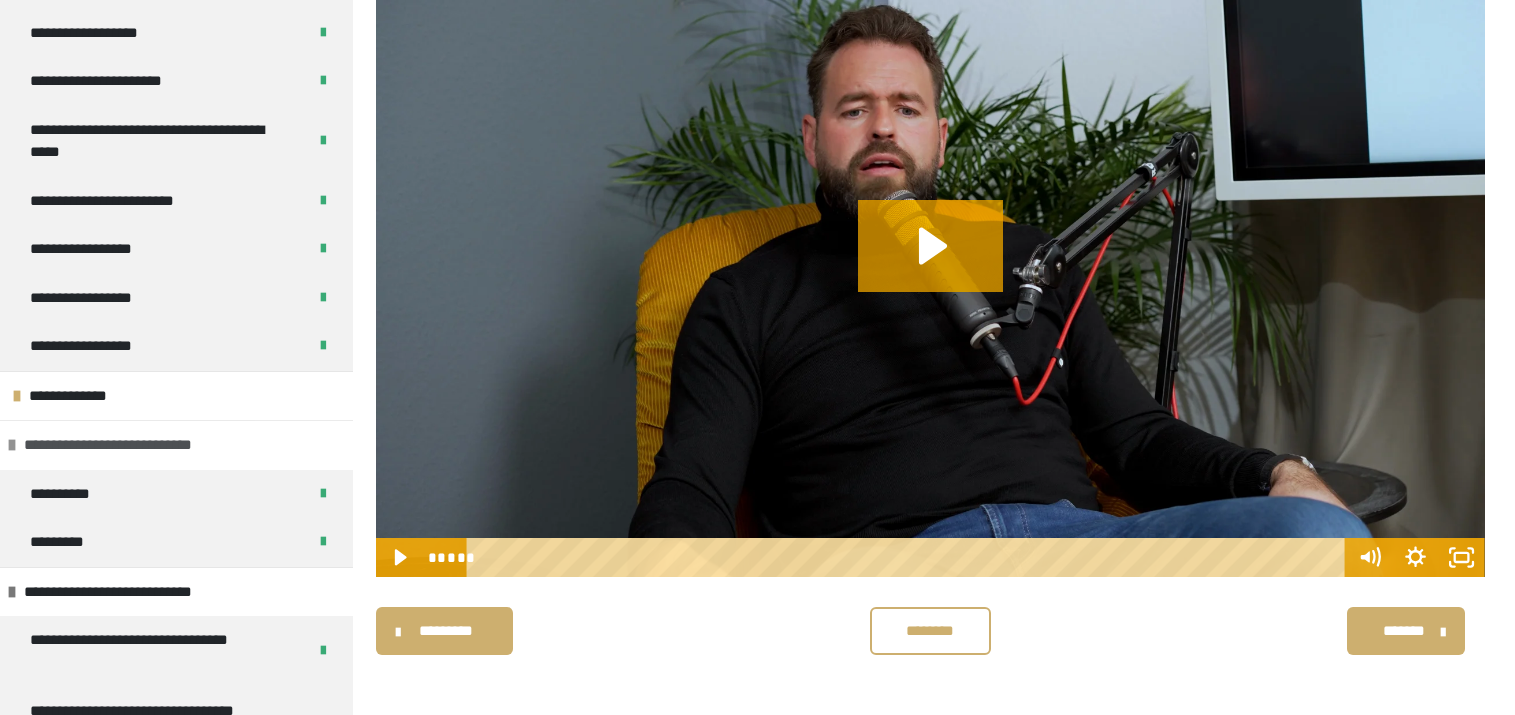 click on "**********" at bounding box center (134, 445) 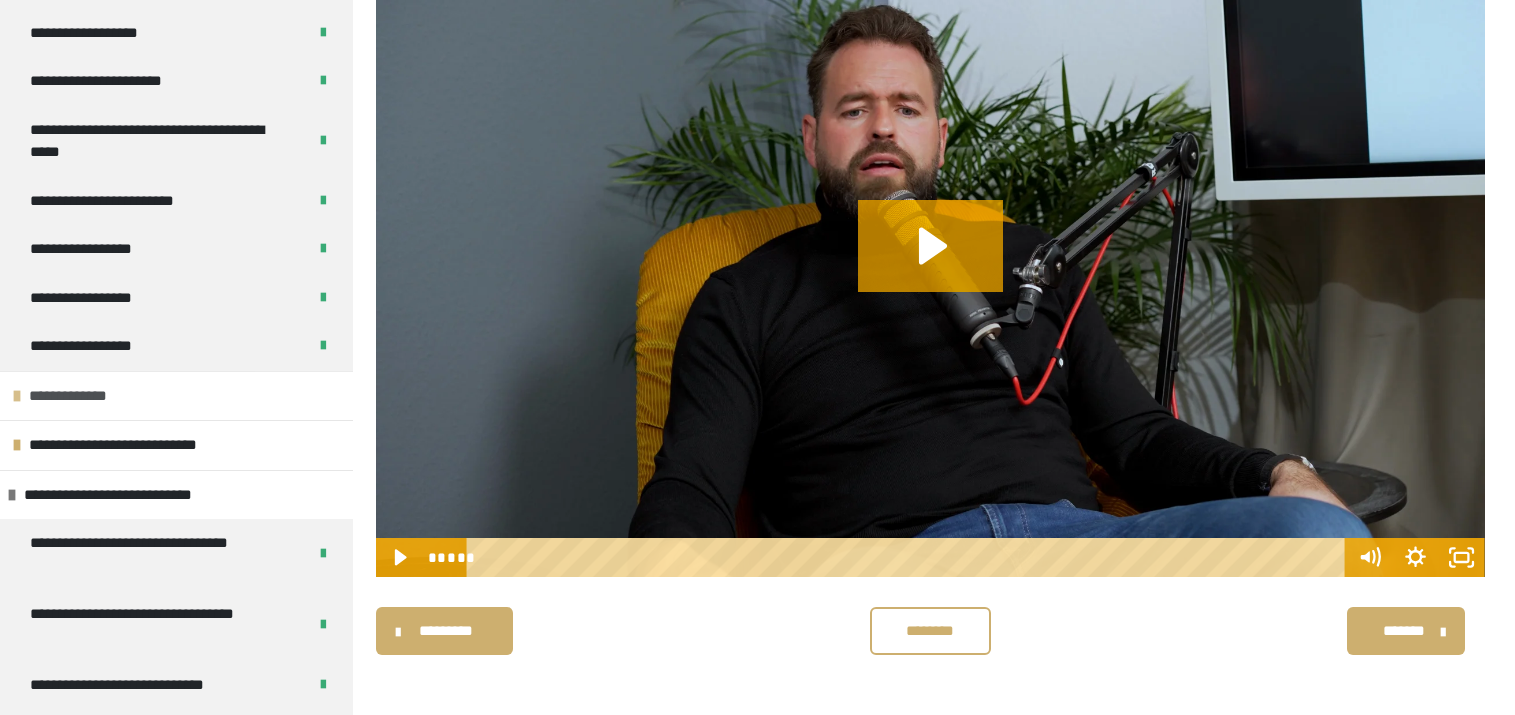 click on "**********" at bounding box center (176, 396) 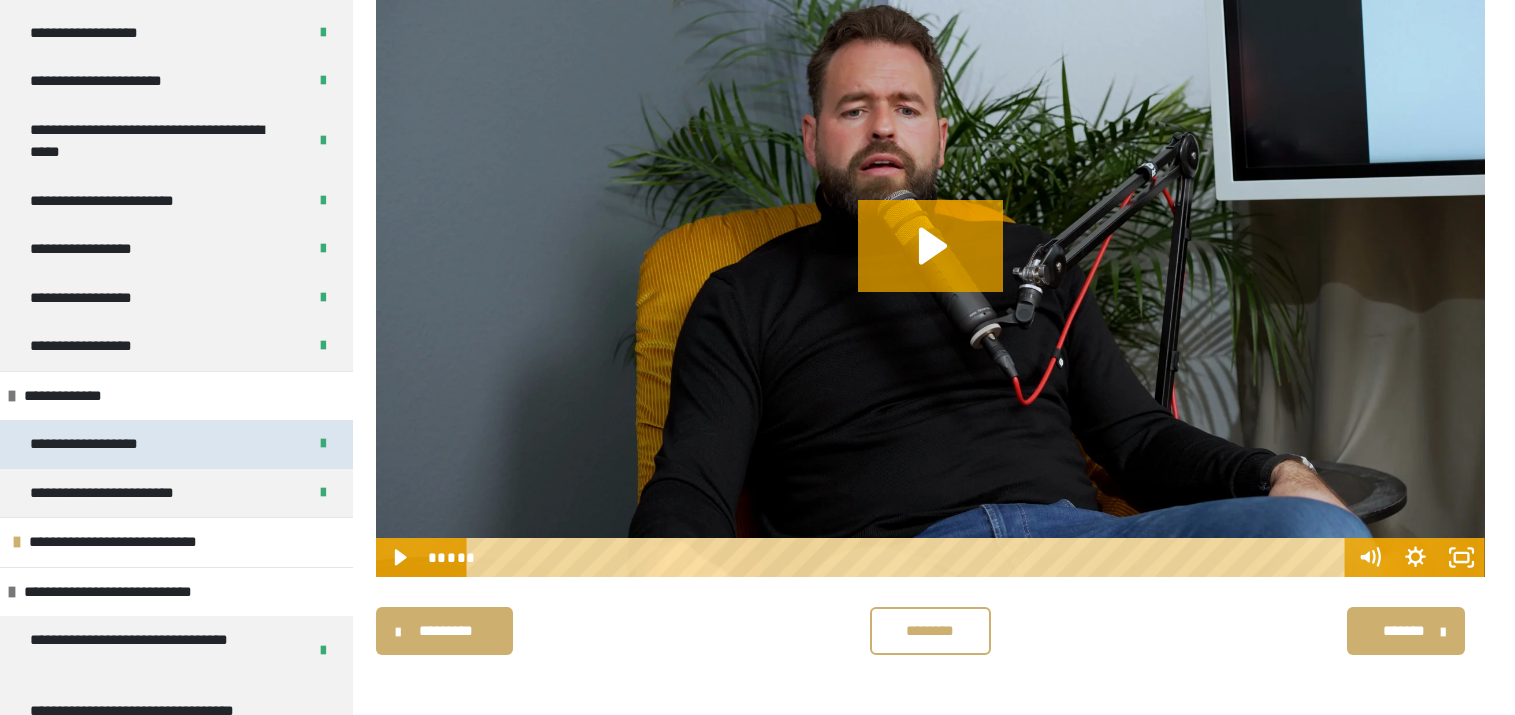 click on "**********" at bounding box center (99, 444) 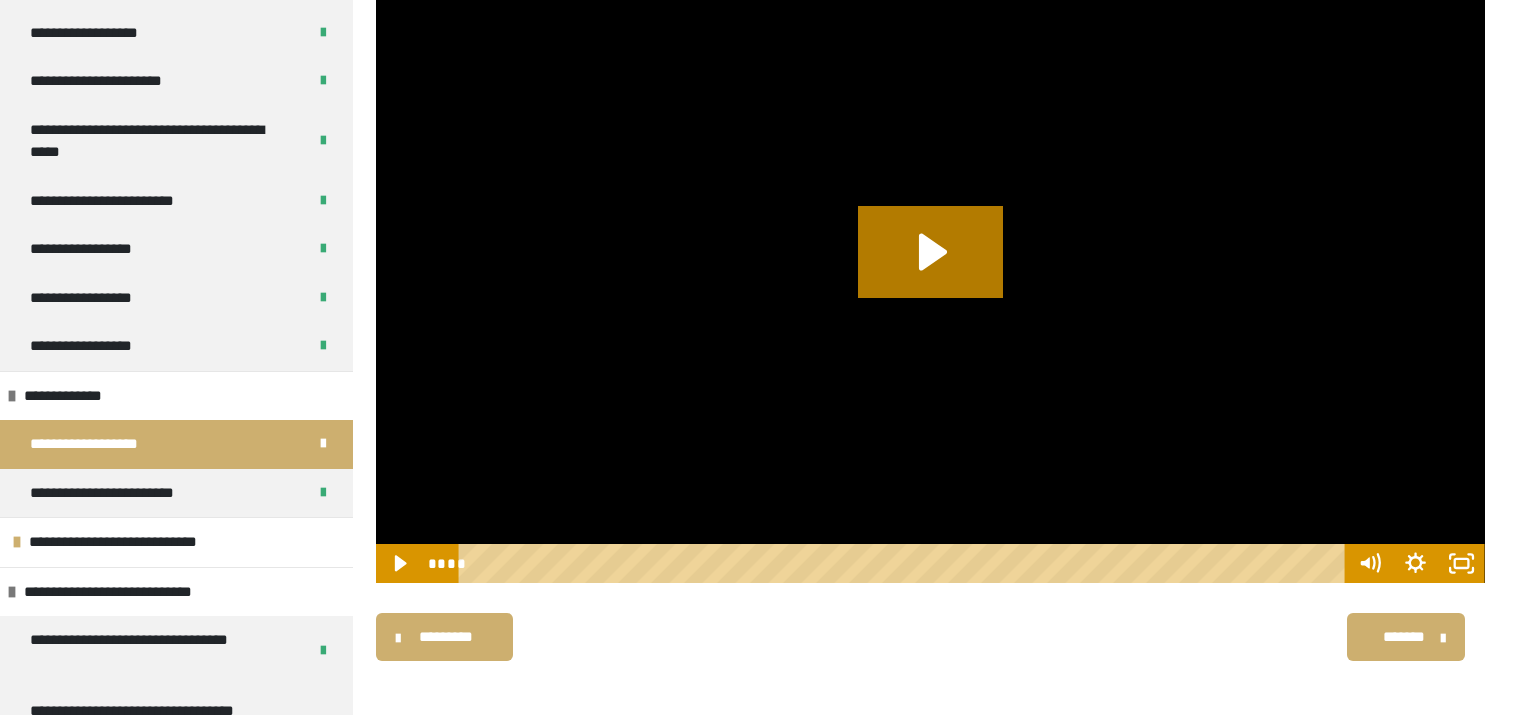 scroll, scrollTop: 270, scrollLeft: 0, axis: vertical 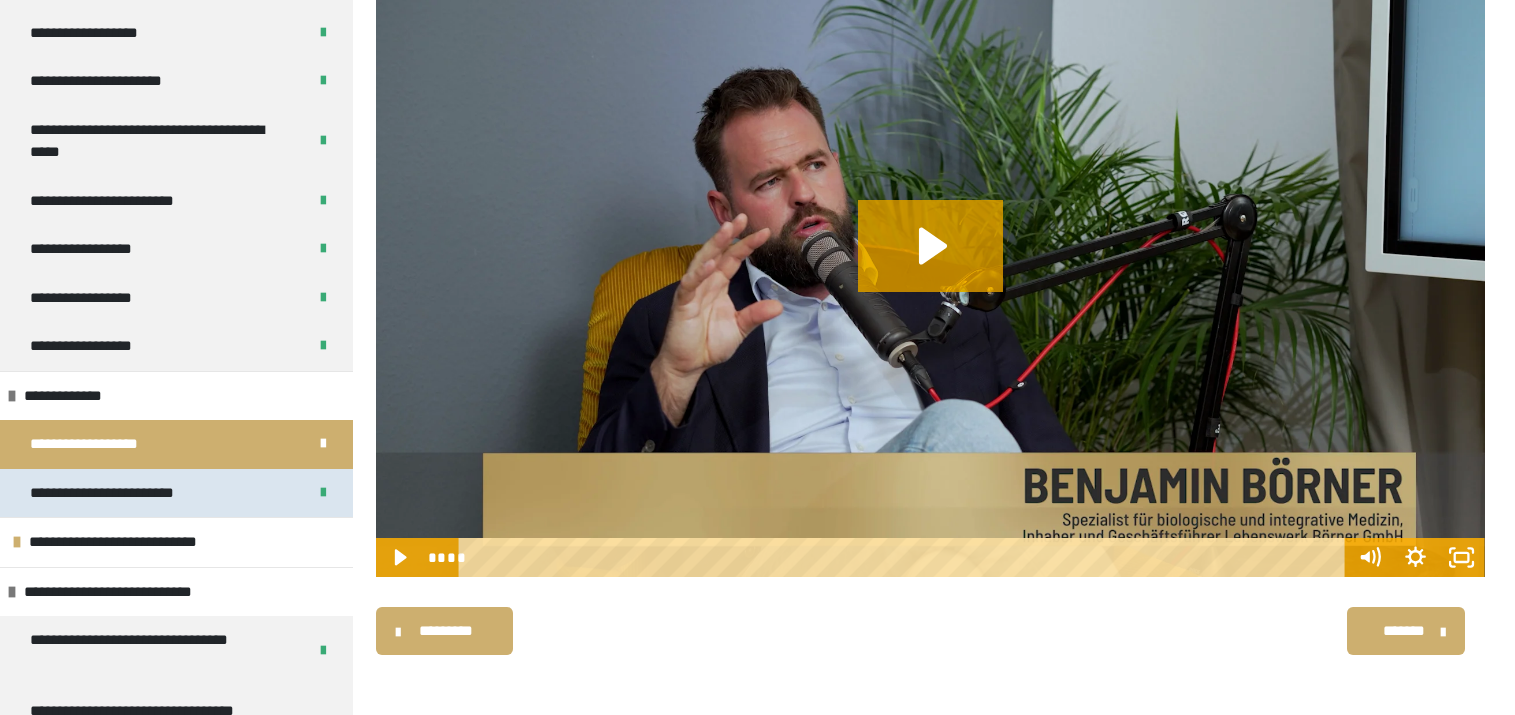 click on "**********" at bounding box center (132, 493) 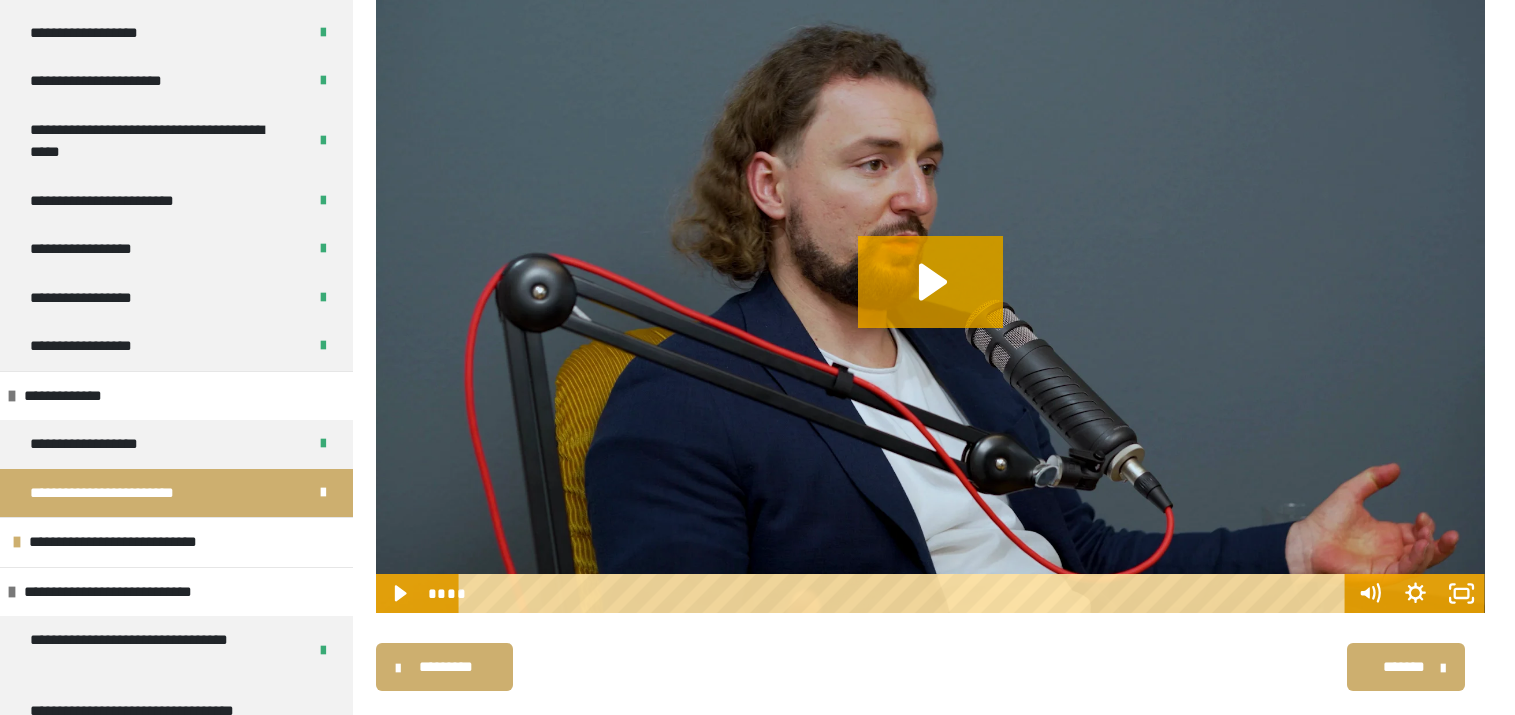 scroll, scrollTop: 270, scrollLeft: 0, axis: vertical 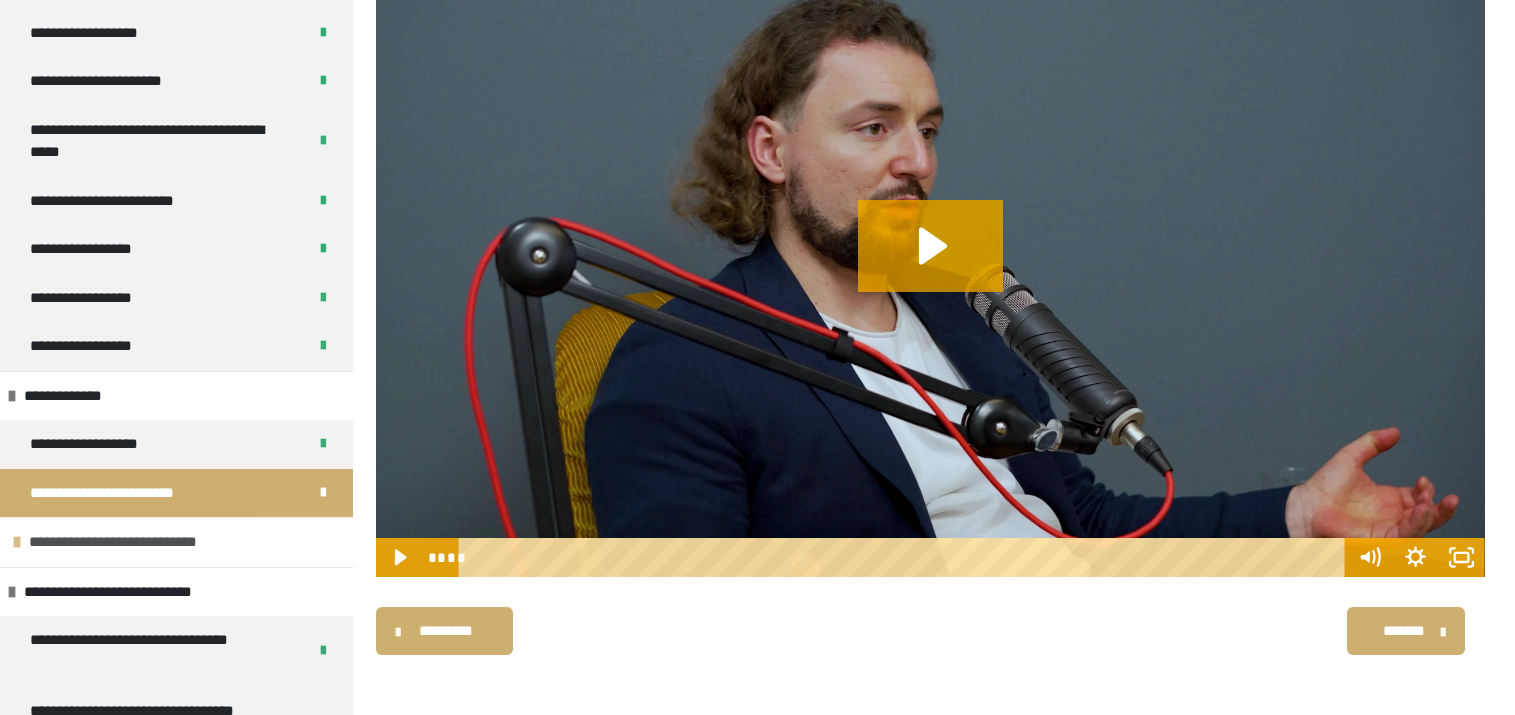 click on "**********" at bounding box center [139, 542] 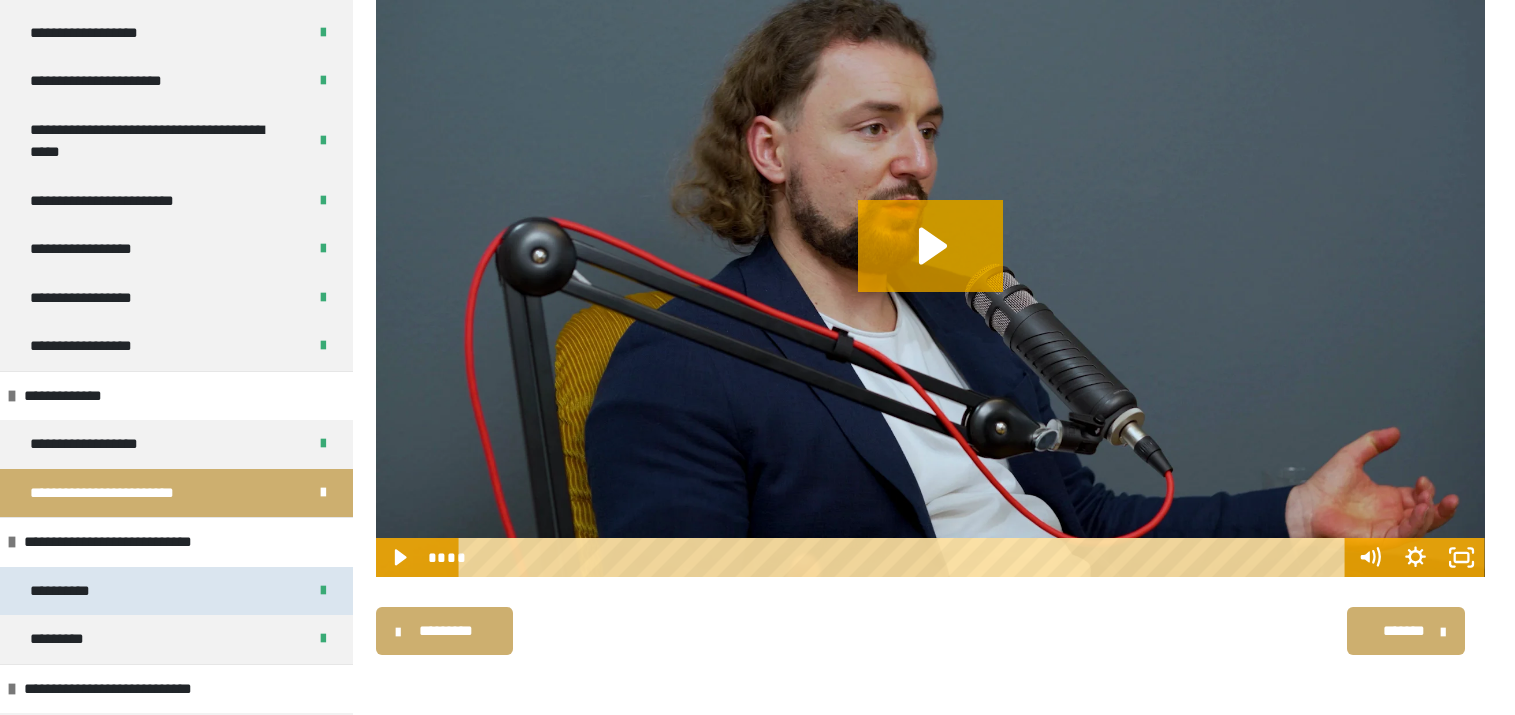click on "**********" at bounding box center [176, 591] 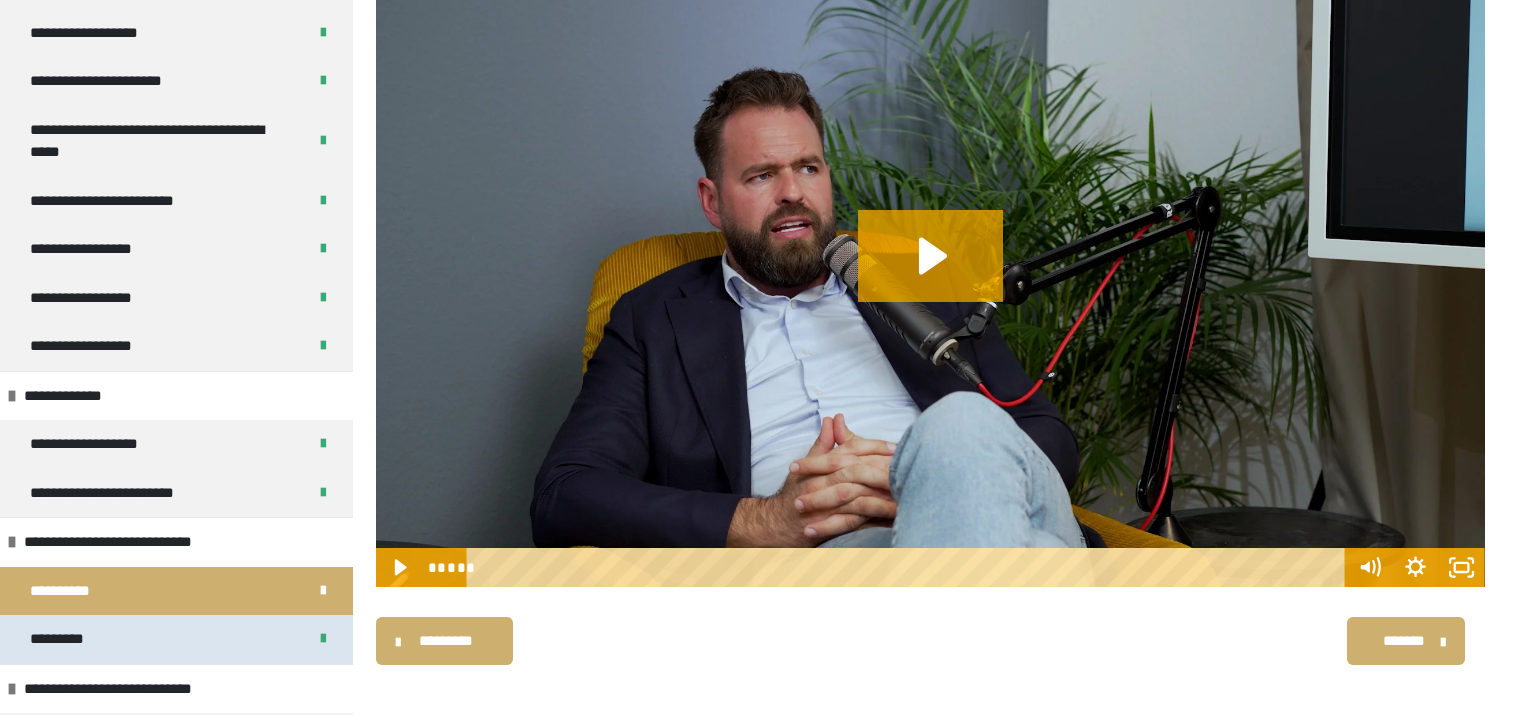 click on "*********" at bounding box center (176, 639) 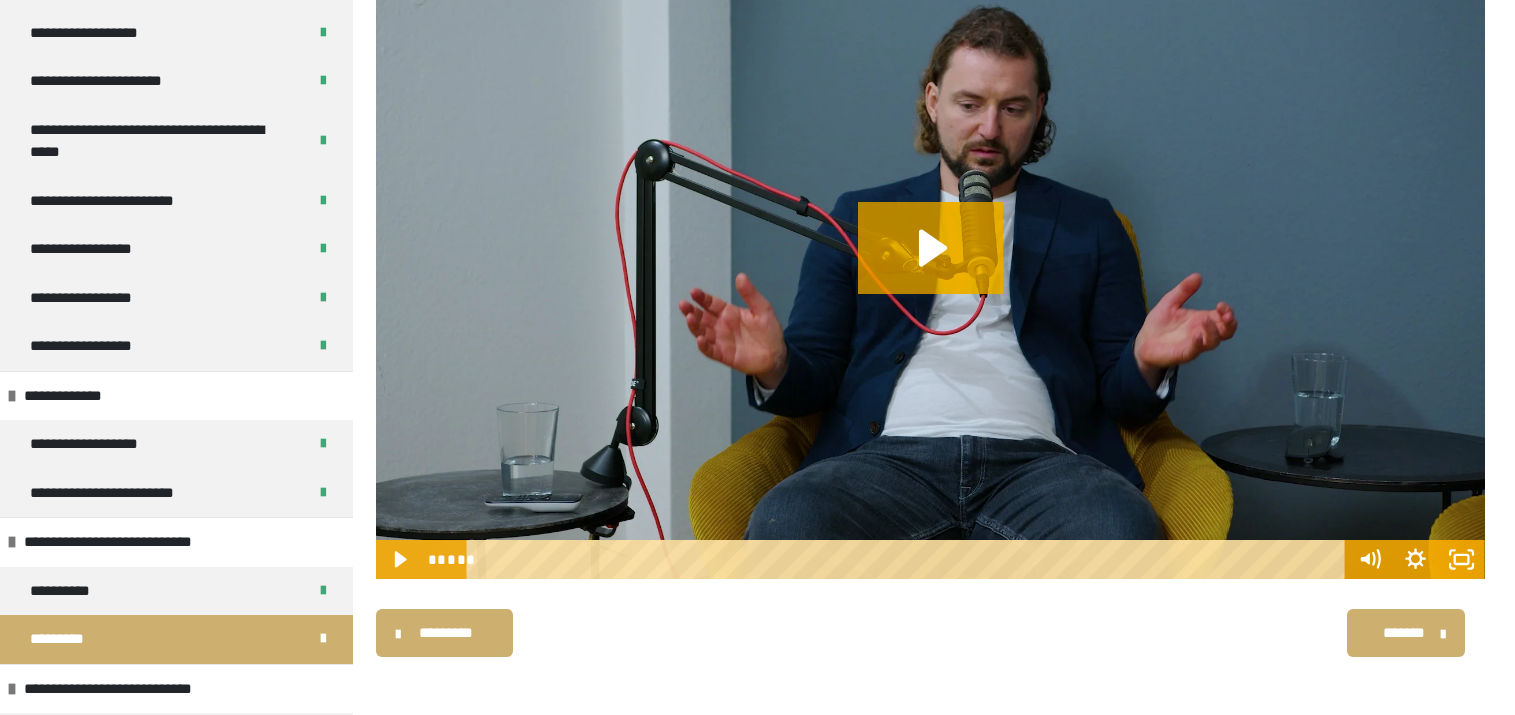 scroll, scrollTop: 270, scrollLeft: 0, axis: vertical 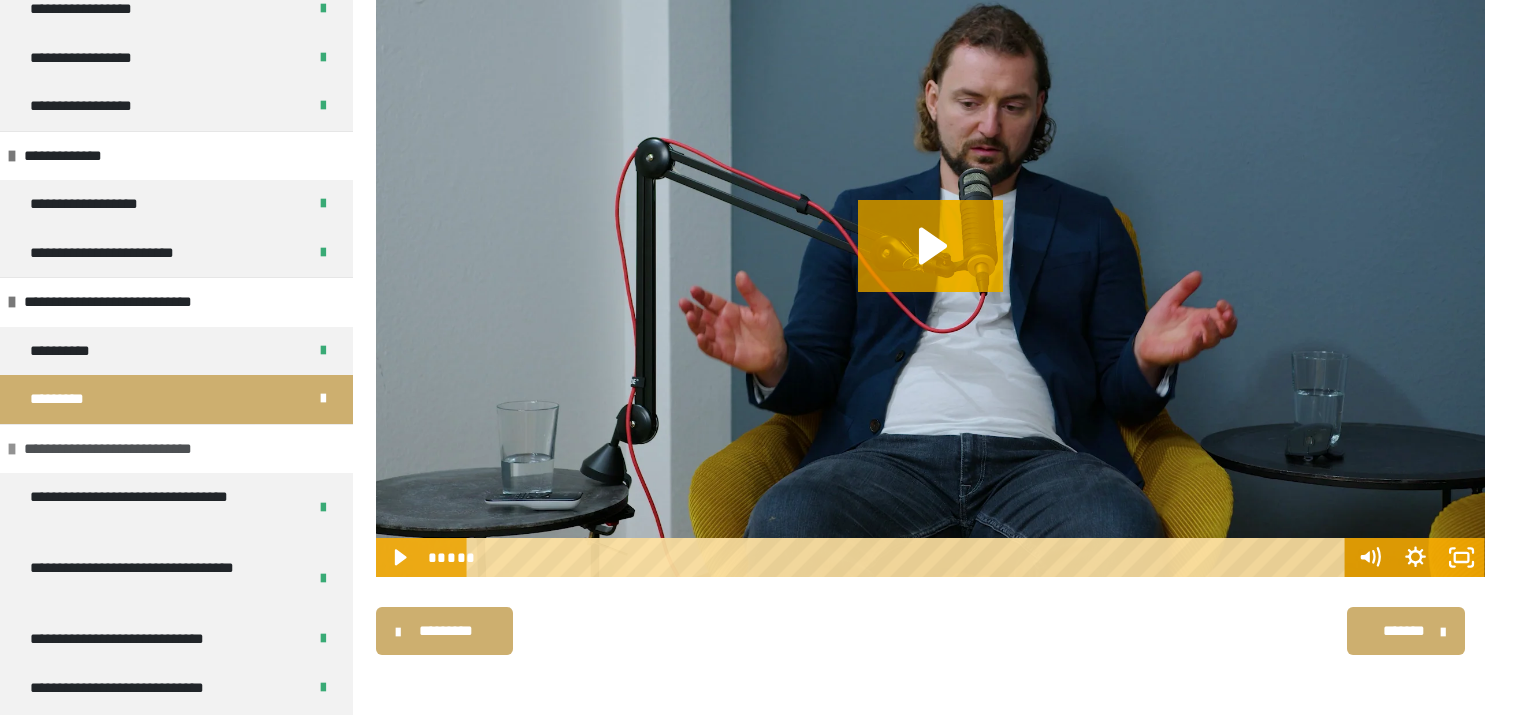click on "**********" at bounding box center (136, 449) 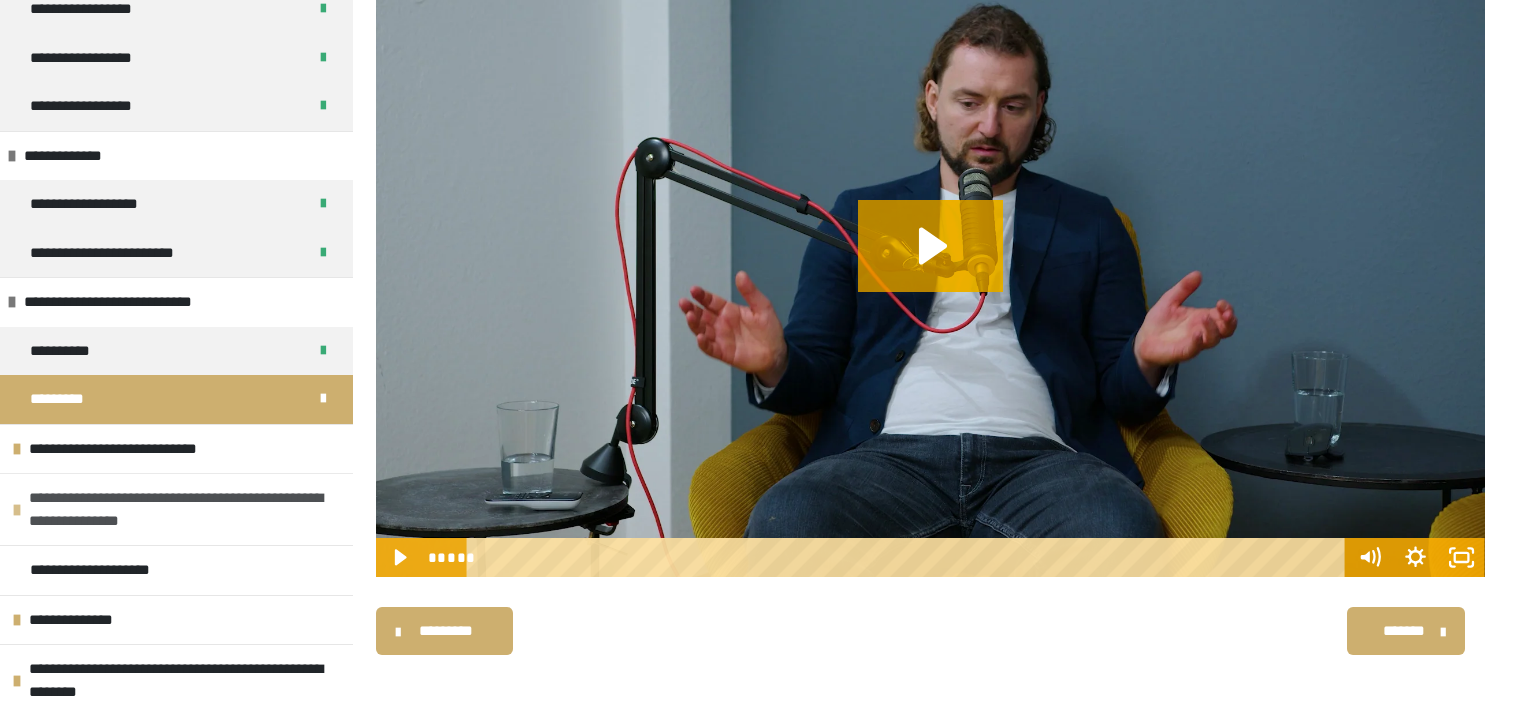 click on "**********" at bounding box center [178, 509] 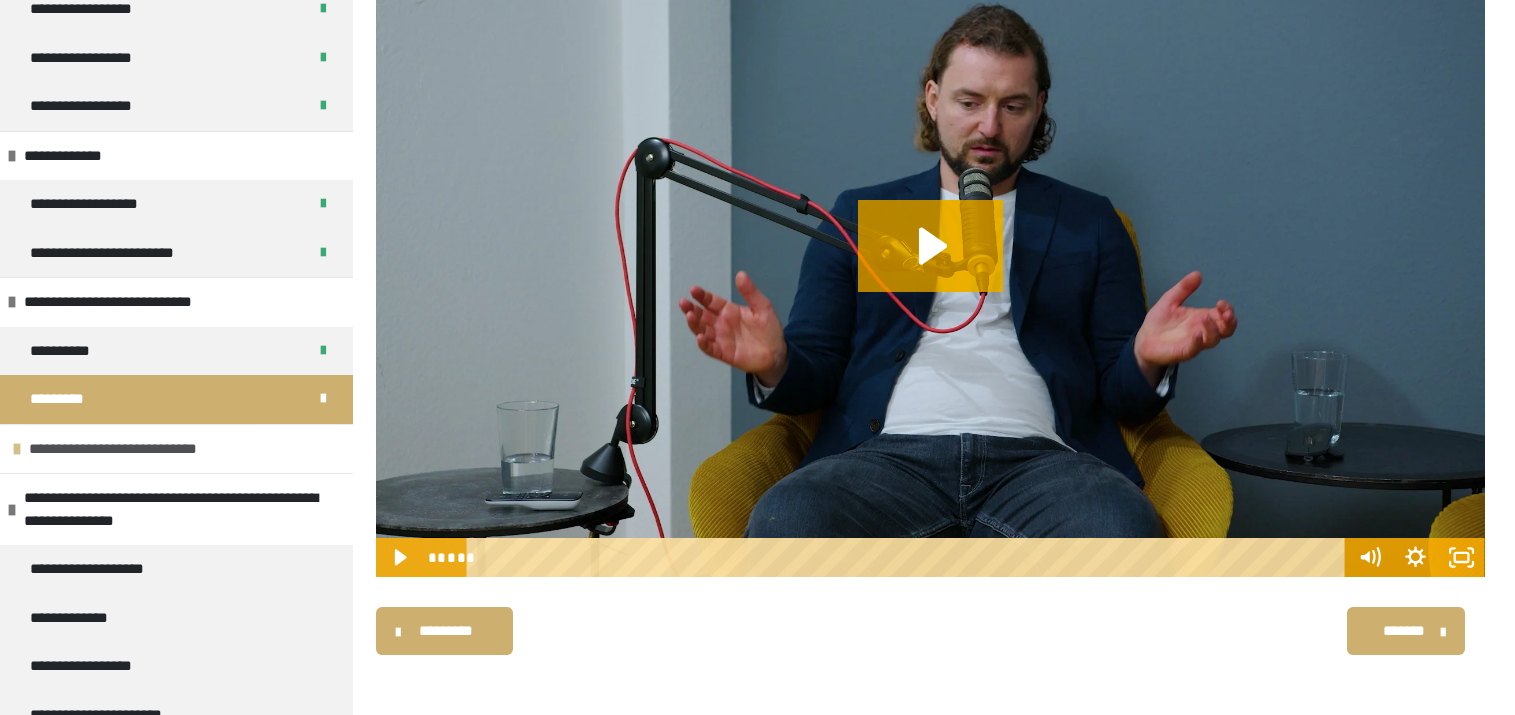 click on "**********" at bounding box center [141, 449] 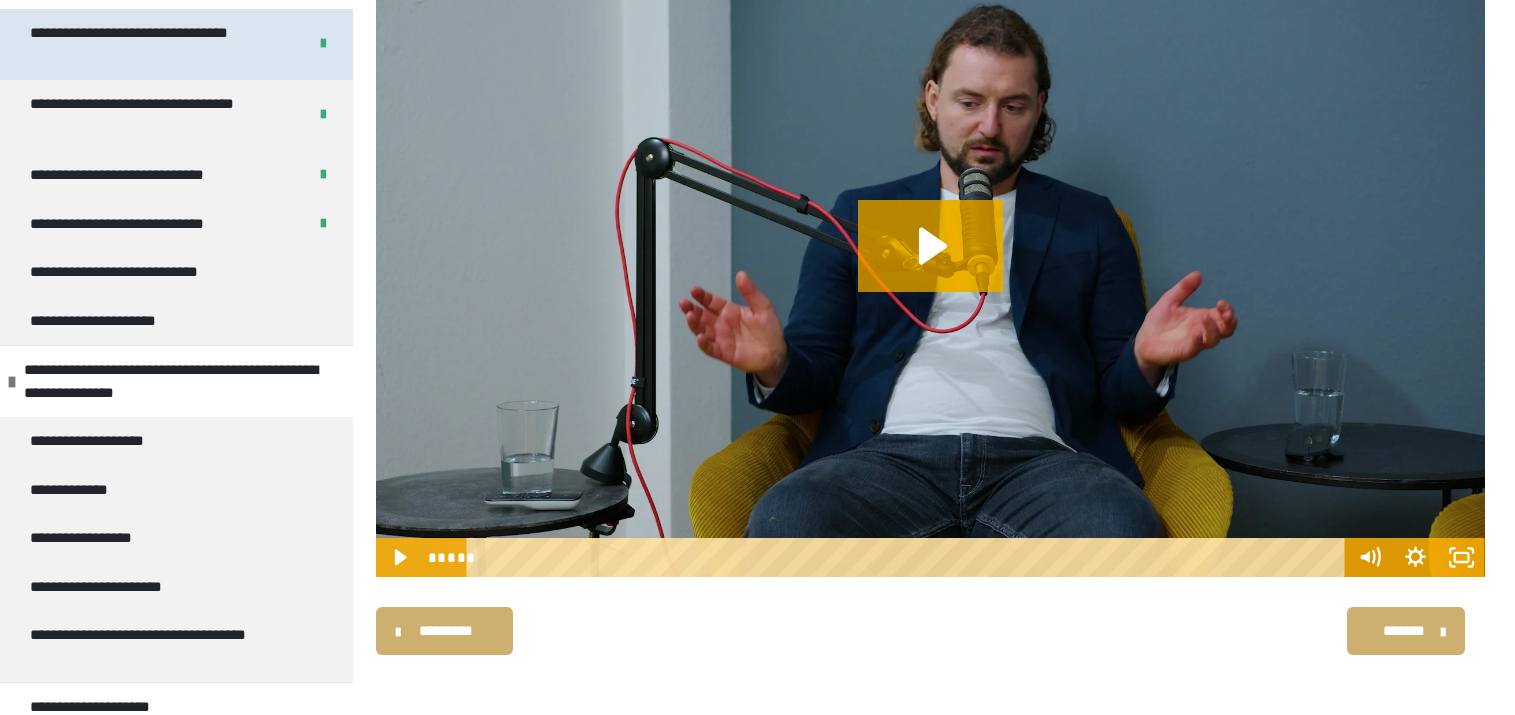 scroll, scrollTop: 1114, scrollLeft: 0, axis: vertical 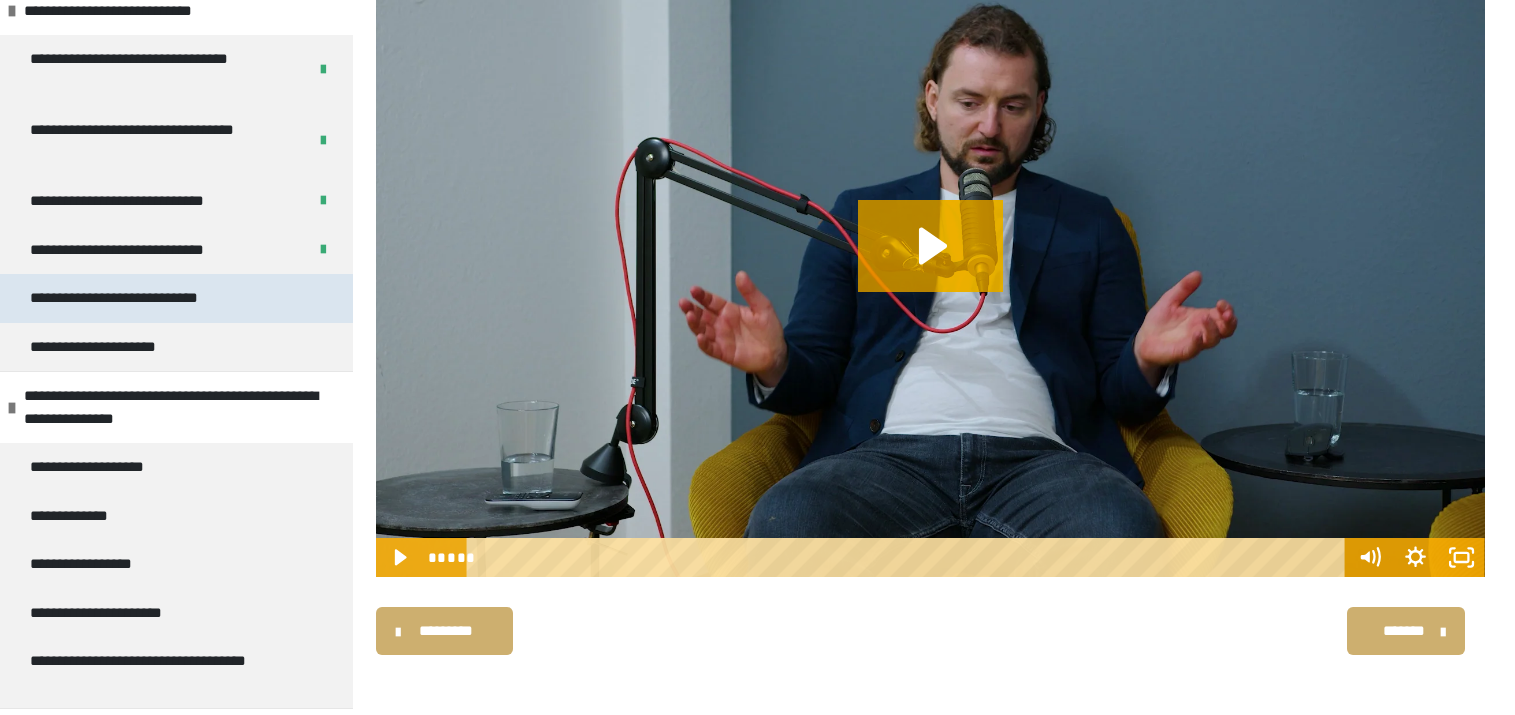 click on "**********" at bounding box center [141, 298] 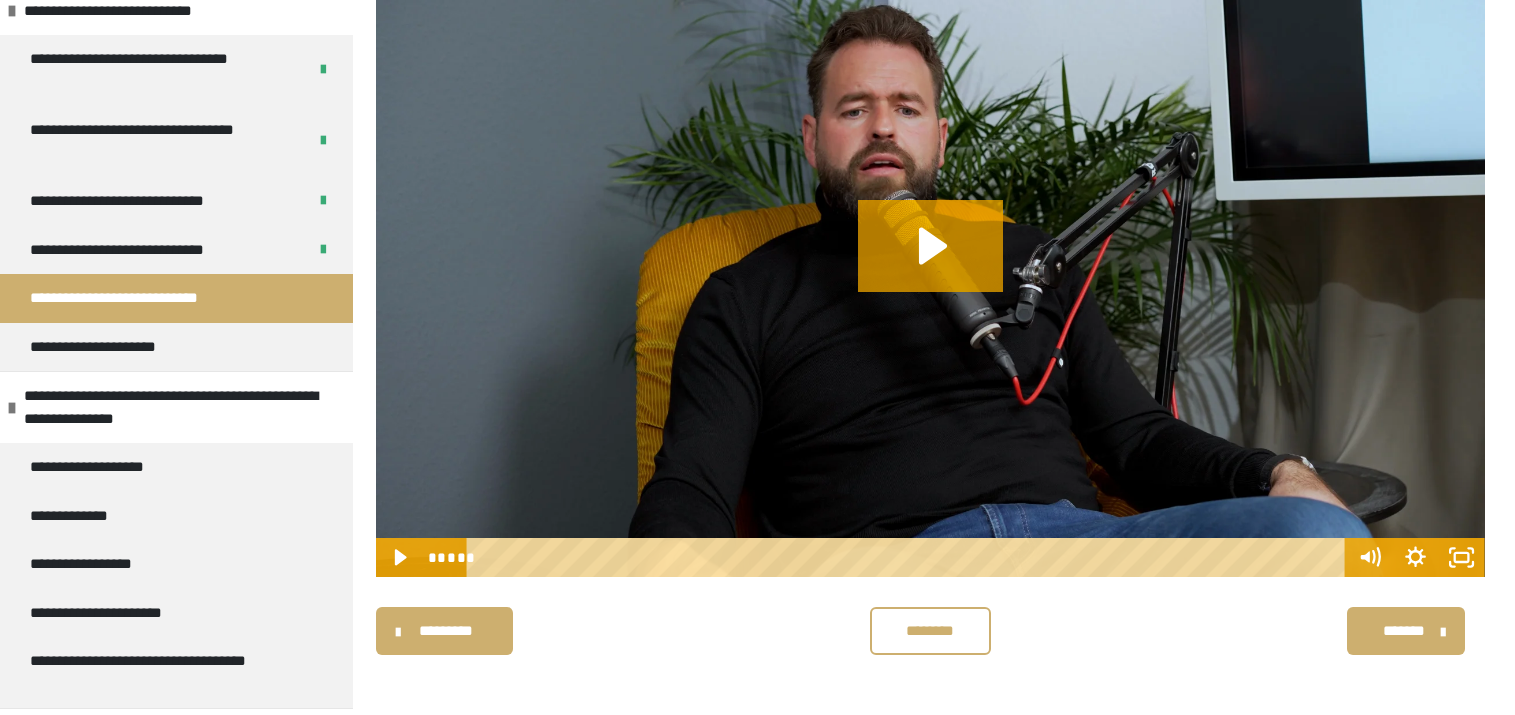 scroll, scrollTop: 188, scrollLeft: 0, axis: vertical 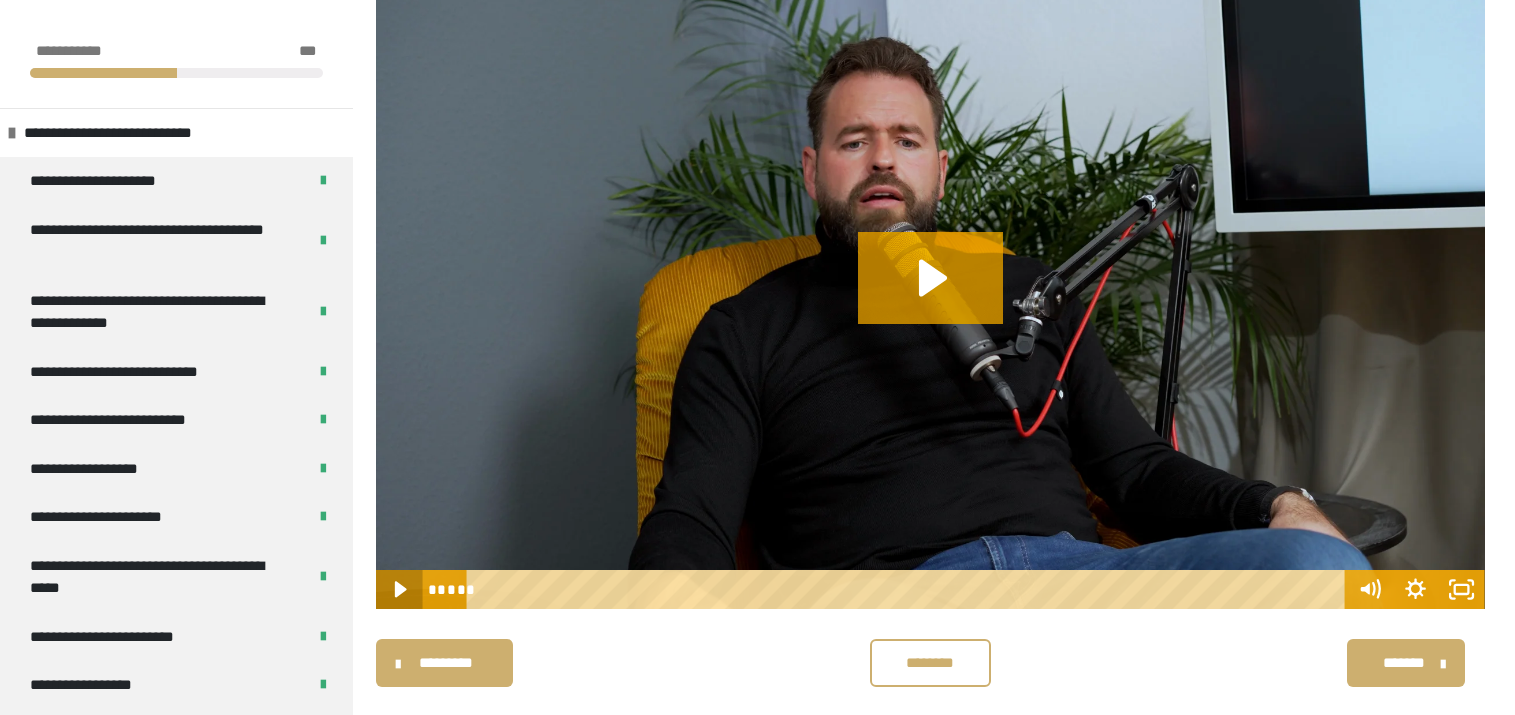 click 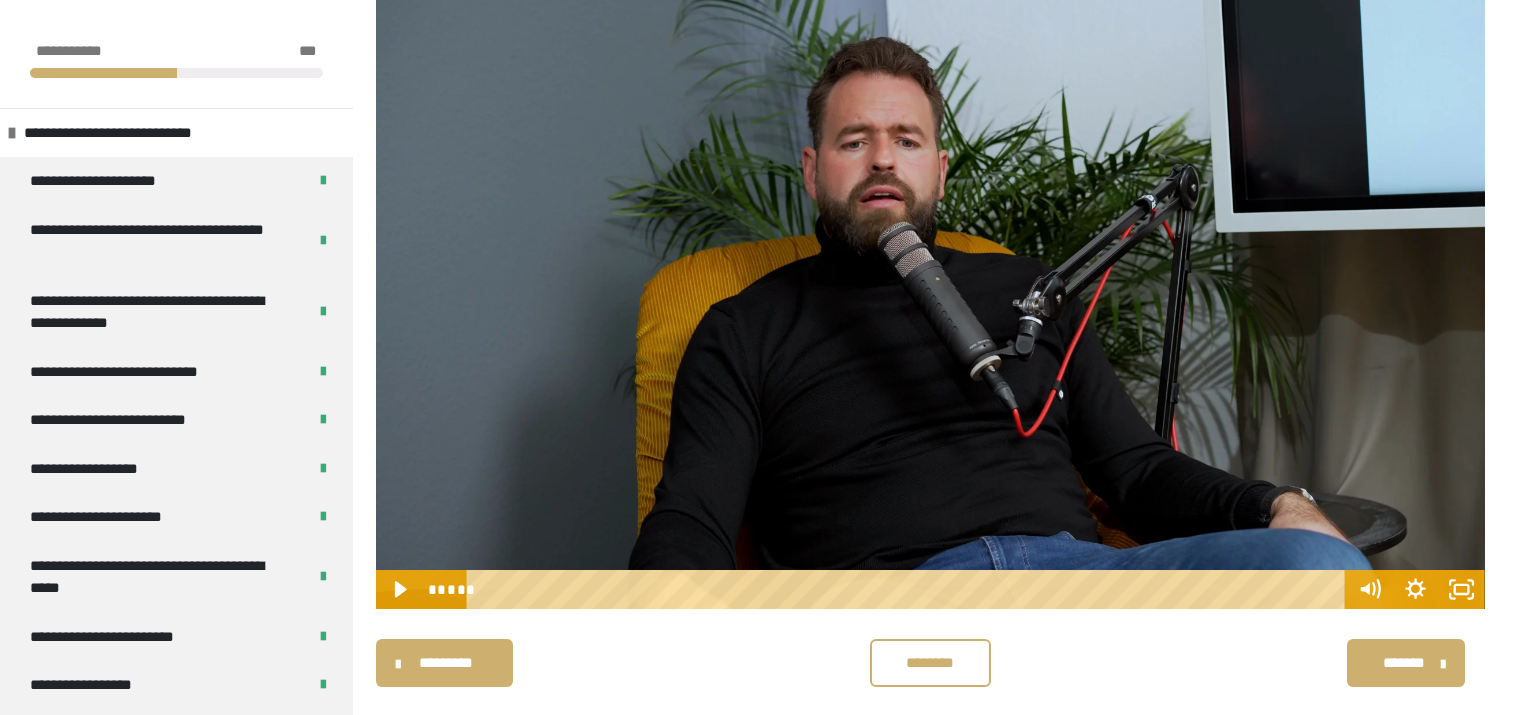 scroll, scrollTop: 270, scrollLeft: 0, axis: vertical 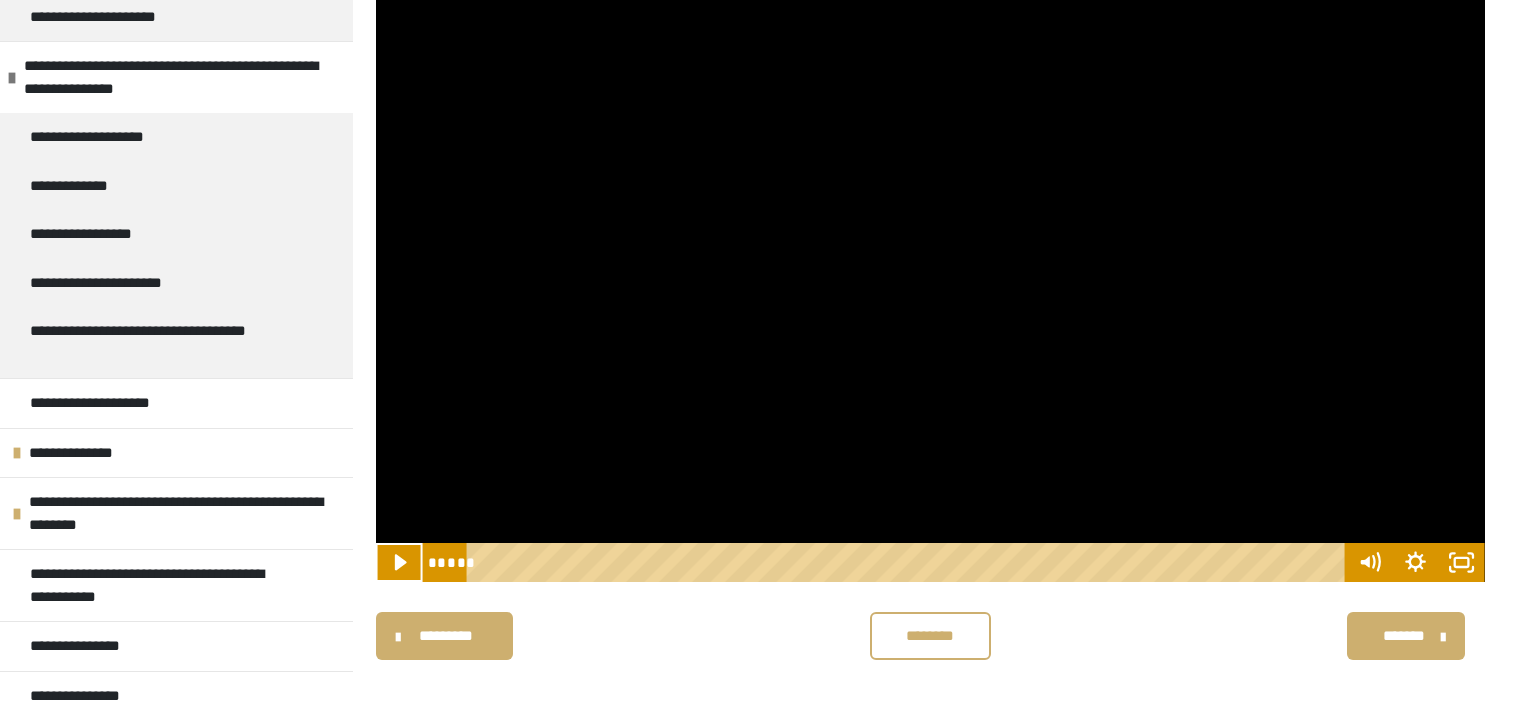 click on "********" at bounding box center (930, 636) 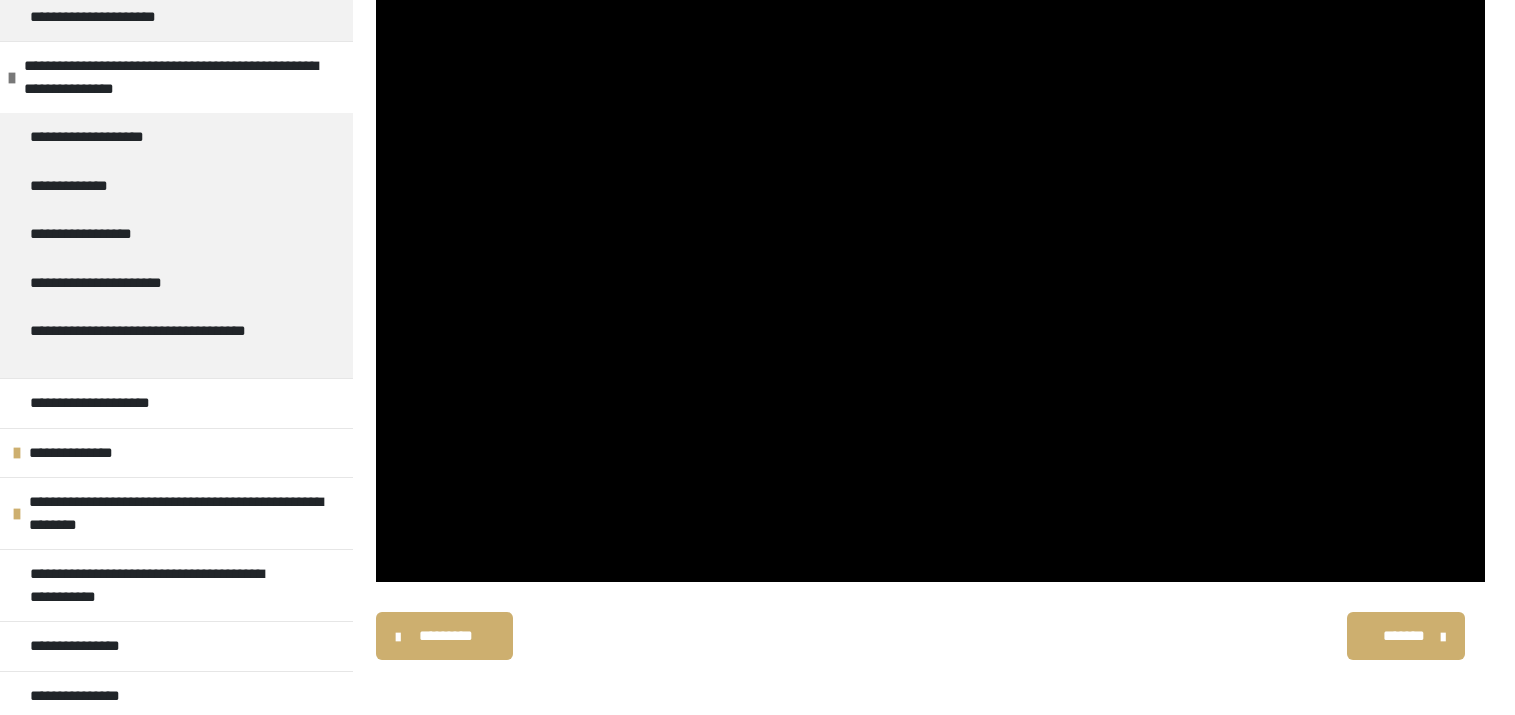 click on "*******" at bounding box center [1404, 636] 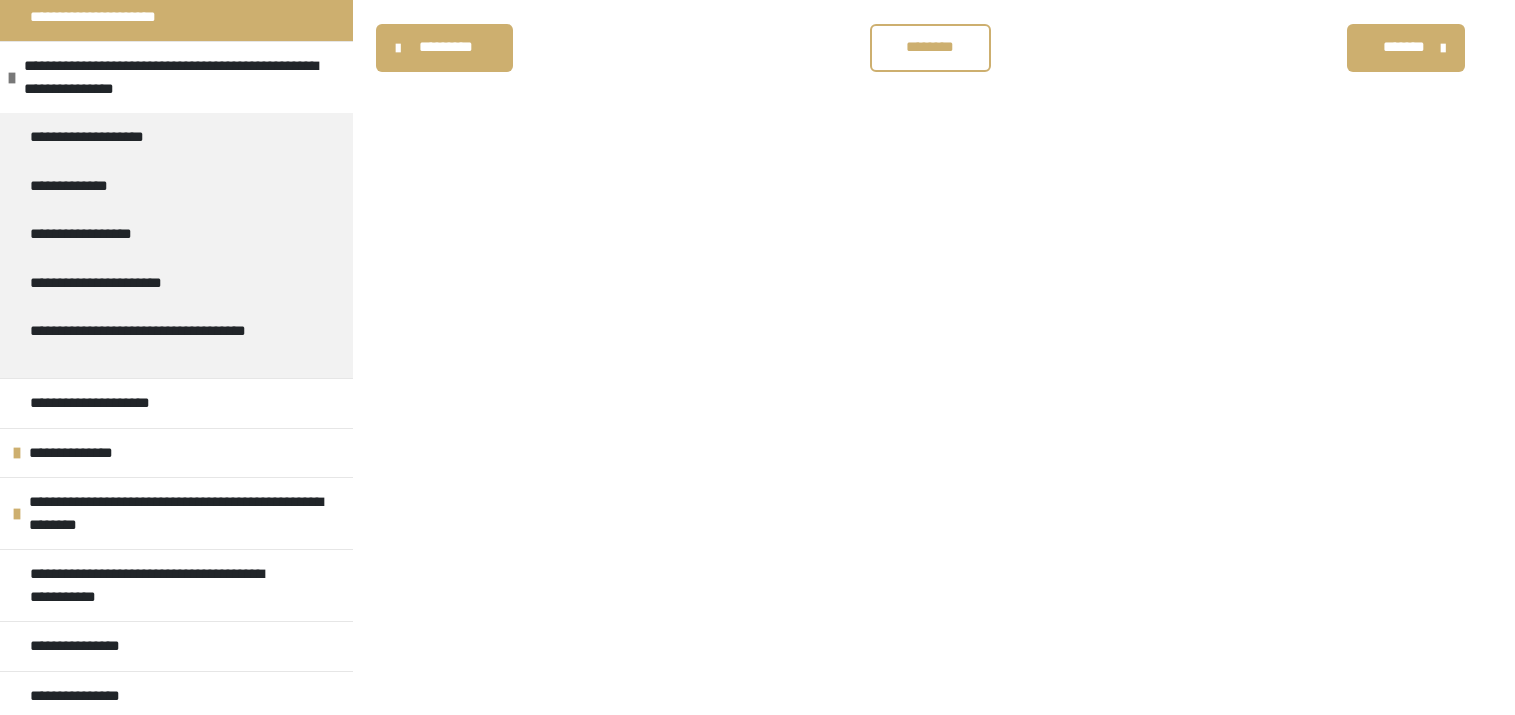 scroll, scrollTop: 254, scrollLeft: 0, axis: vertical 